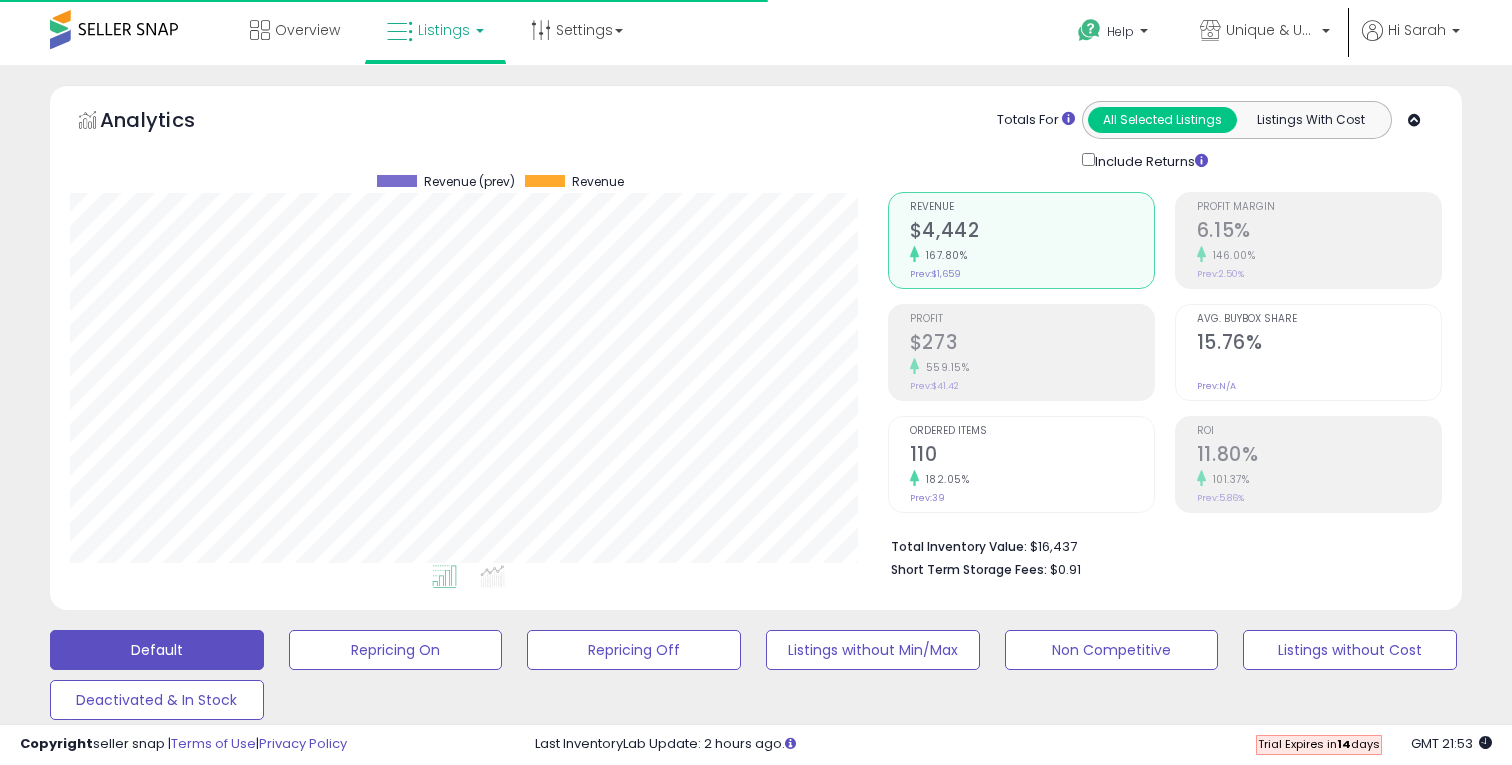 scroll, scrollTop: 2004, scrollLeft: 0, axis: vertical 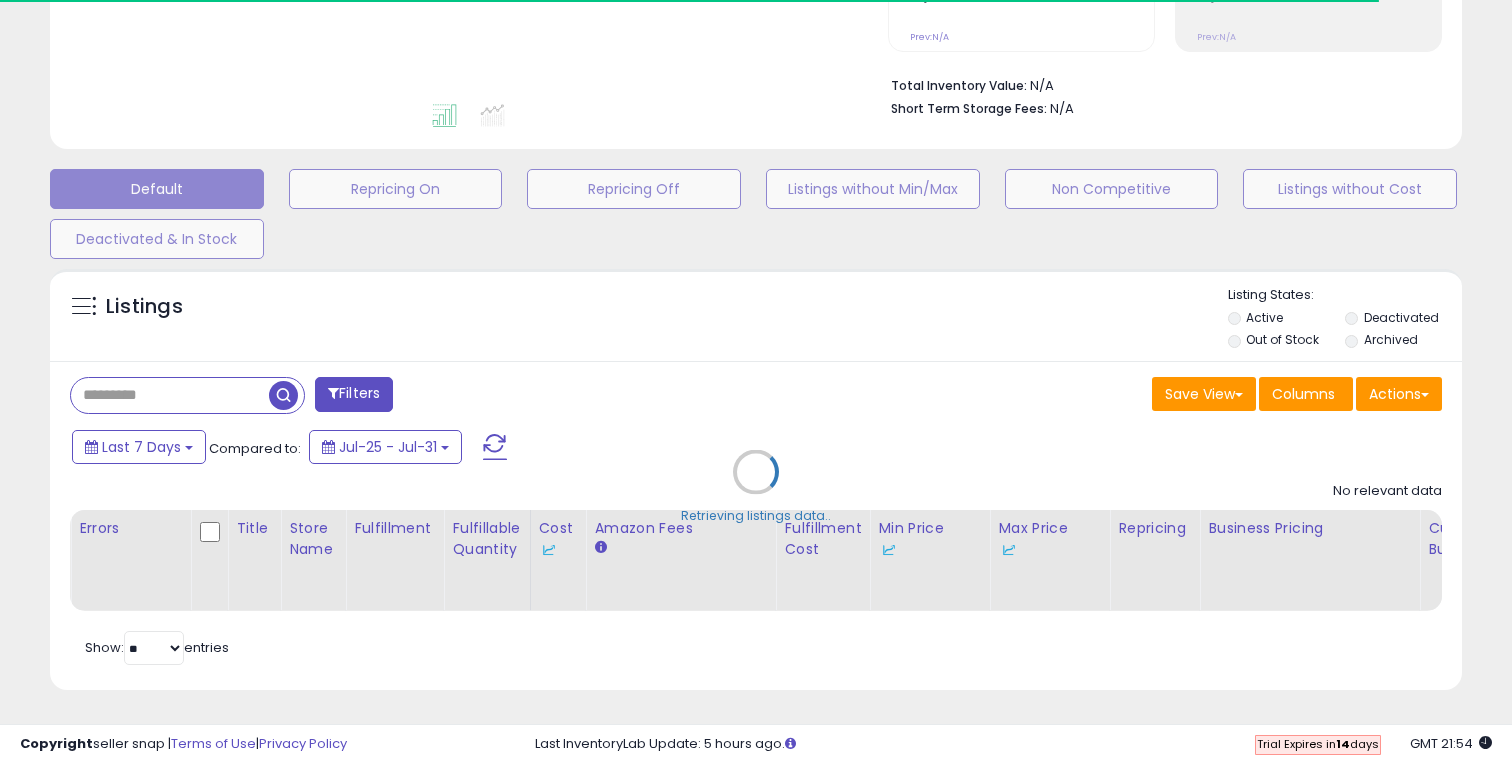 click on "Retrieving listings data.." at bounding box center [756, 487] 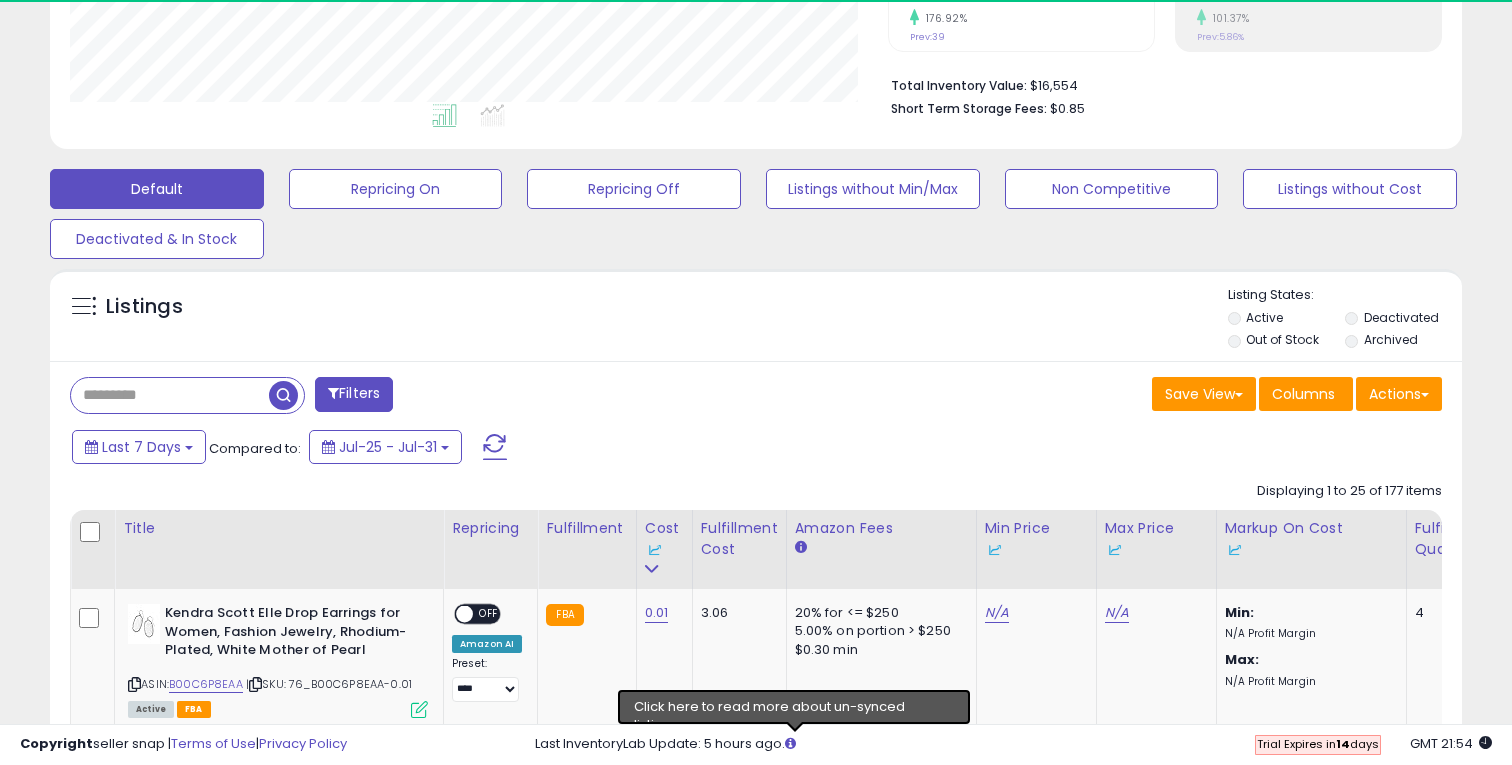 scroll, scrollTop: 999590, scrollLeft: 999182, axis: both 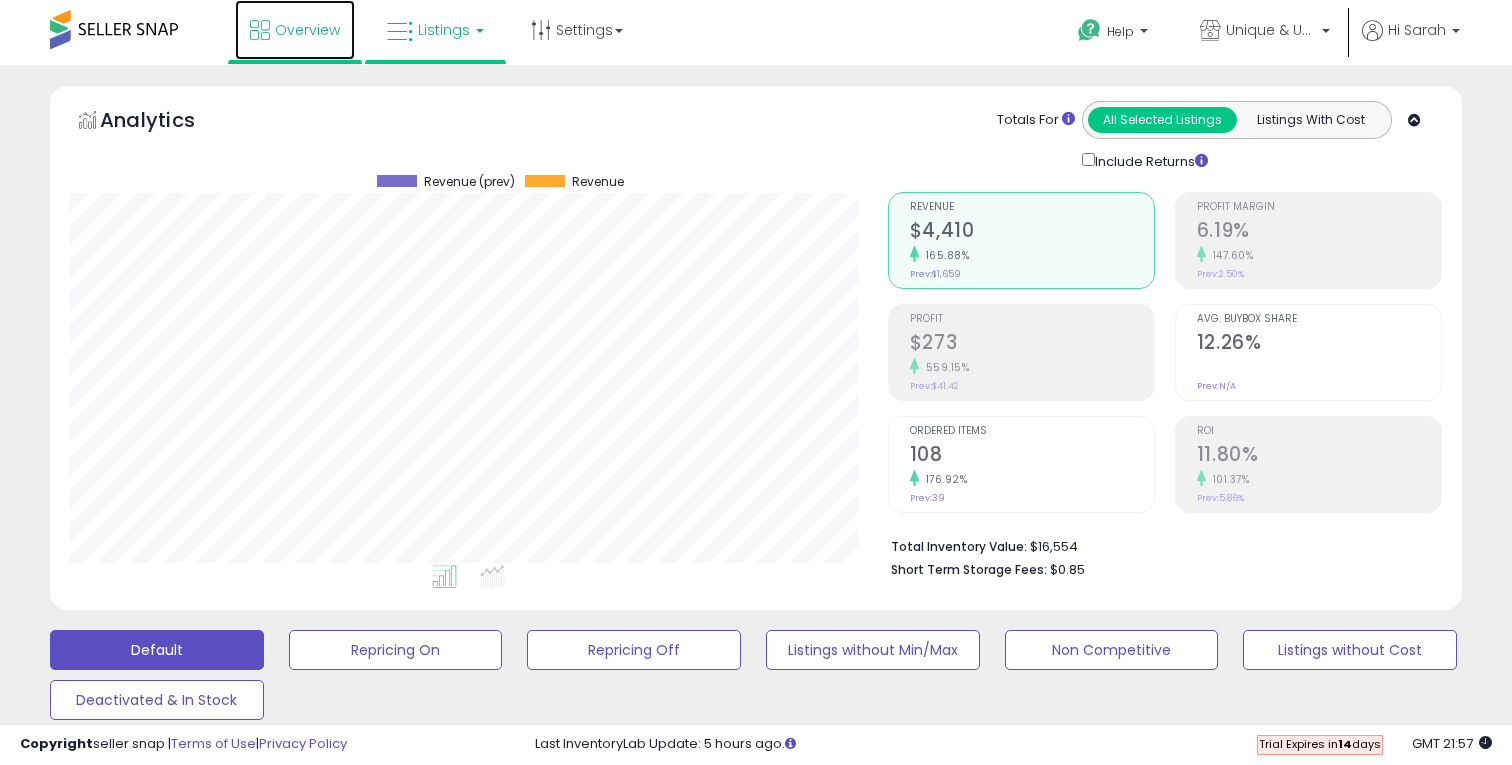 click at bounding box center (260, 30) 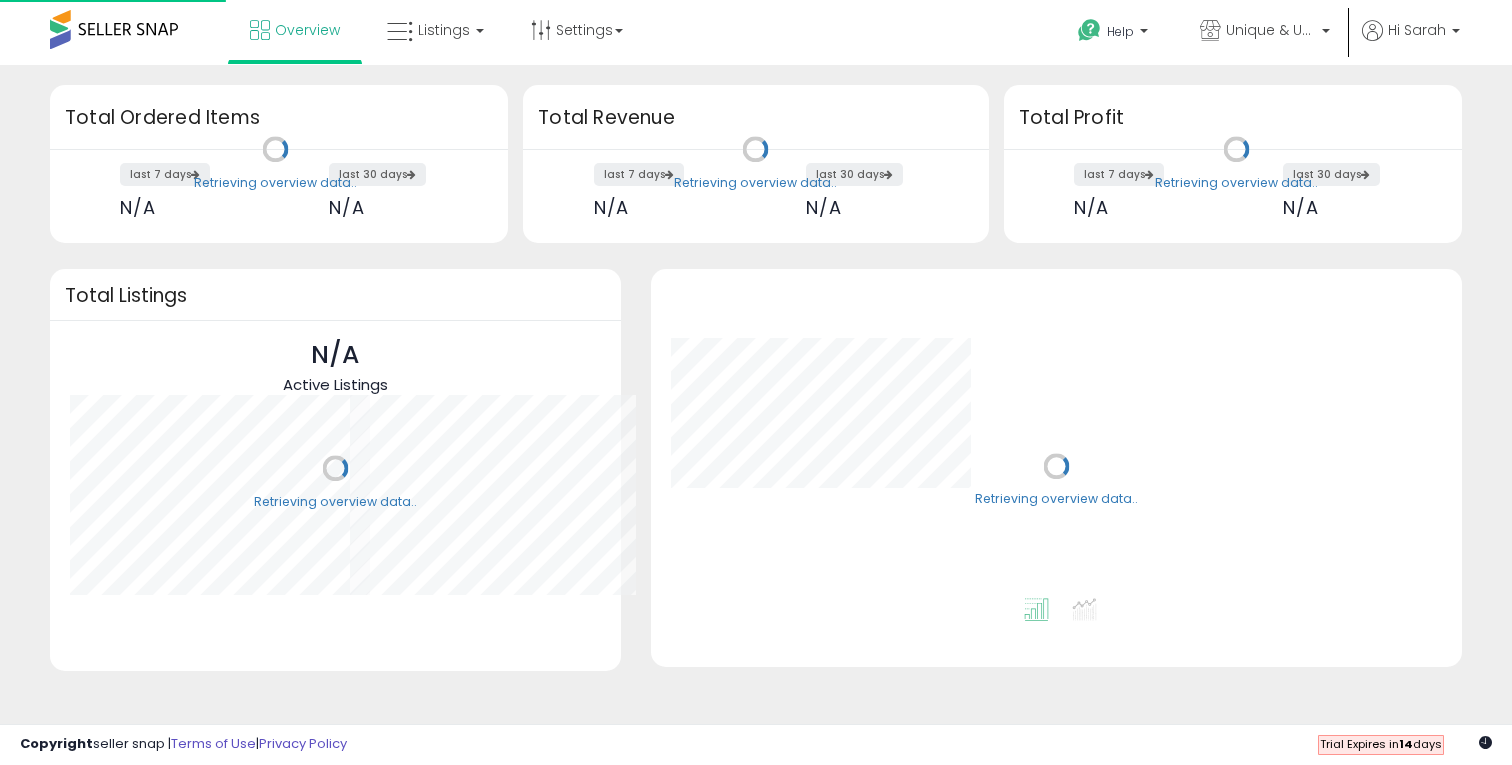 scroll, scrollTop: 0, scrollLeft: 0, axis: both 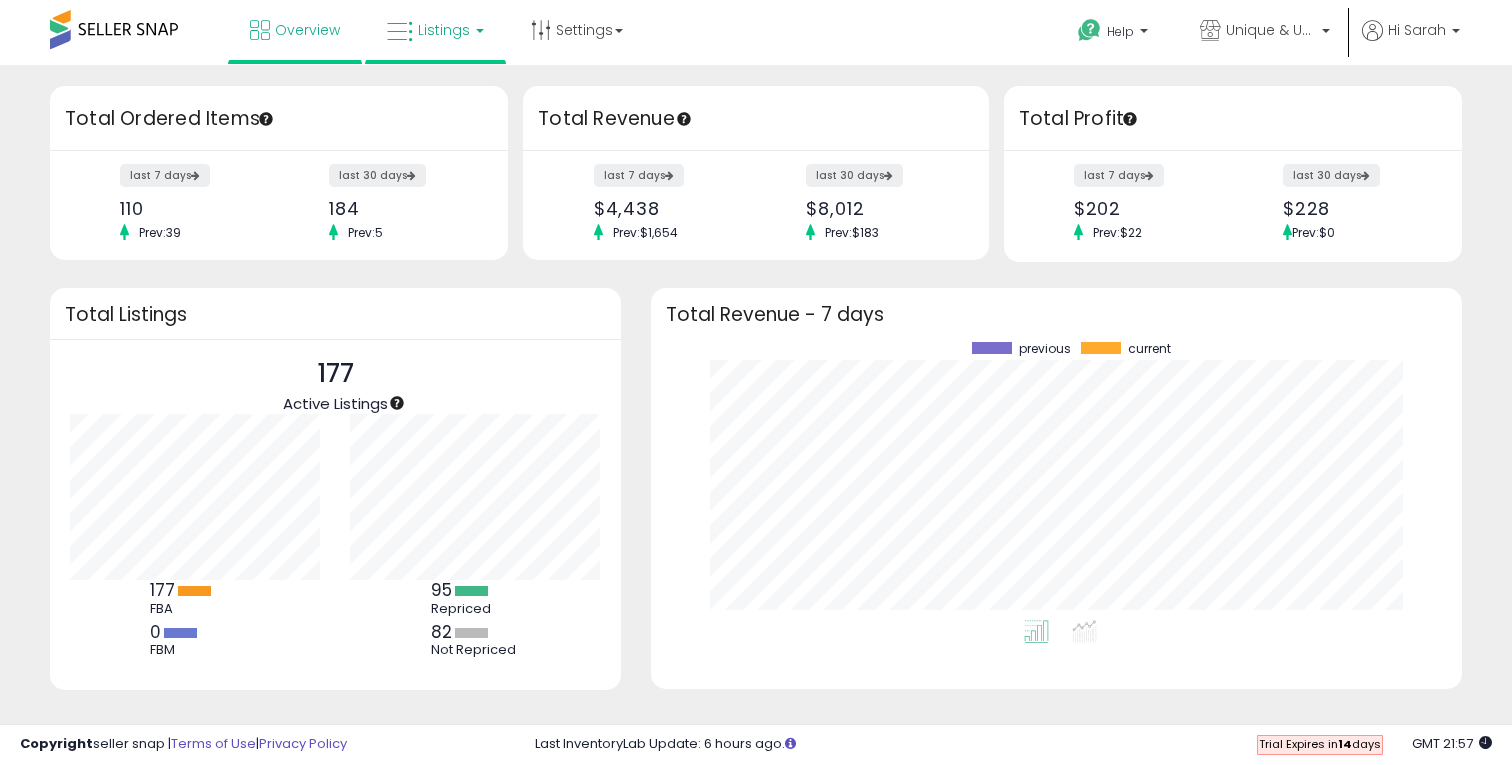 click at bounding box center [400, 32] 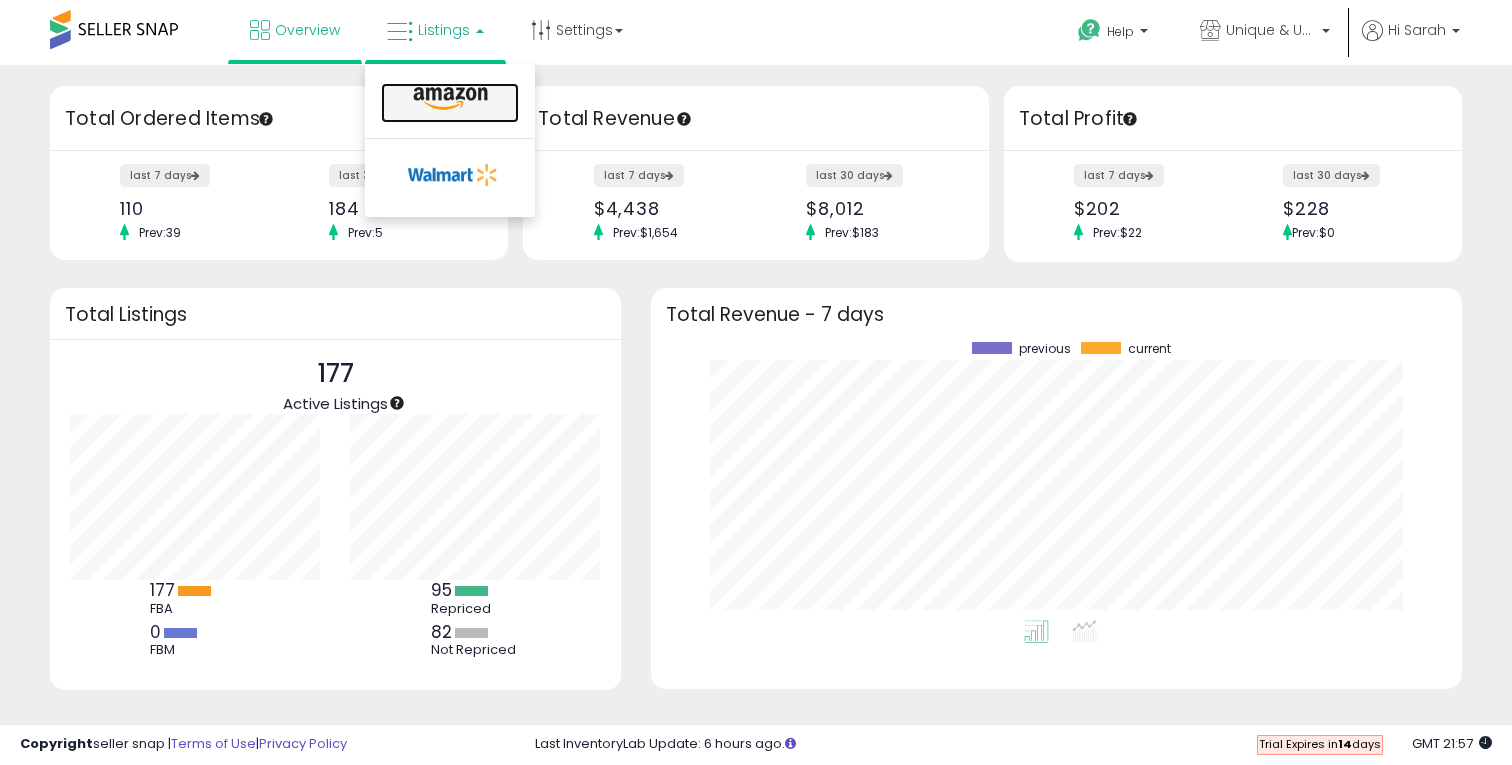 click at bounding box center [450, 99] 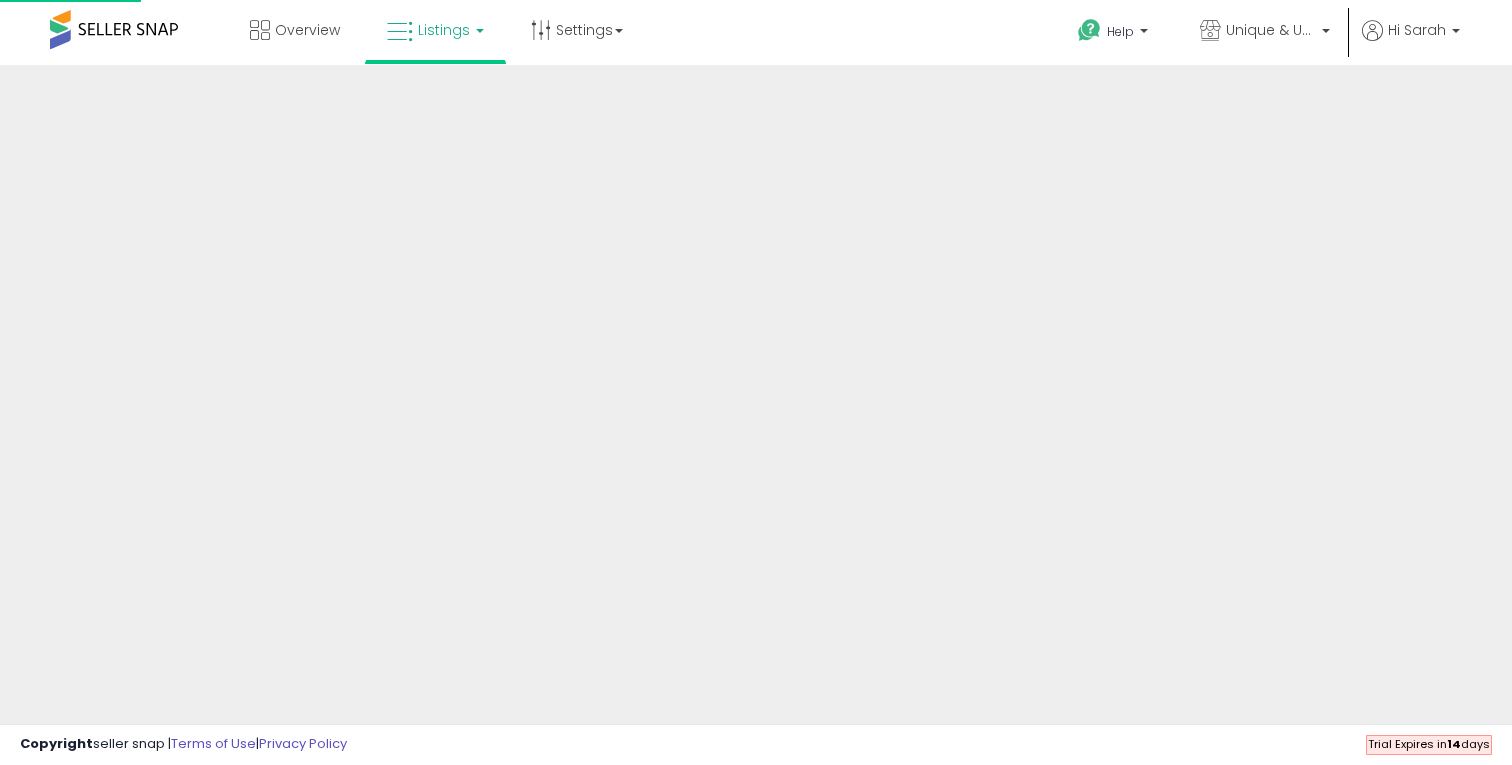 scroll, scrollTop: 0, scrollLeft: 0, axis: both 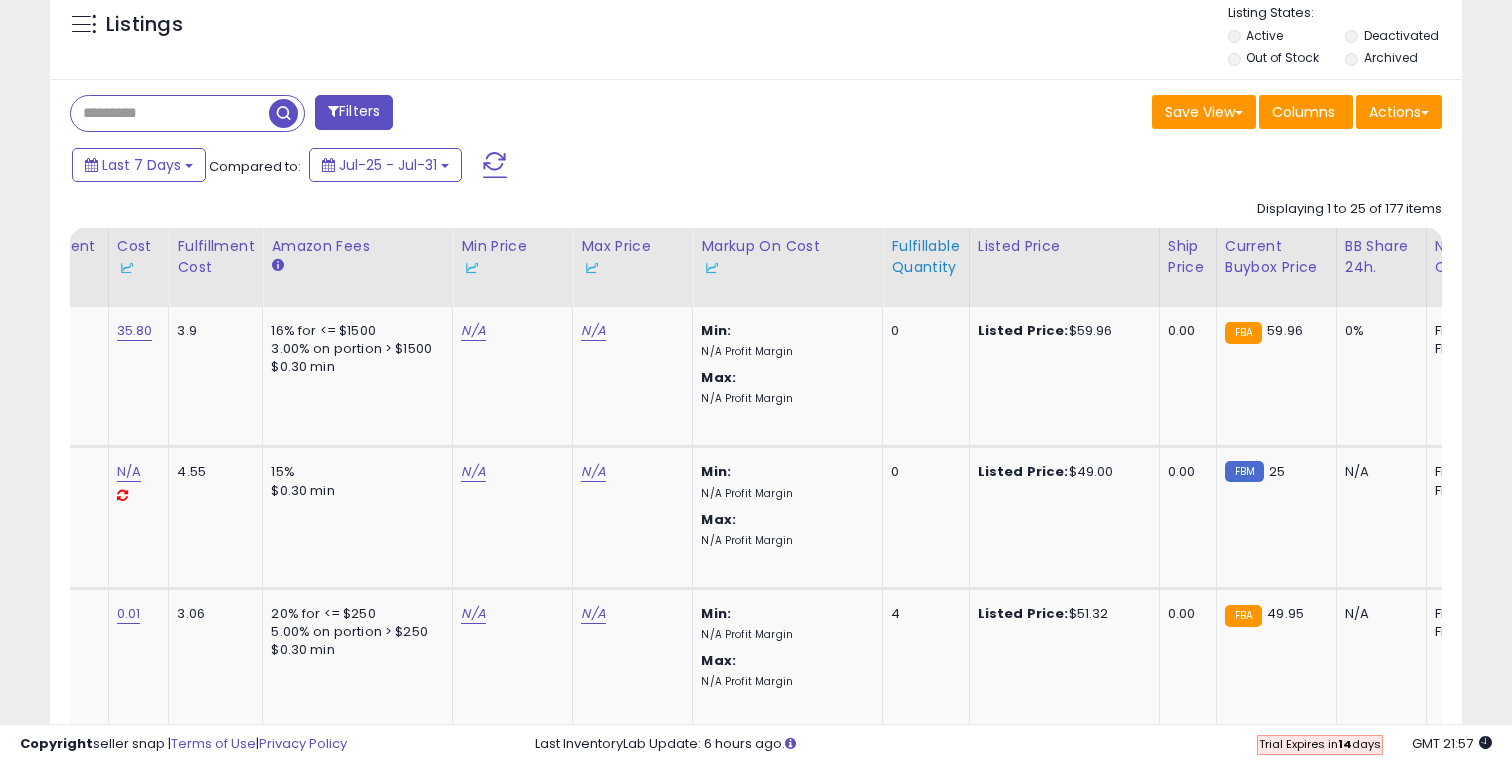click on "Fulfillable Quantity" at bounding box center [925, 257] 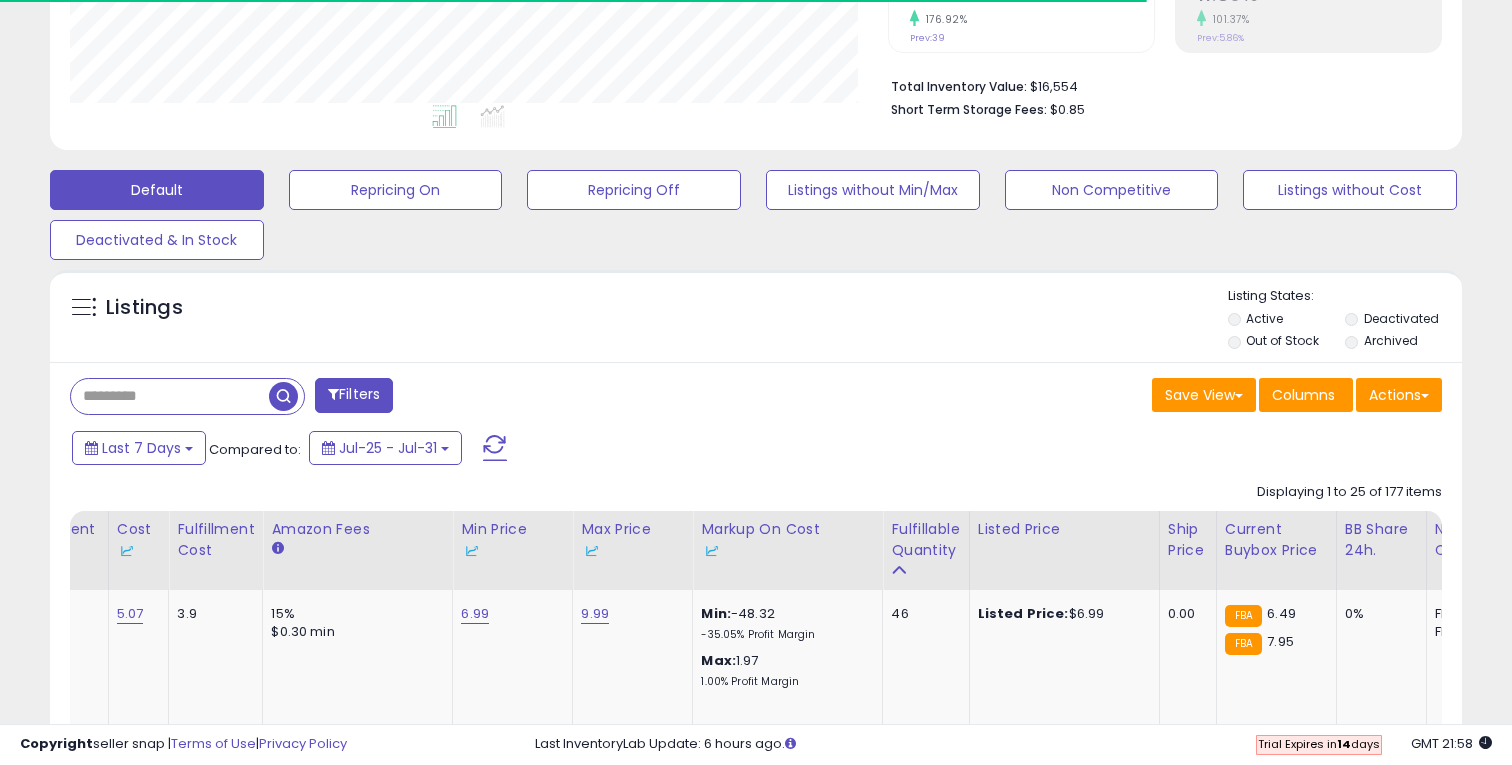 scroll, scrollTop: 743, scrollLeft: 0, axis: vertical 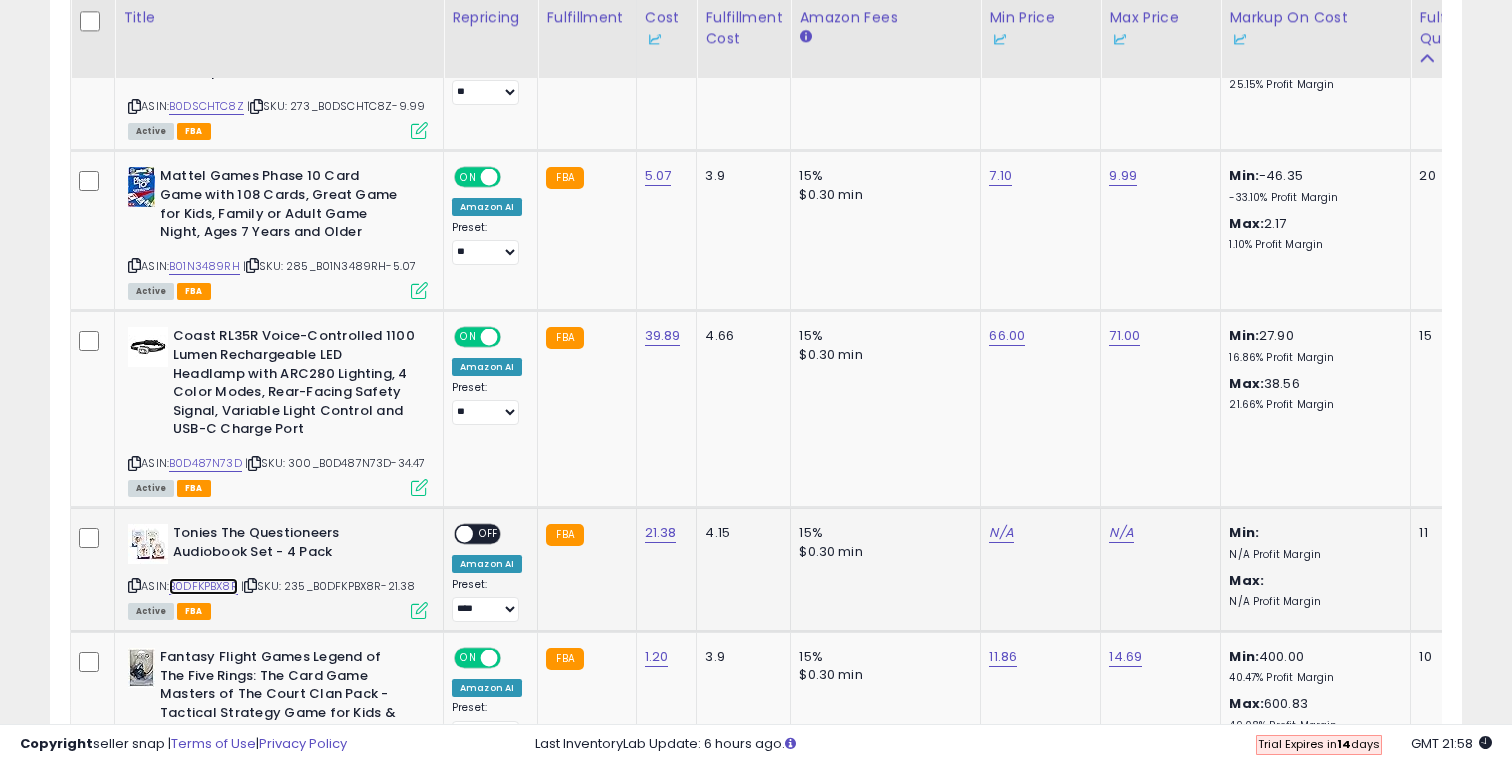 click on "B0DFKPBX8R" at bounding box center (203, 586) 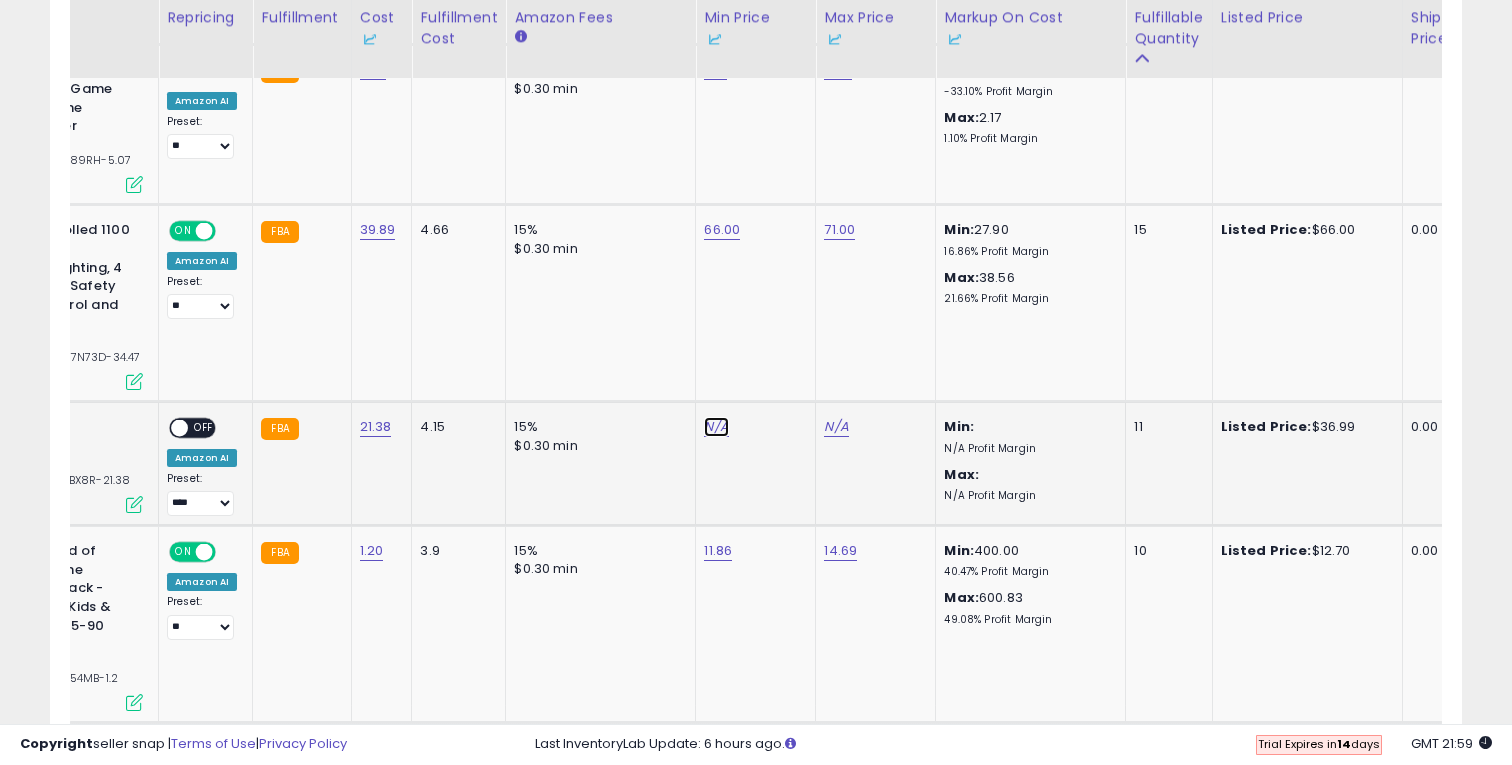 click on "N/A" at bounding box center (716, 427) 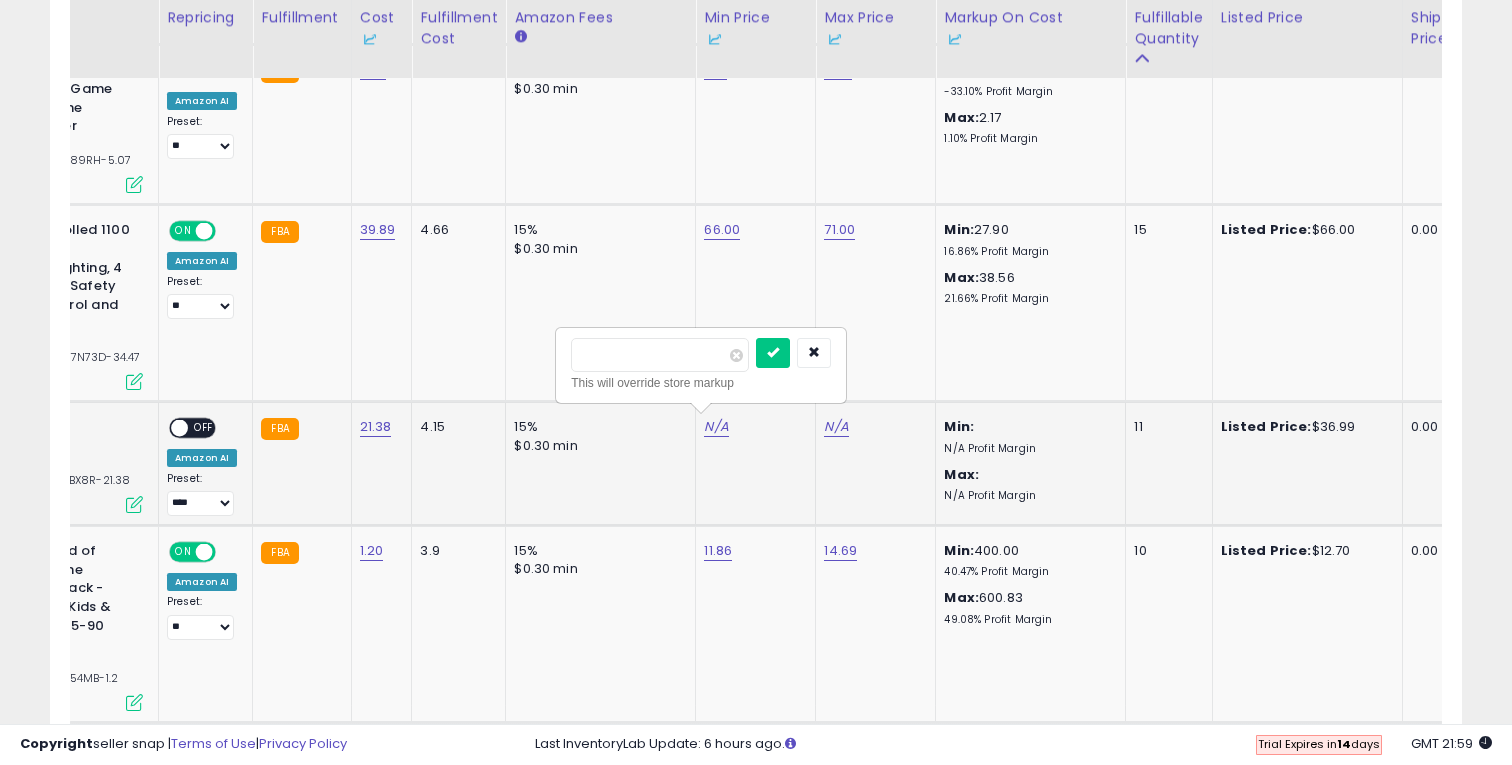 type on "**" 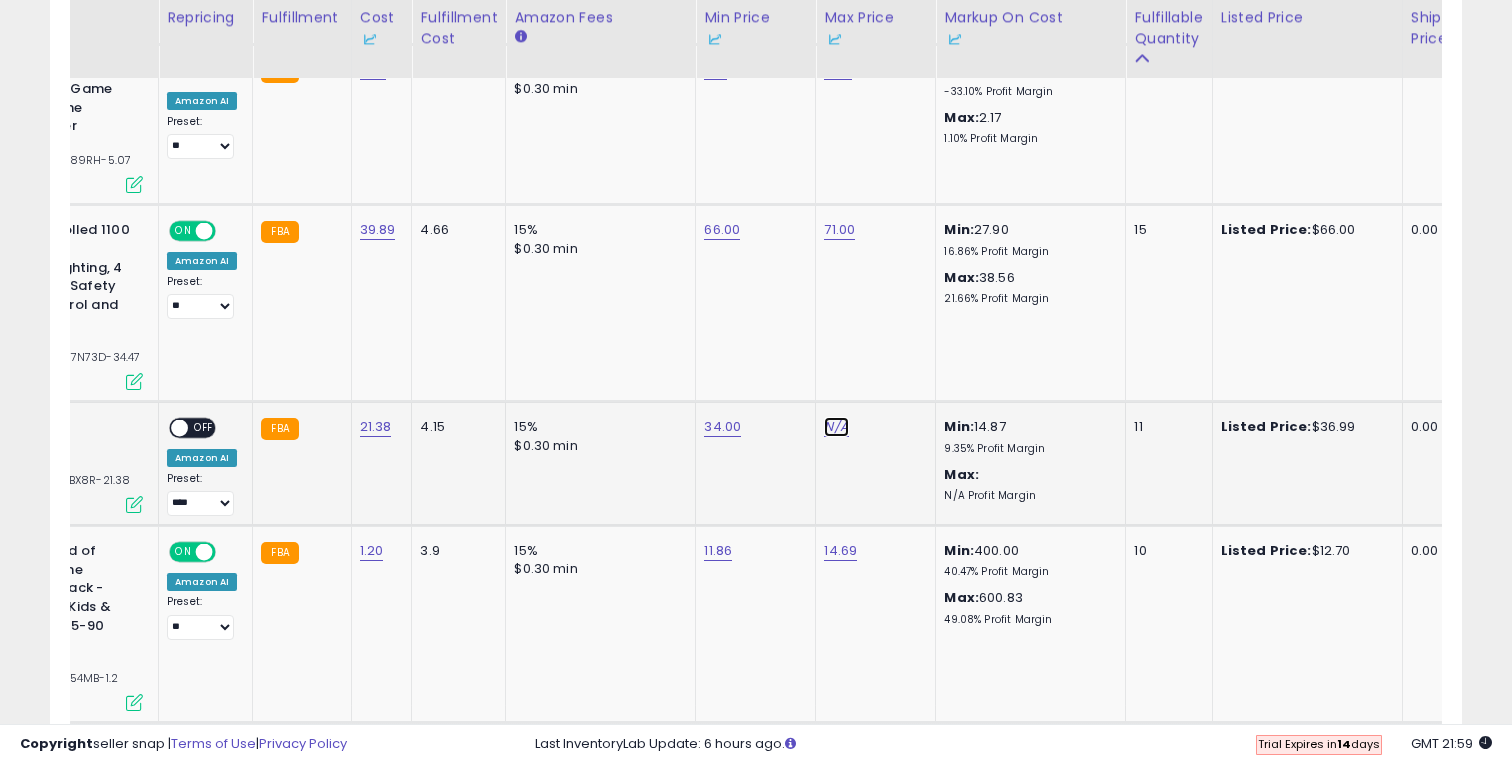 click on "N/A" at bounding box center (836, 427) 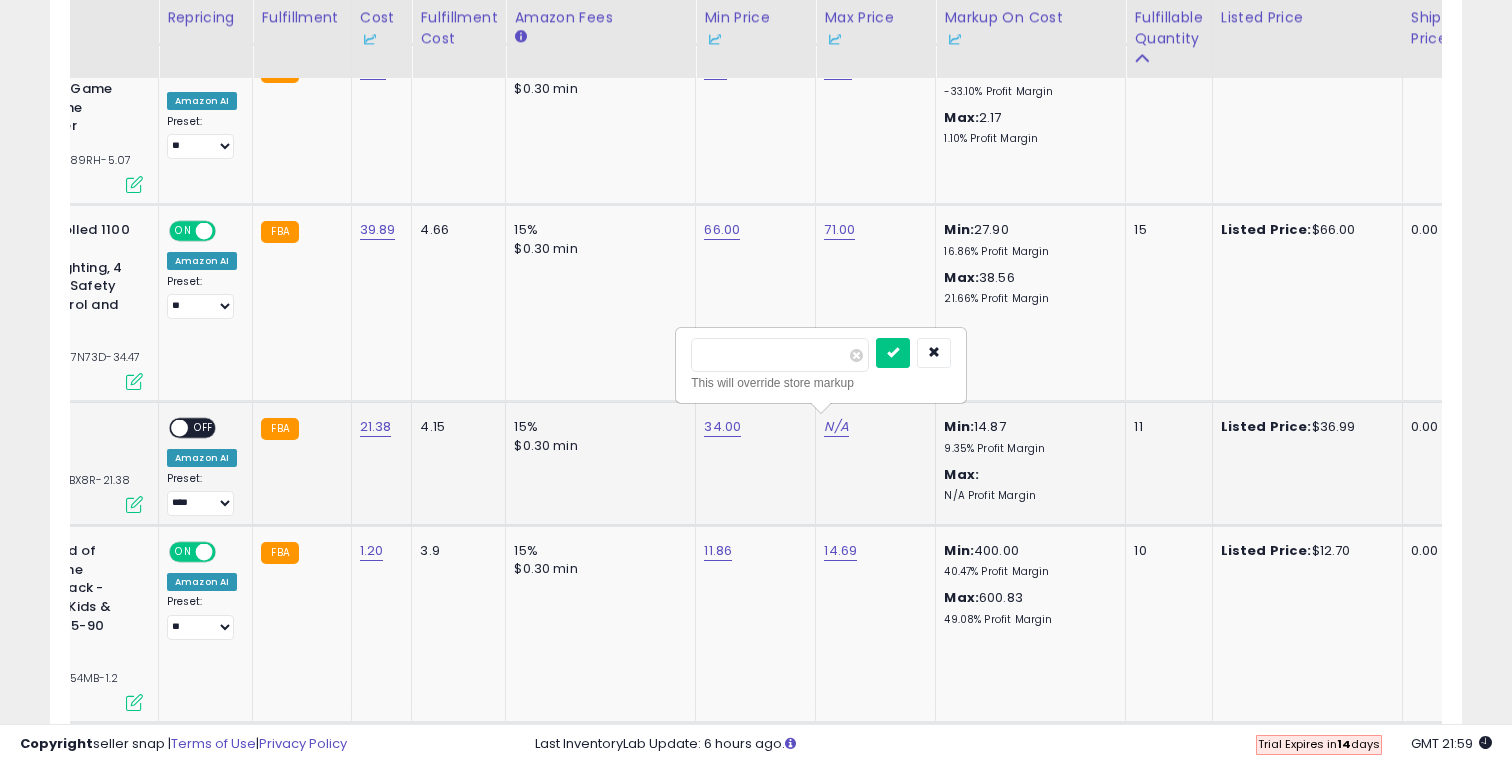 type on "**" 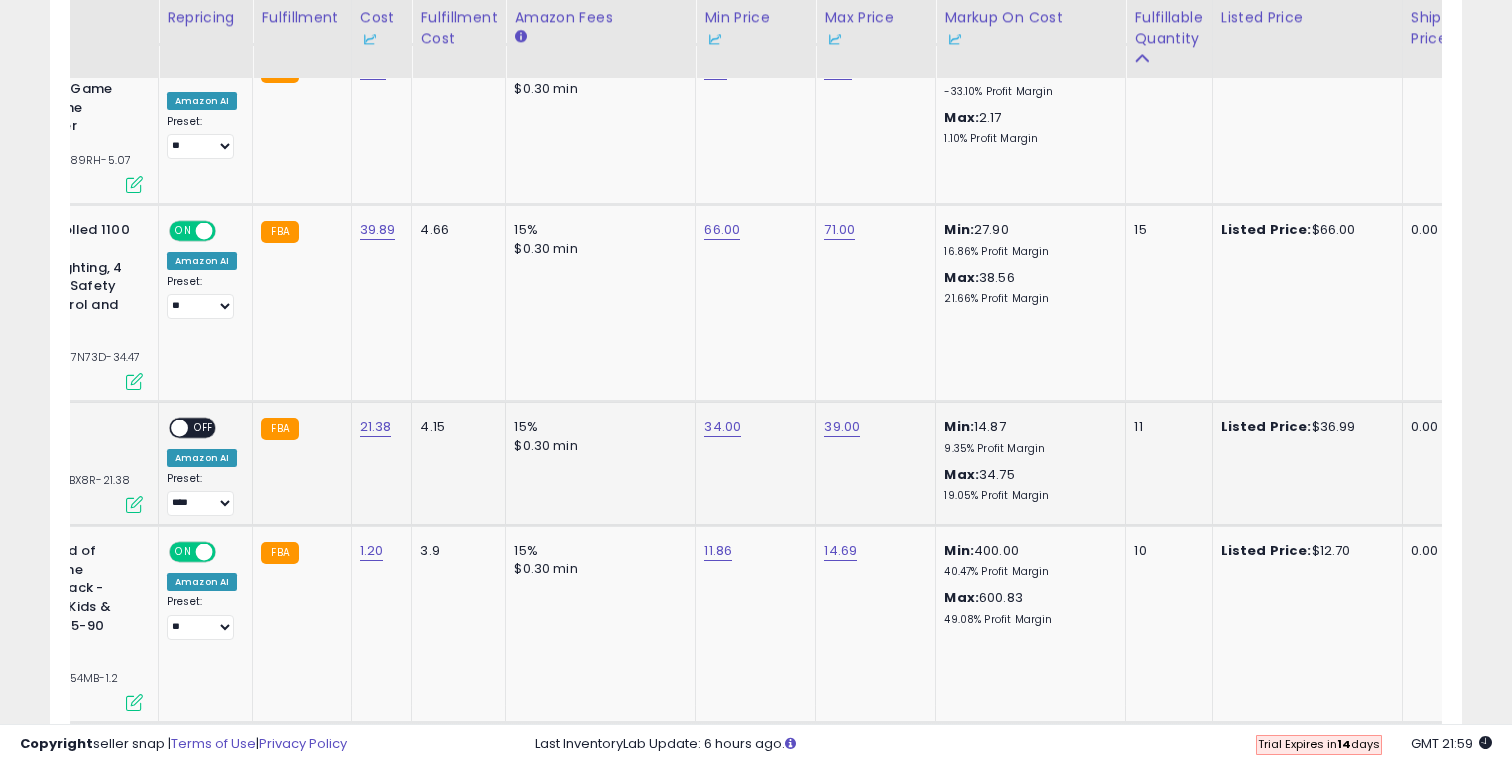 click on "OFF" at bounding box center [204, 428] 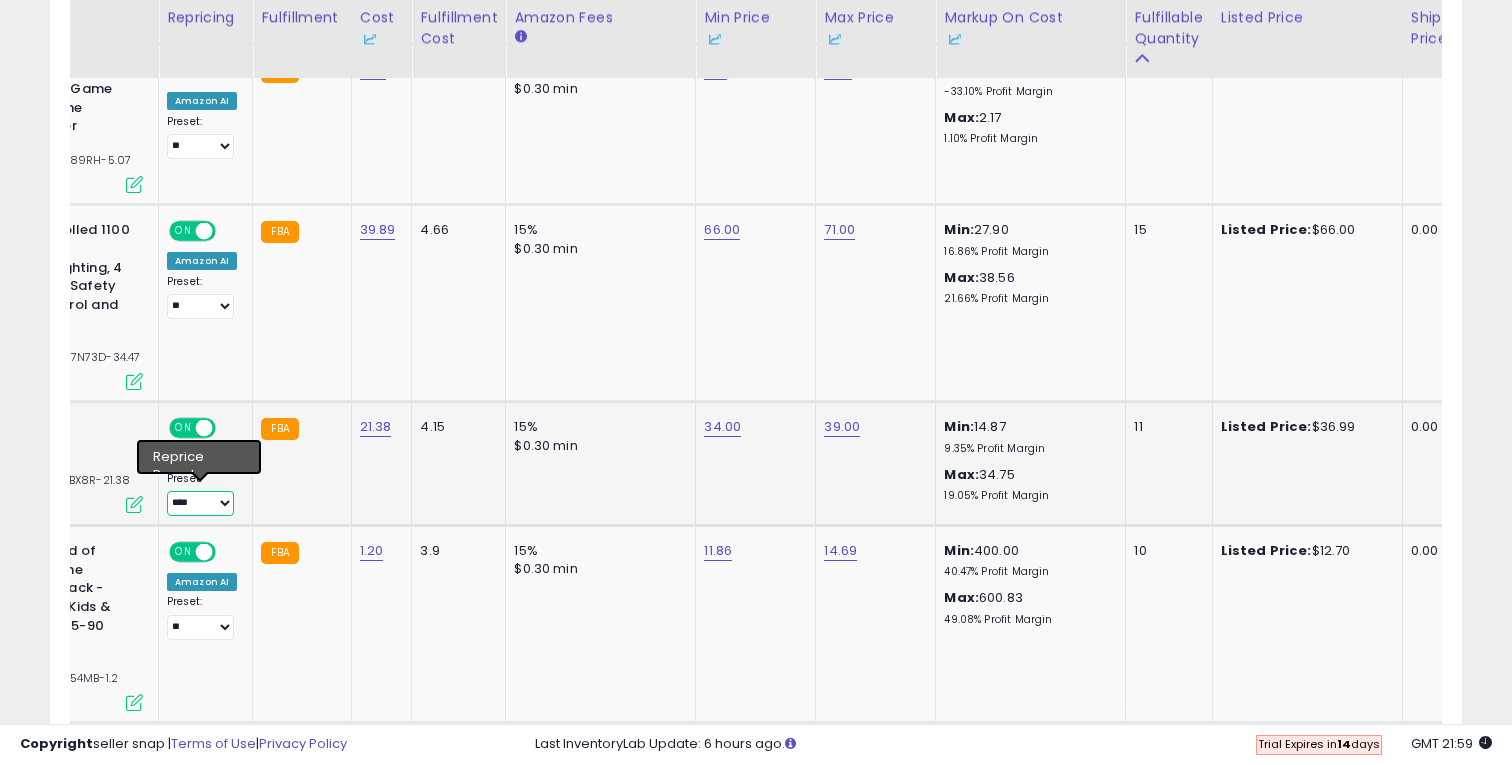 click on "**** **" at bounding box center (200, 503) 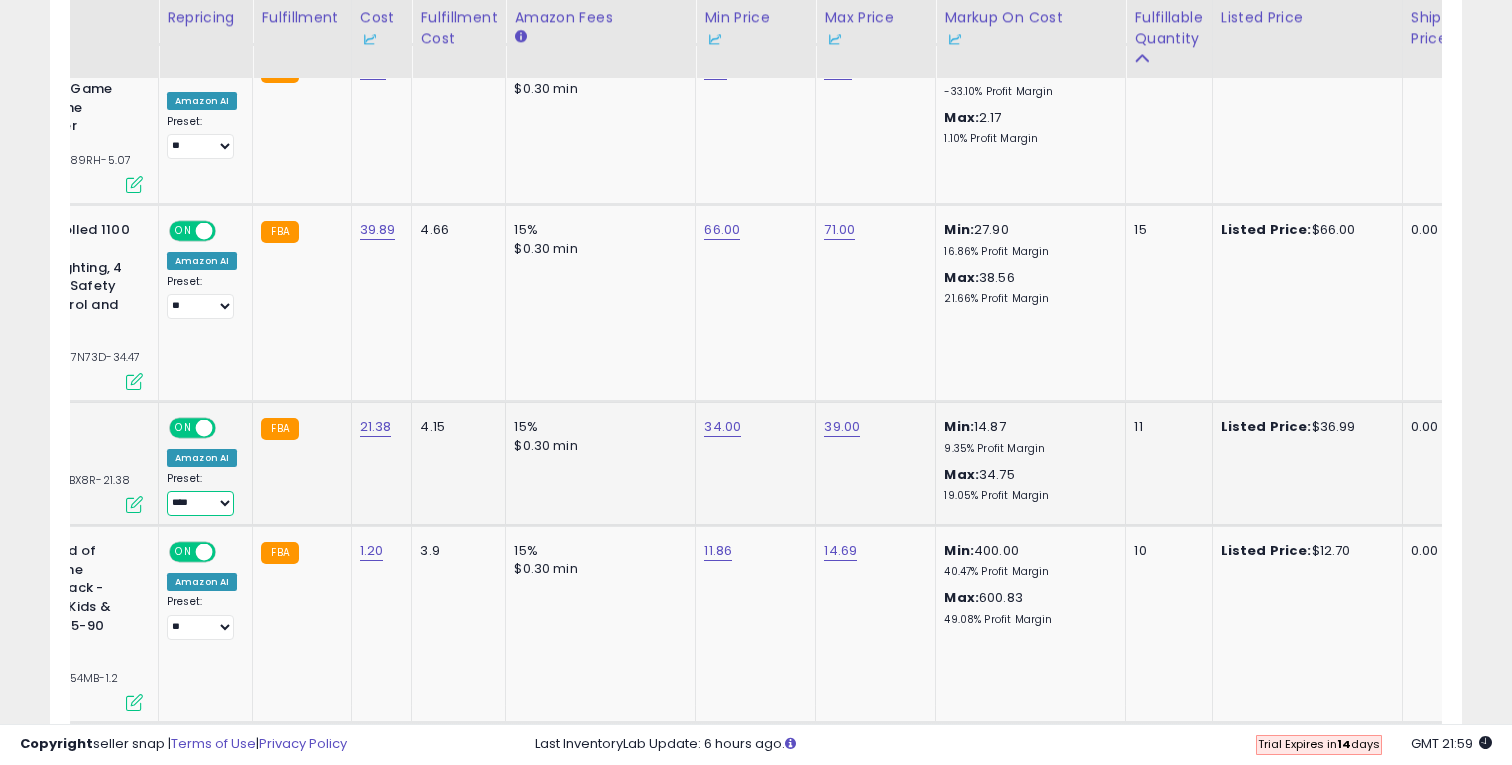 select on "**" 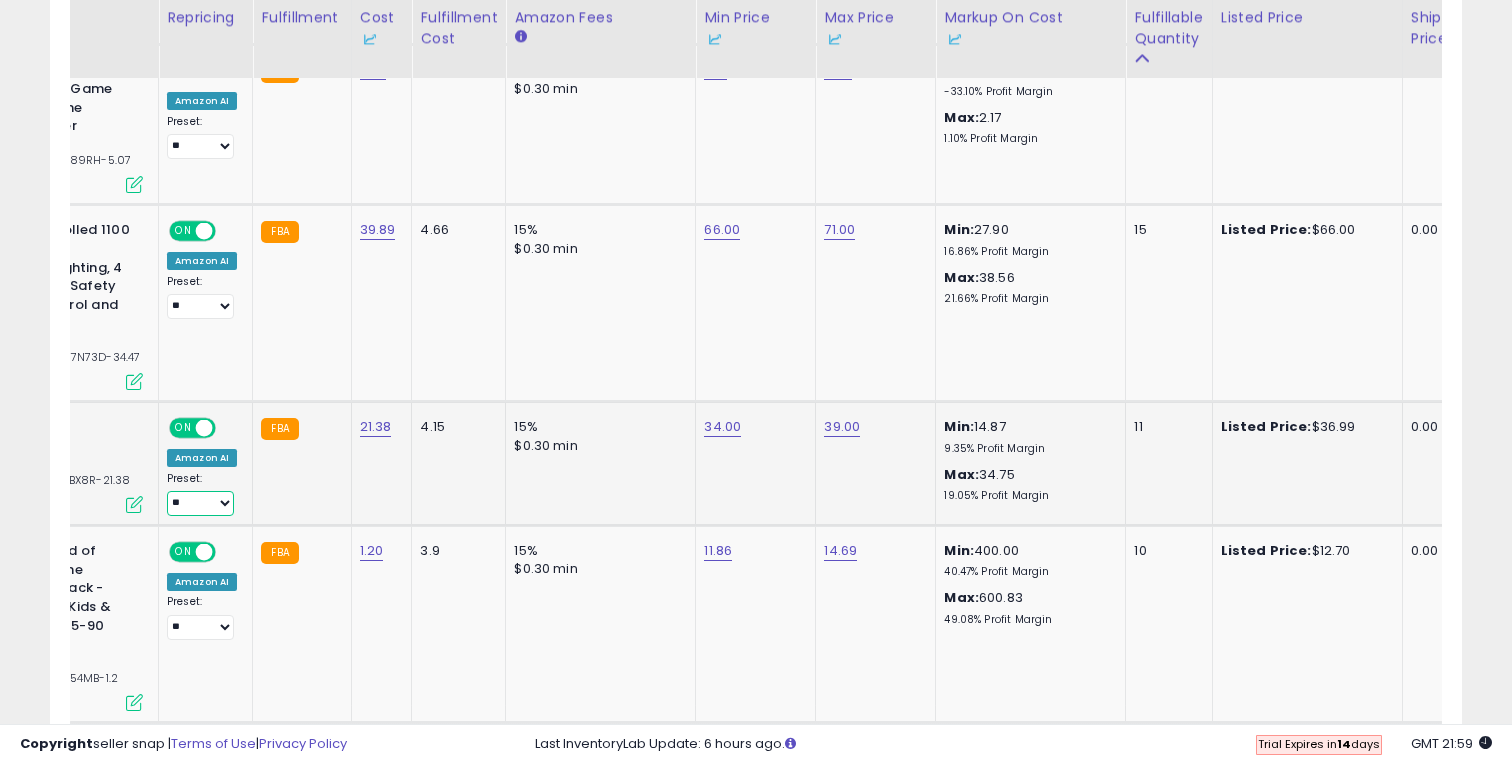 click on "**** **" at bounding box center (200, 503) 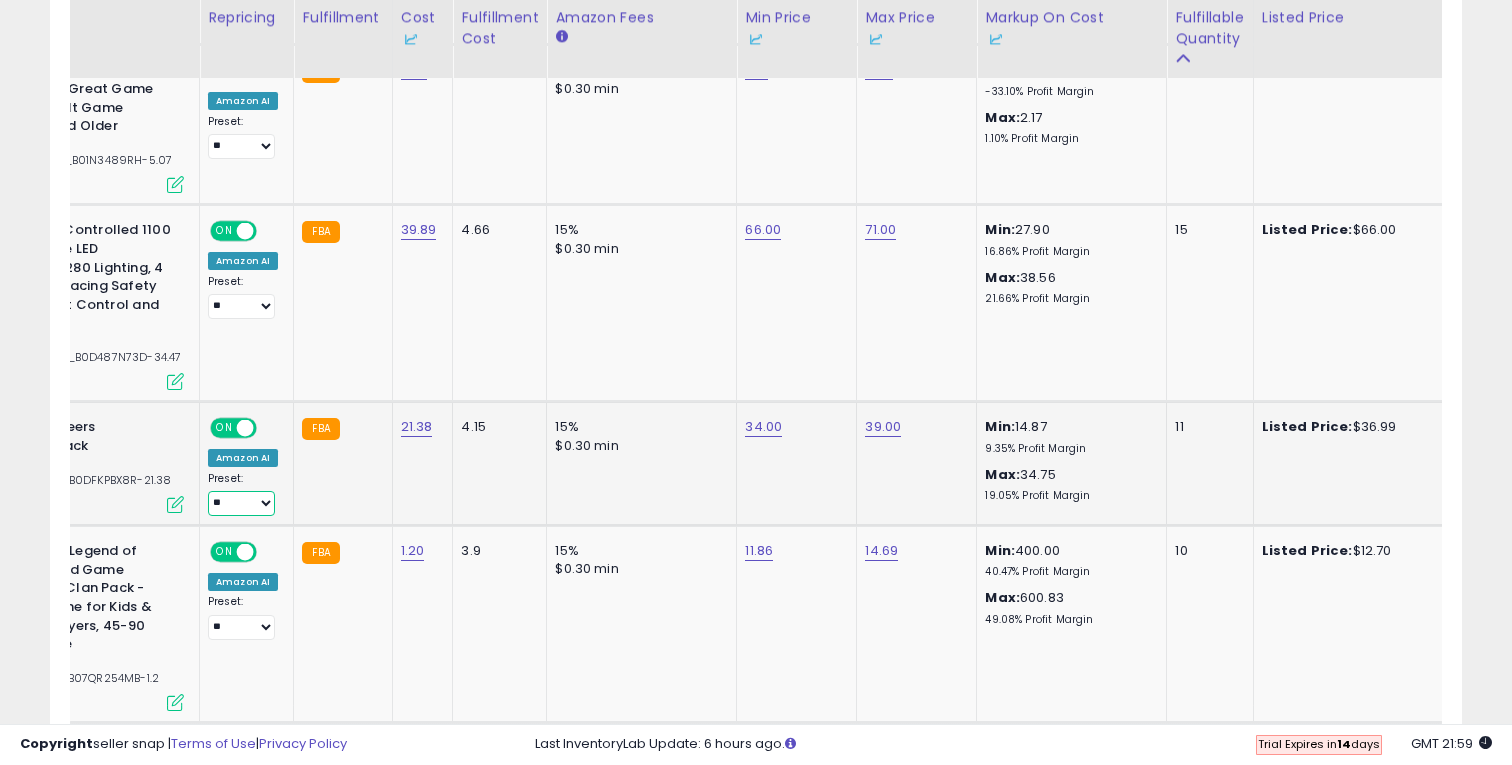 scroll, scrollTop: 0, scrollLeft: 144, axis: horizontal 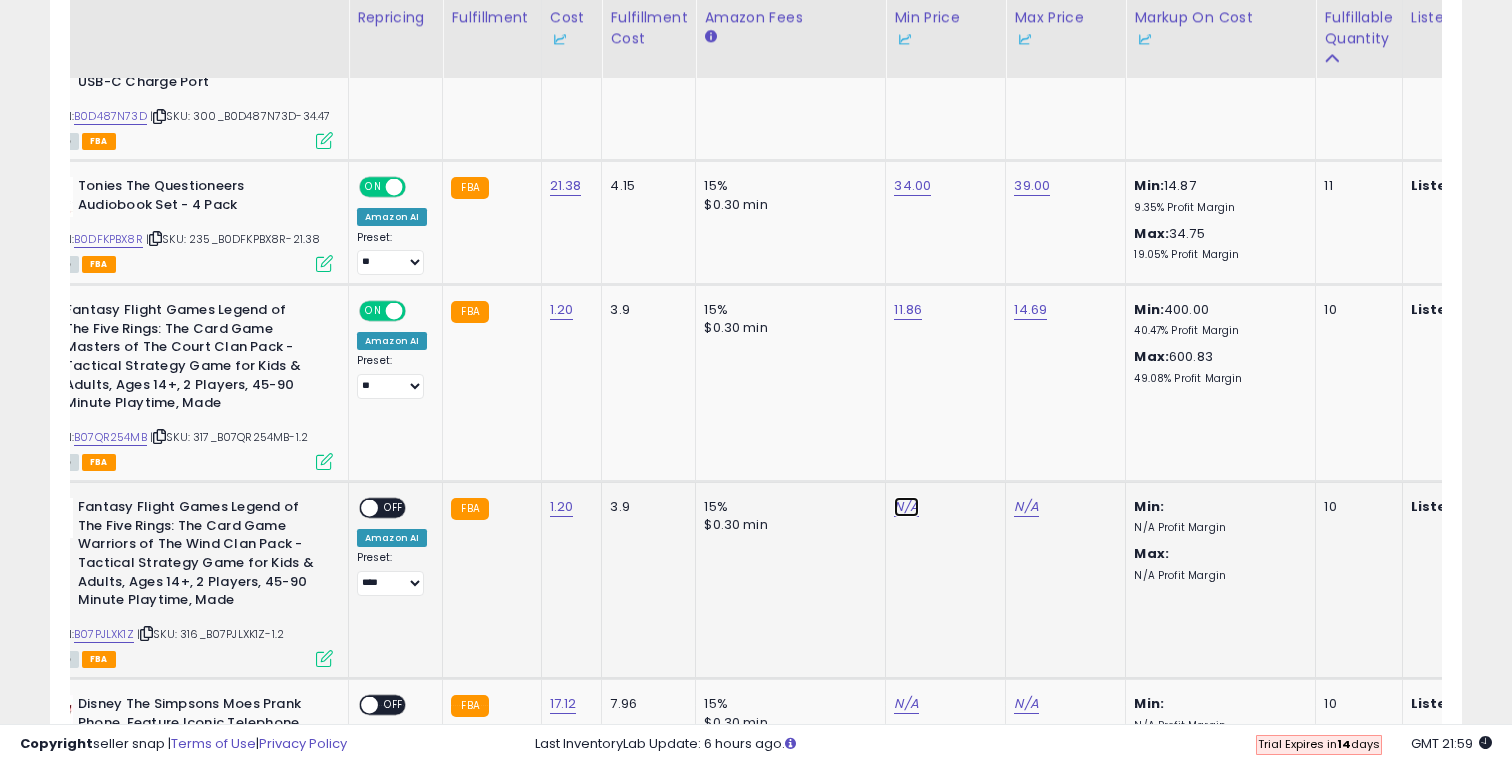 click on "N/A" at bounding box center (906, 507) 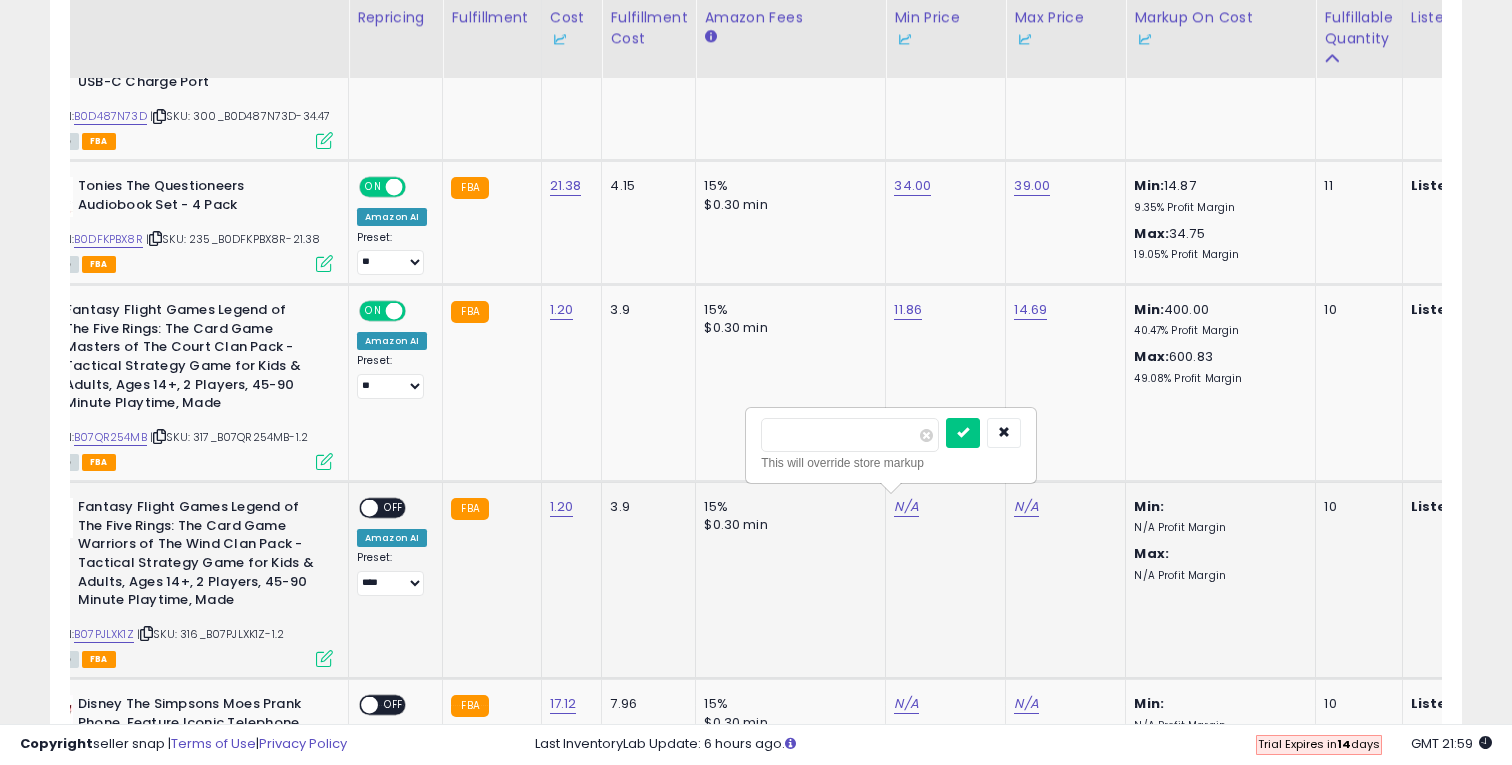 type on "**" 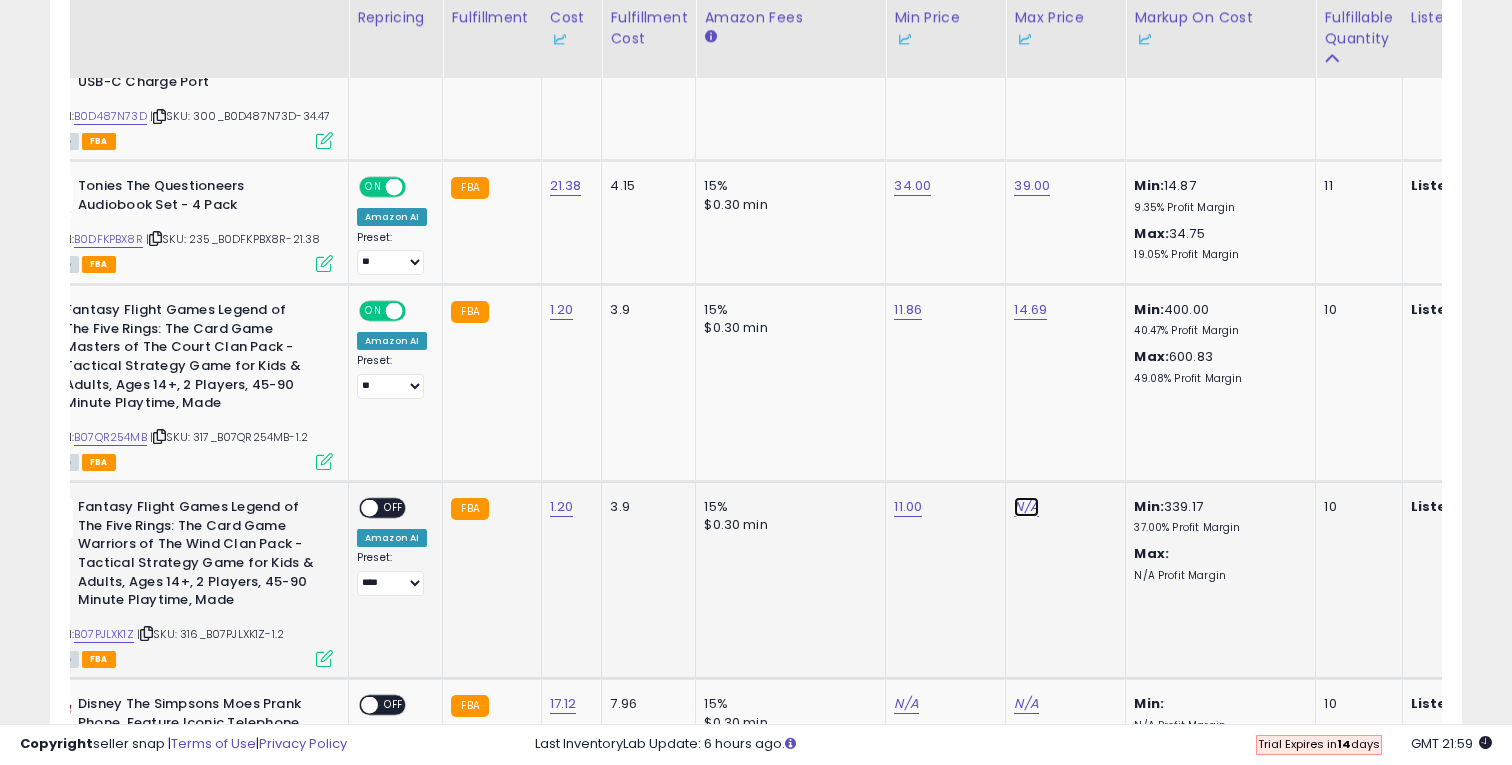 click on "N/A" at bounding box center (1026, 507) 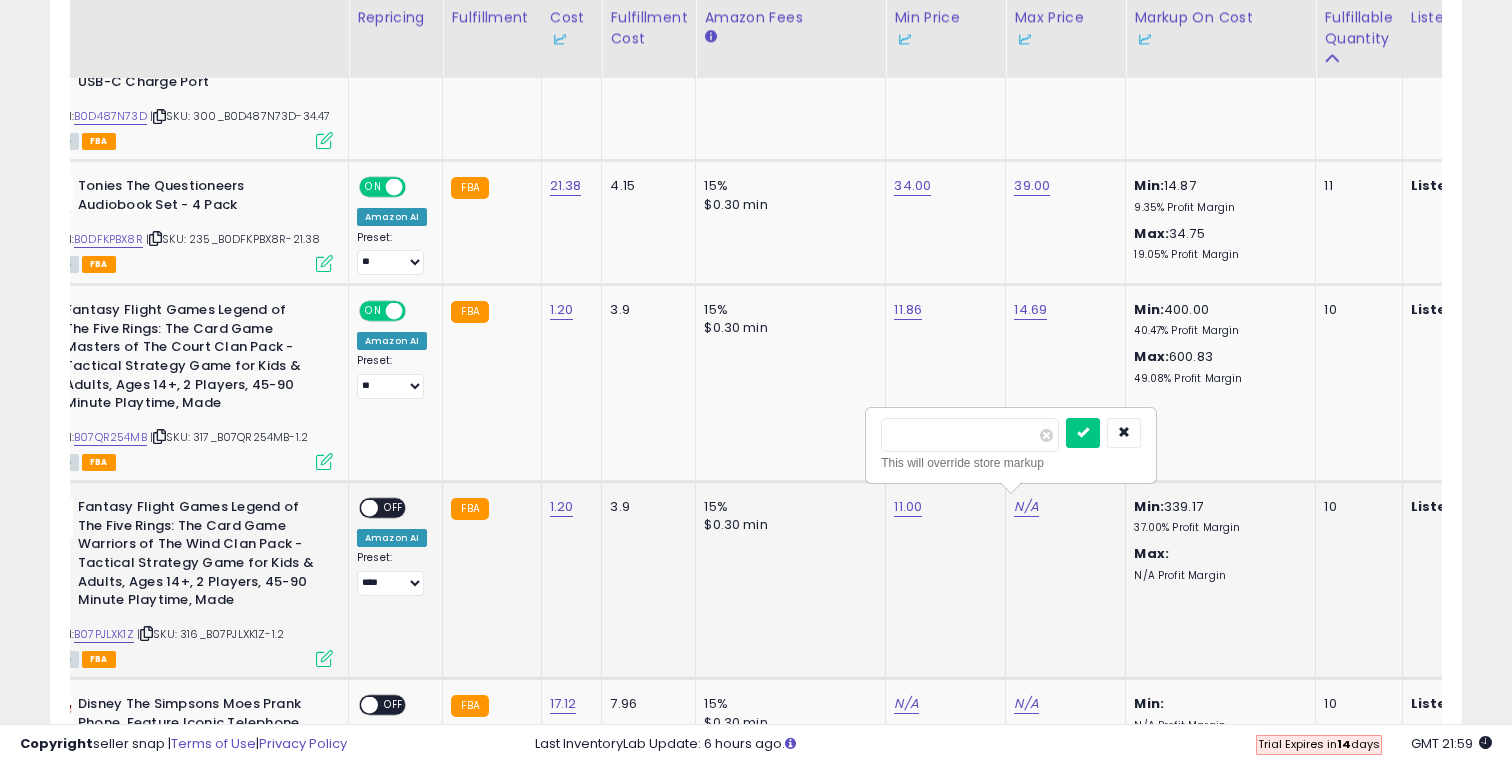 type on "**" 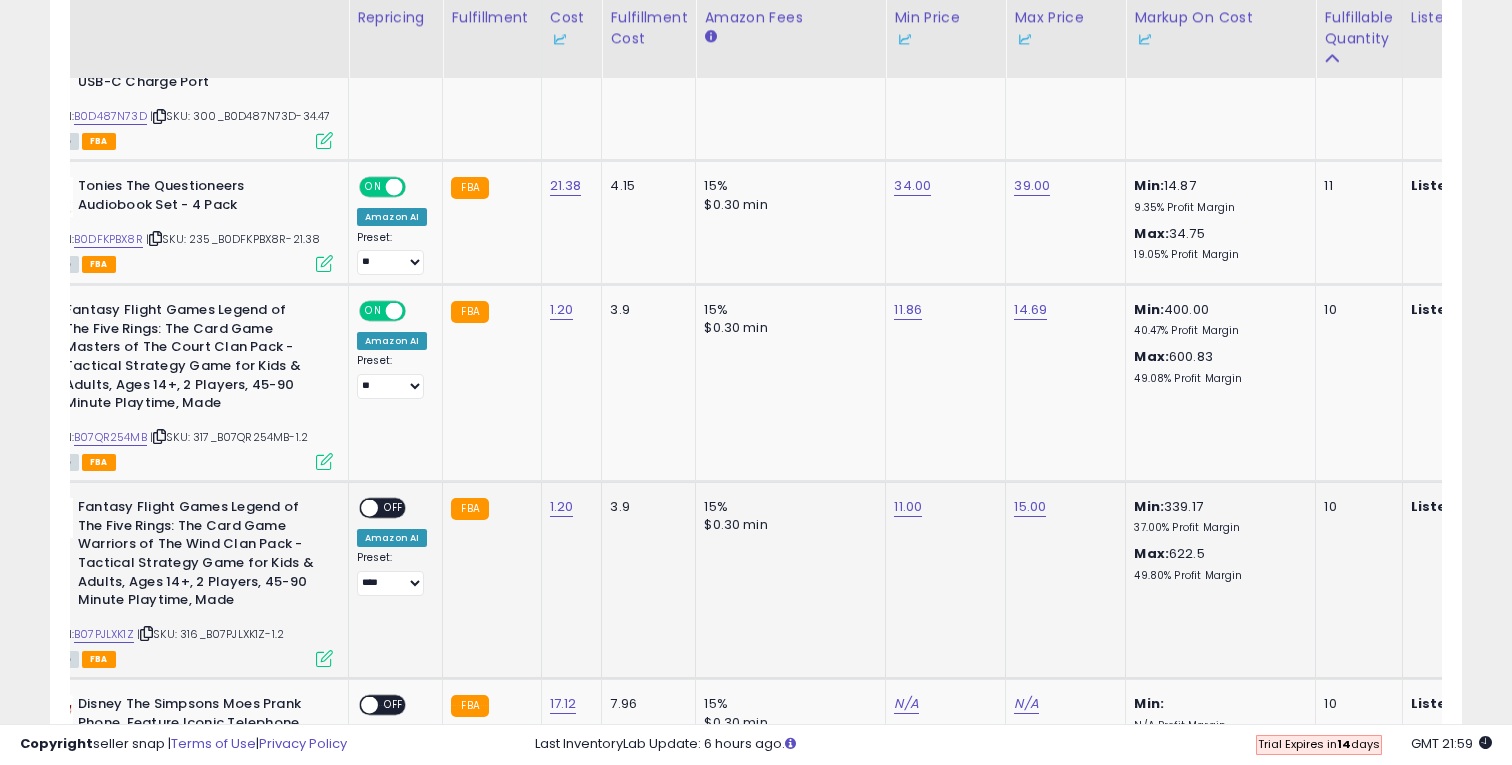 click on "OFF" at bounding box center (394, 508) 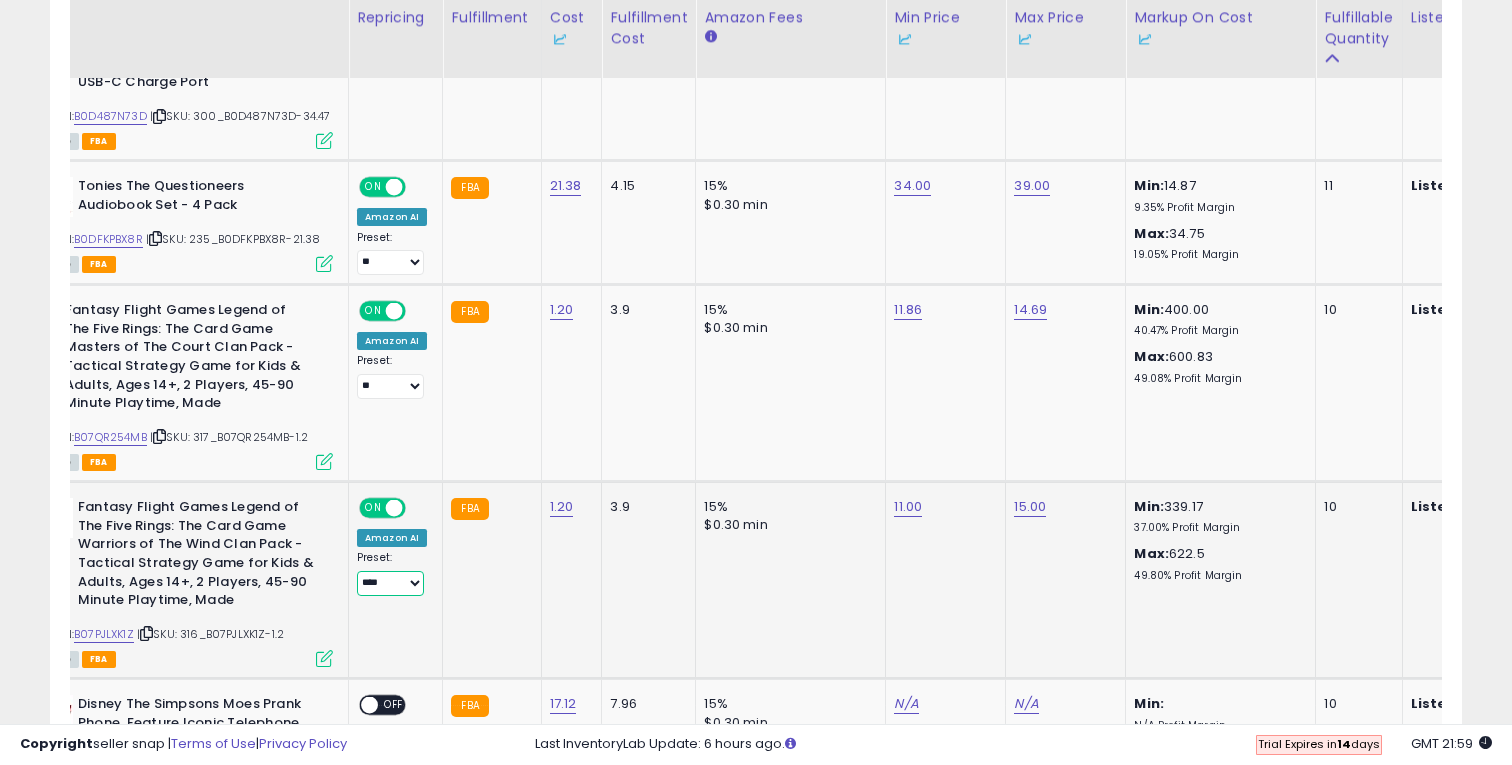 click on "**** **" at bounding box center [390, 583] 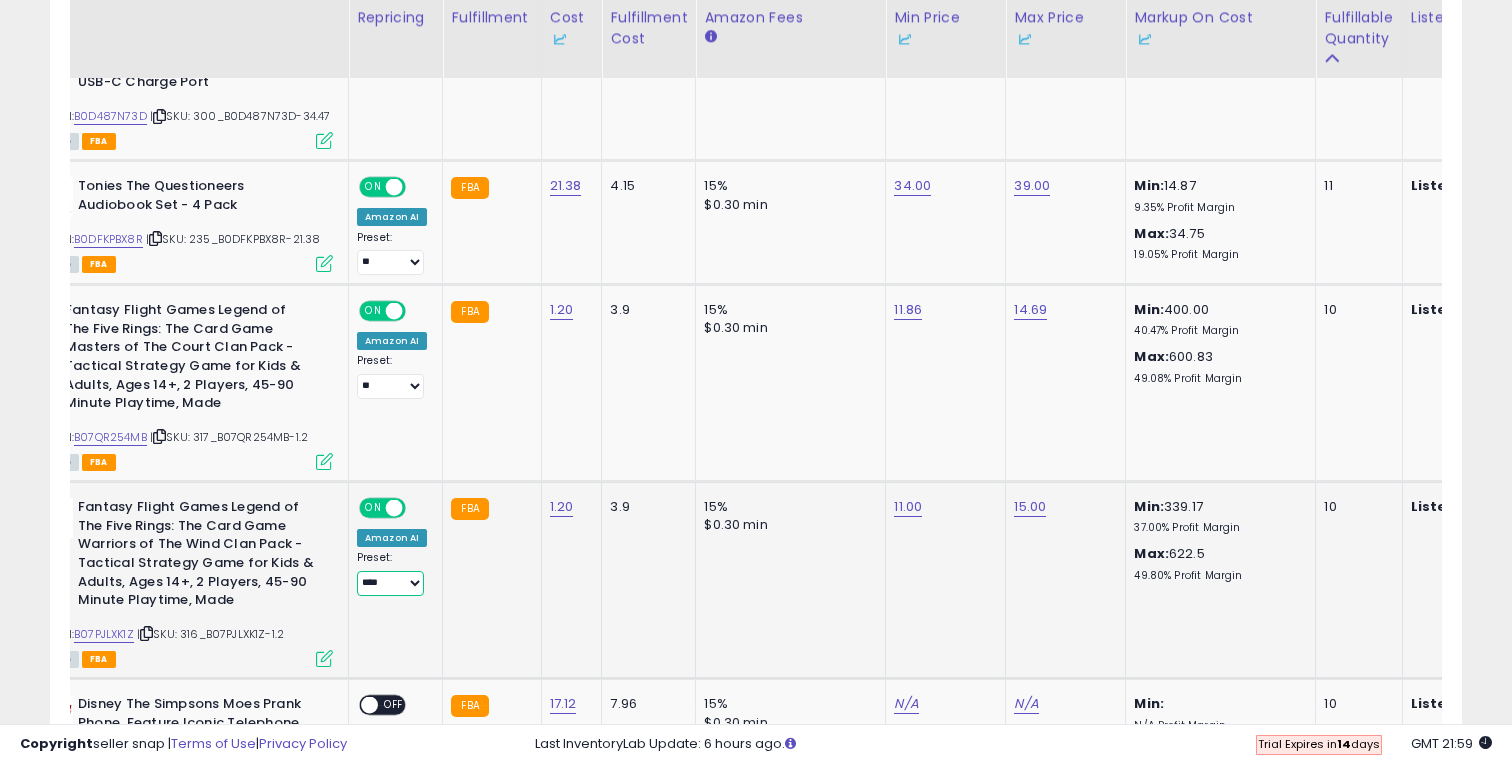 select on "**" 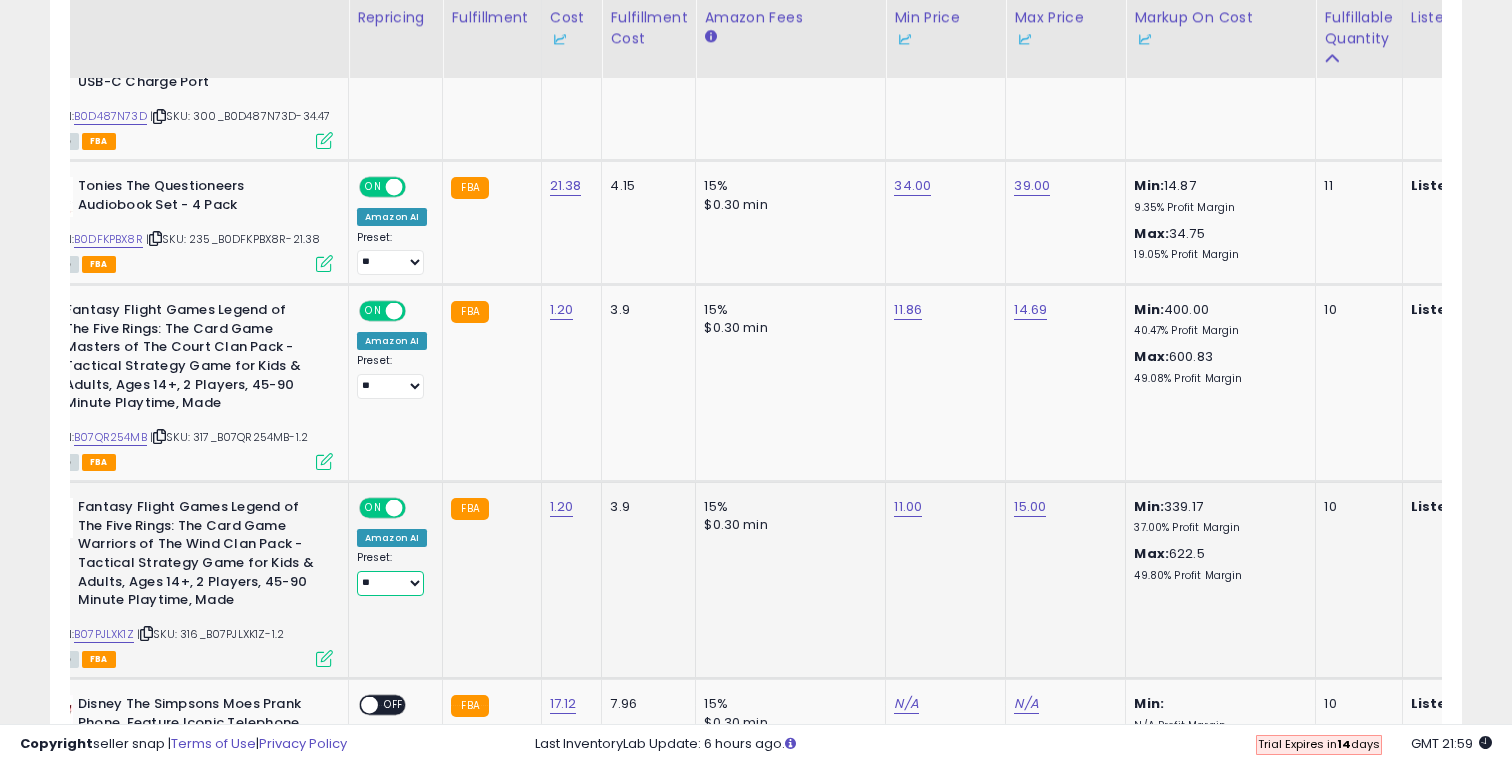 click on "**** **" at bounding box center [390, 583] 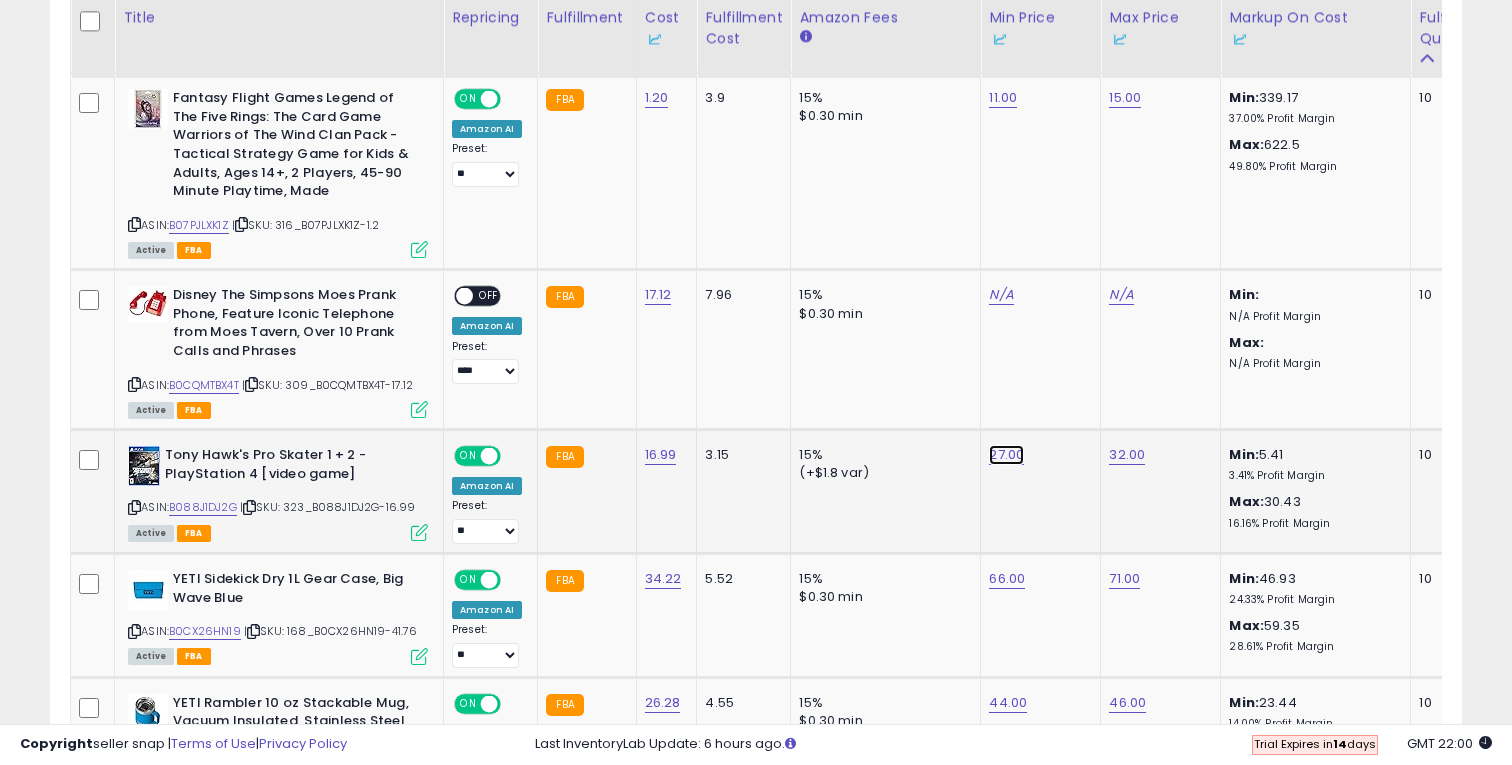 click on "27.00" at bounding box center [1003, -918] 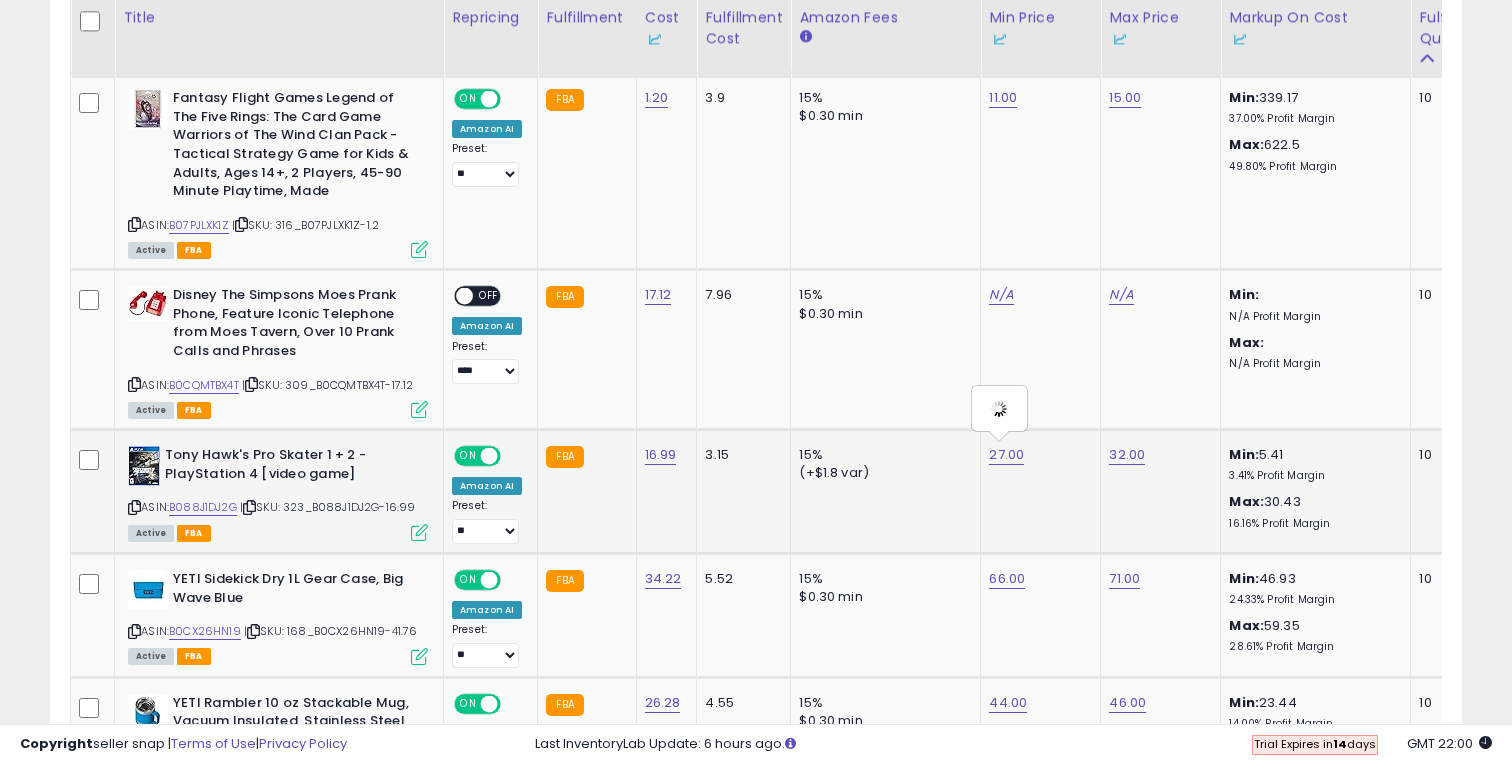 type on "*****" 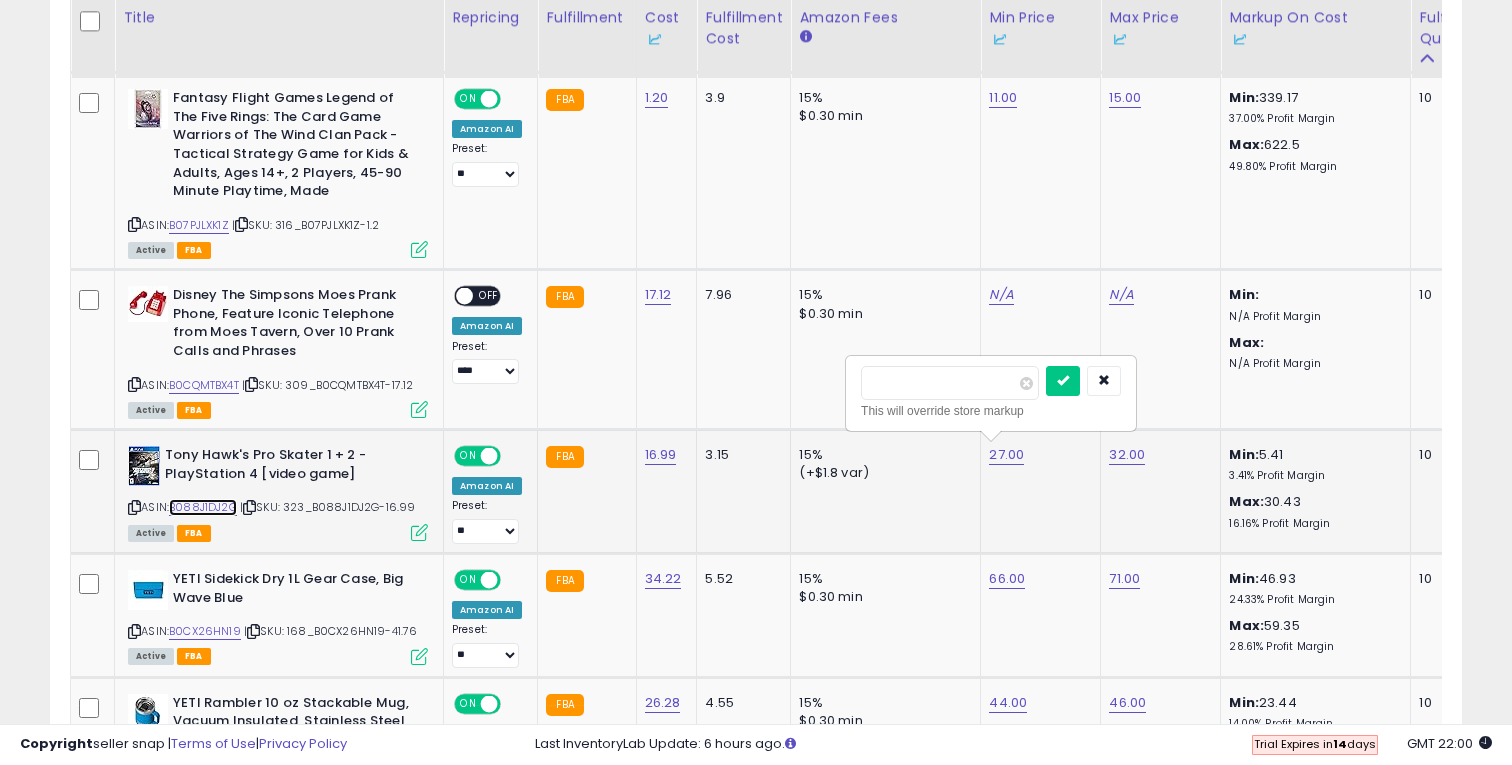 click on "B088J1DJ2G" at bounding box center (203, 507) 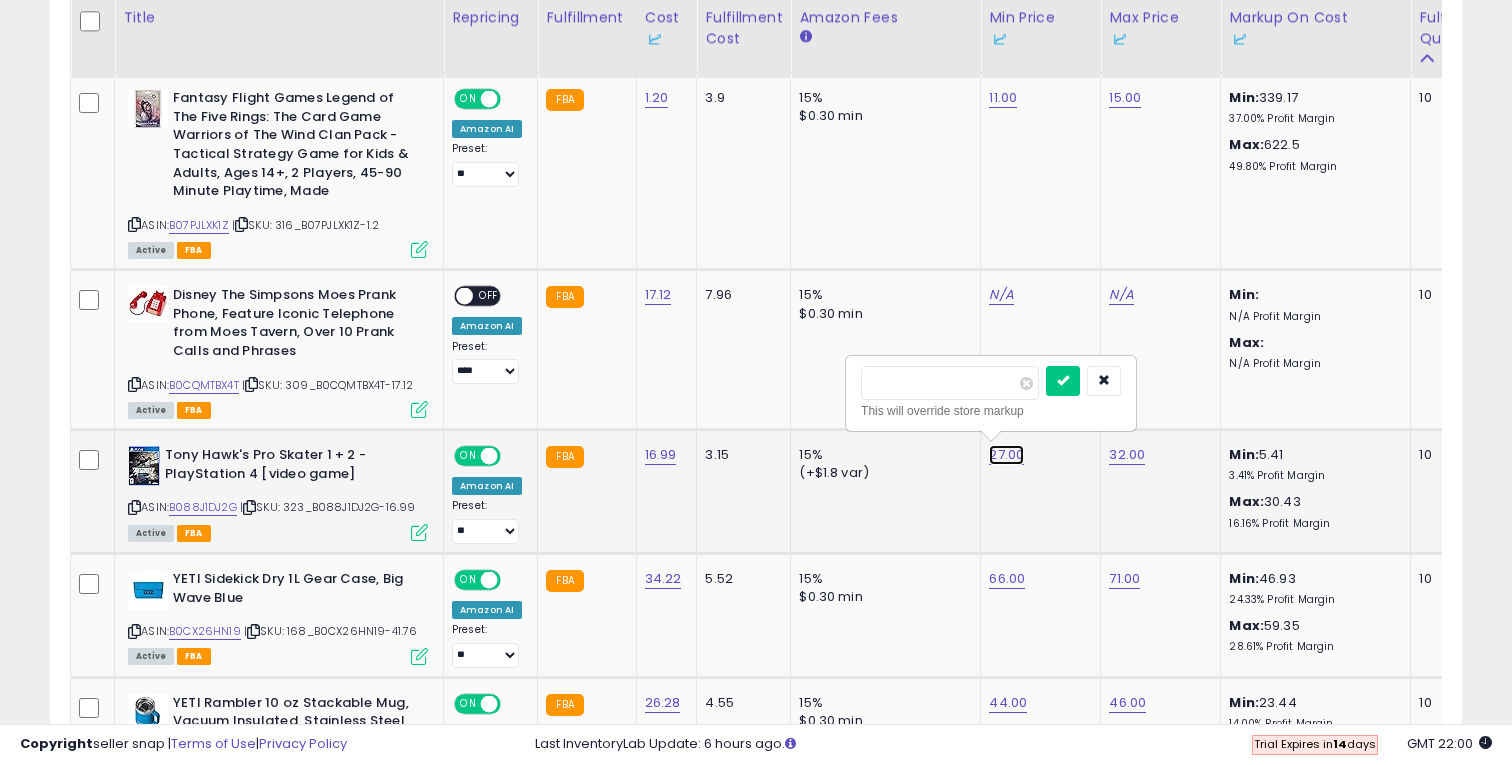 click on "27.00" at bounding box center (1006, 455) 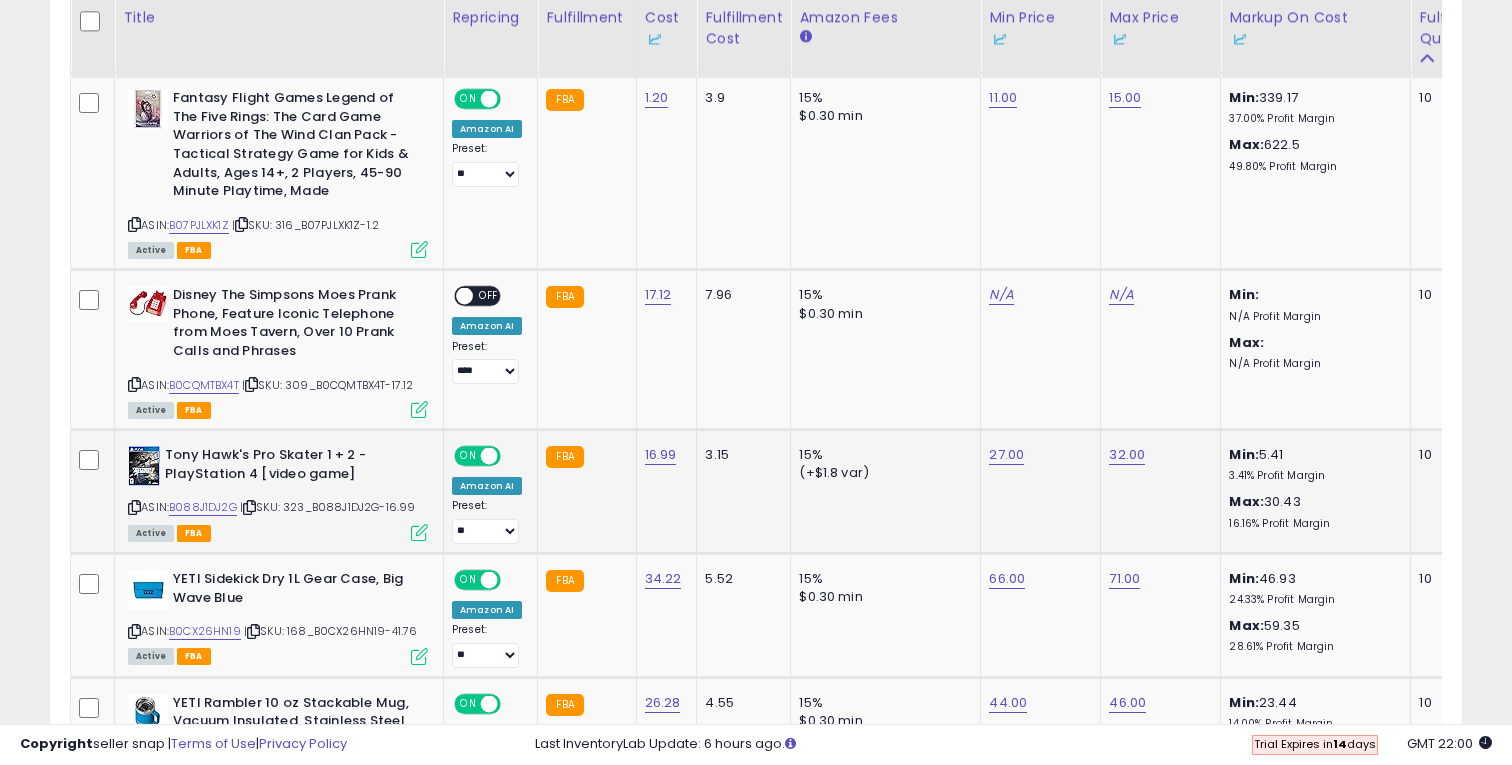 click at bounding box center (419, 532) 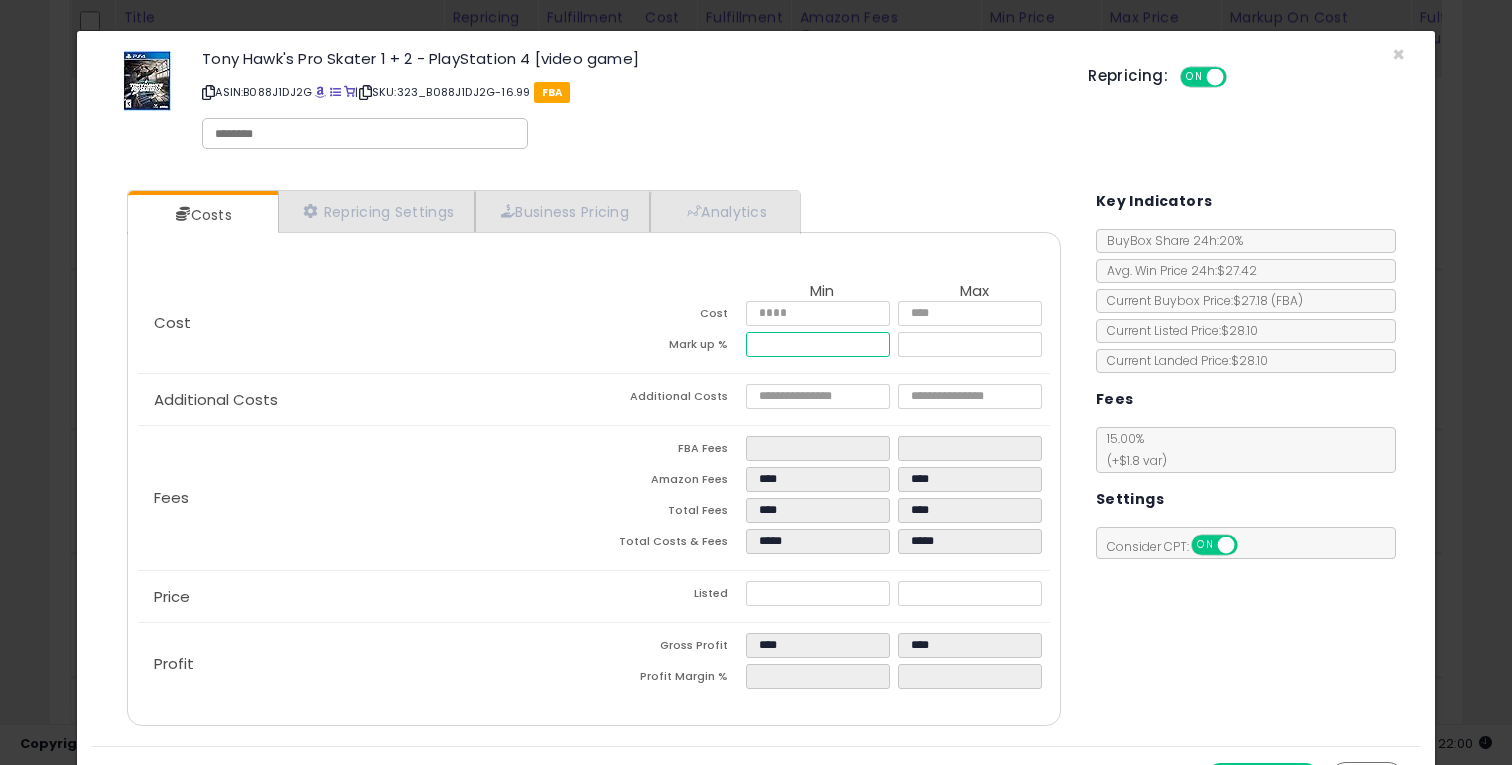 click on "****" at bounding box center [818, 344] 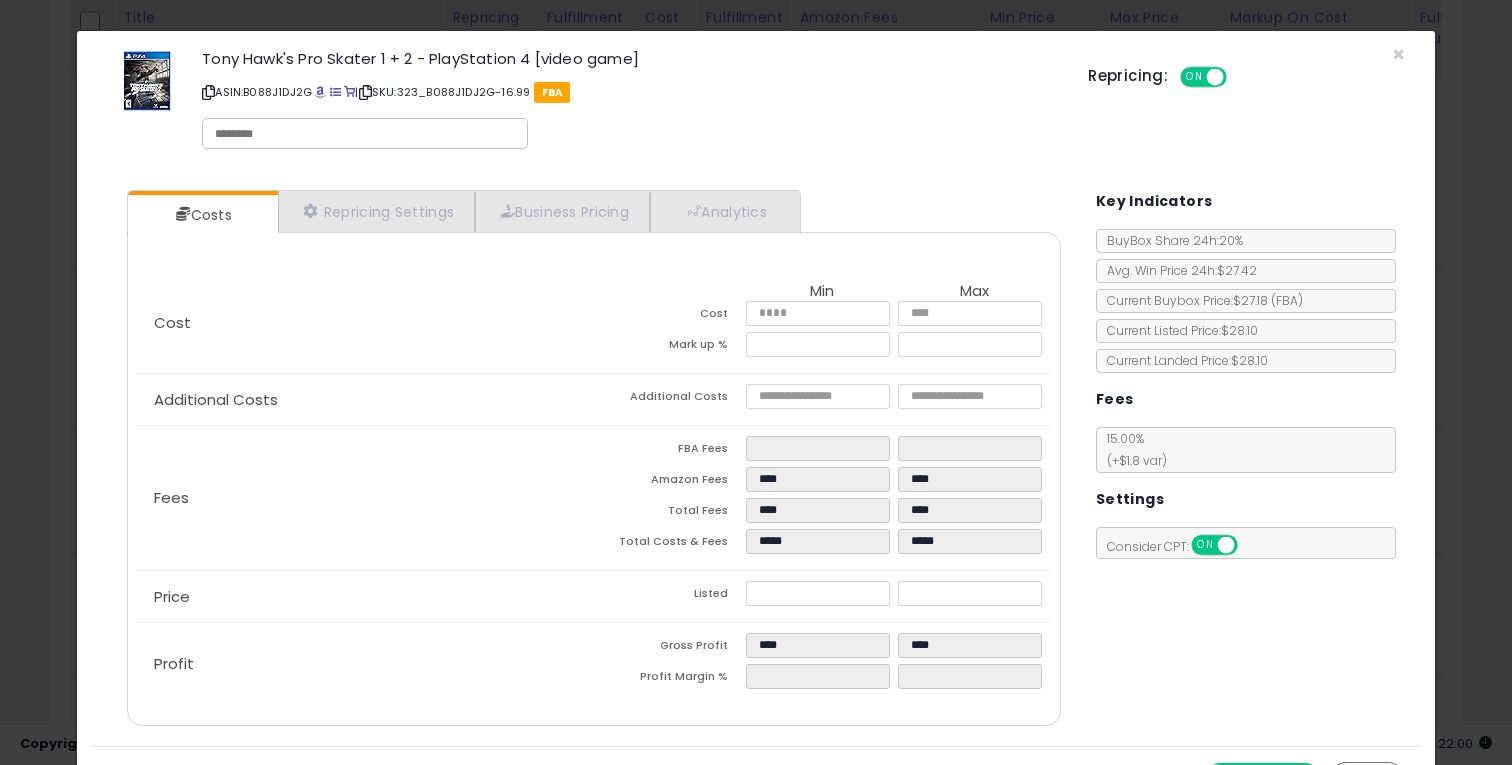 type on "****" 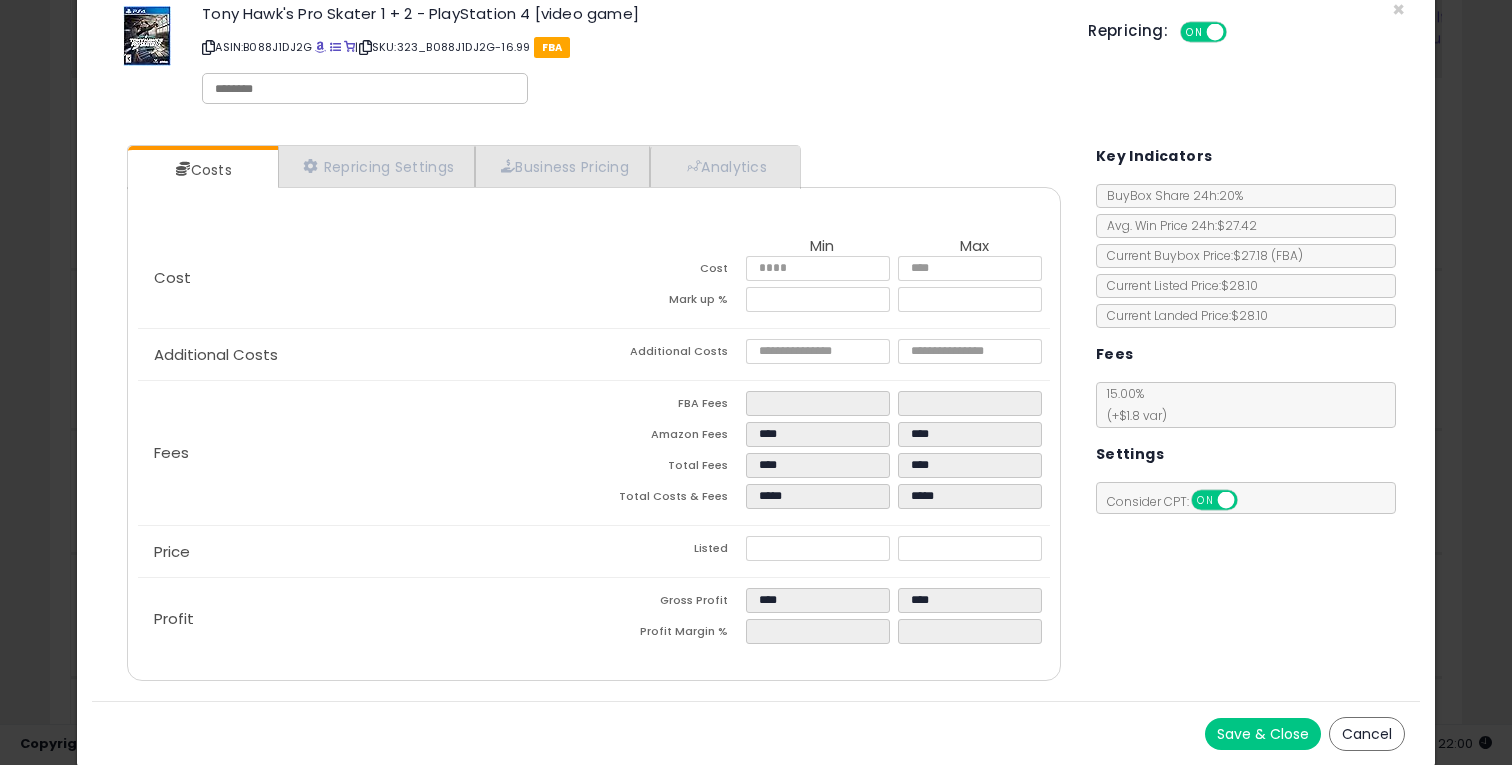 click on "Save & Close" at bounding box center (1263, 734) 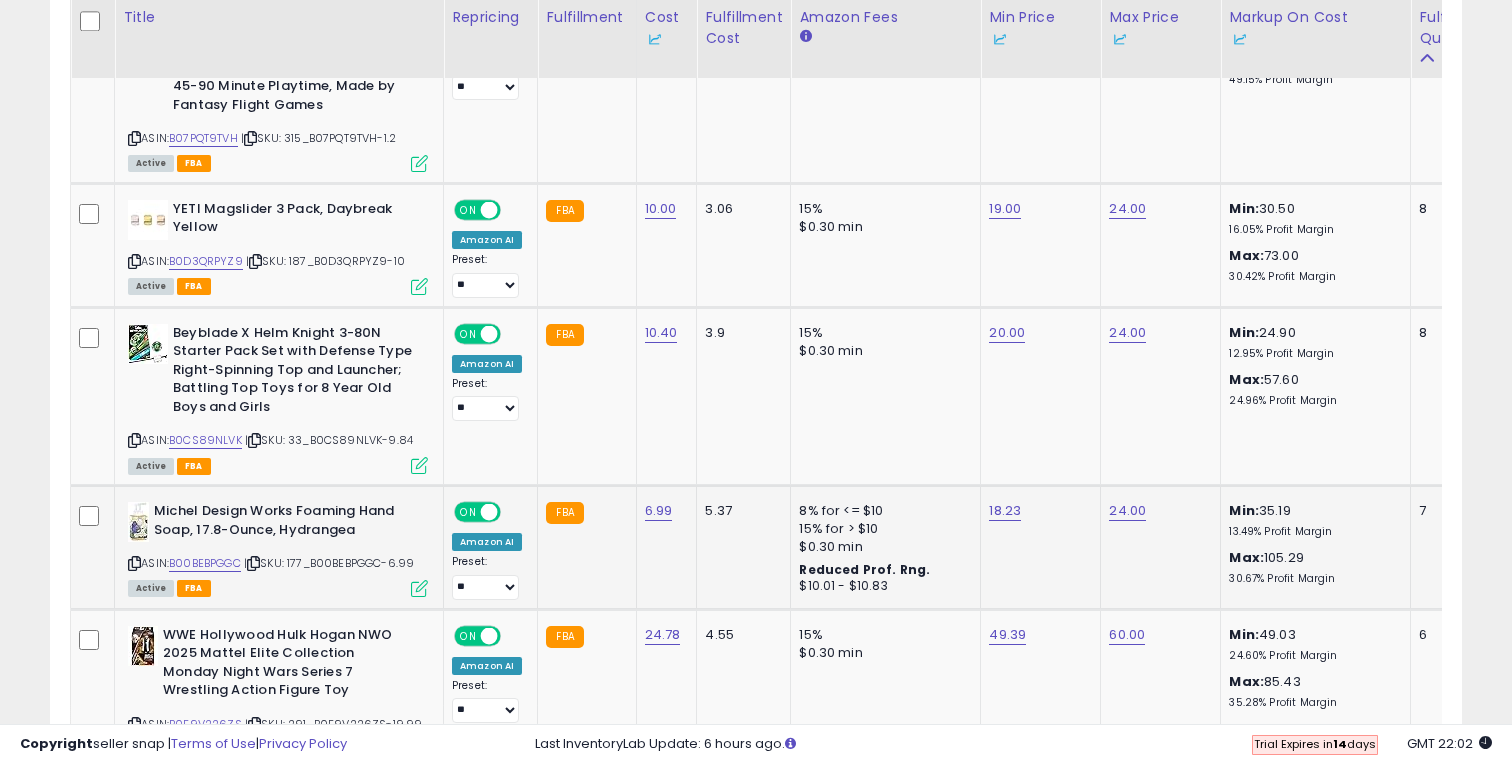 click at bounding box center (419, 588) 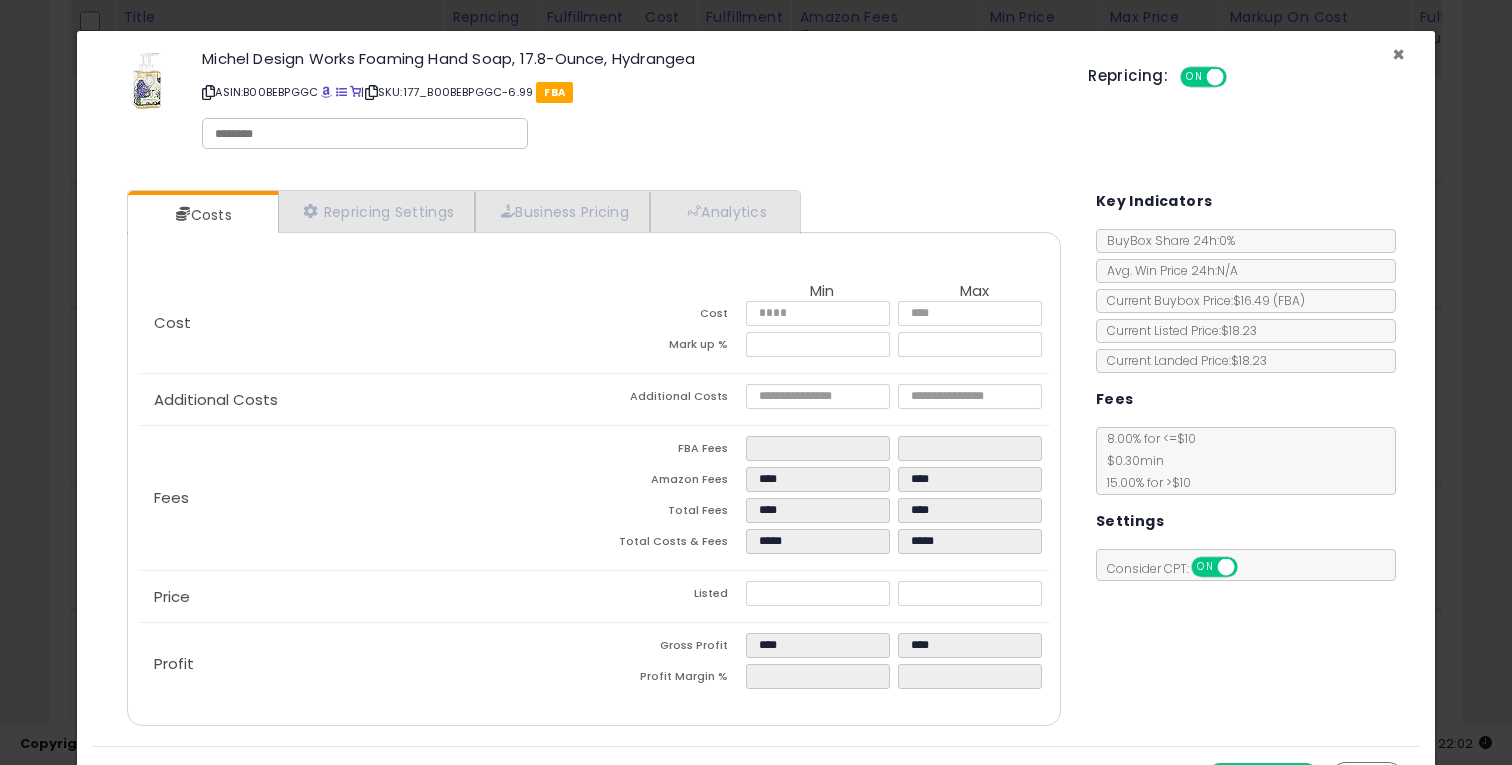 click on "×" at bounding box center [1398, 54] 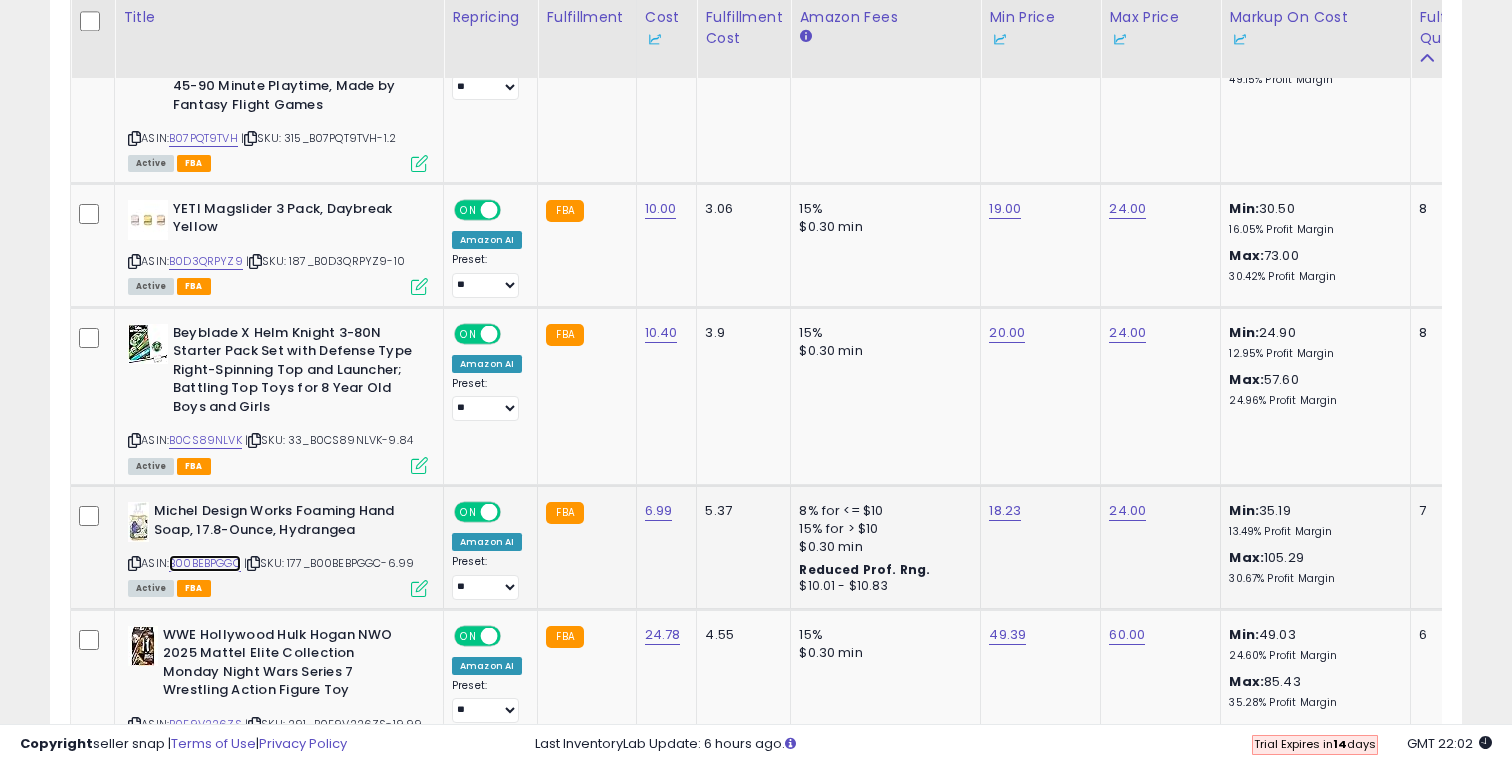 click on "B00BEBPGGC" at bounding box center (205, 563) 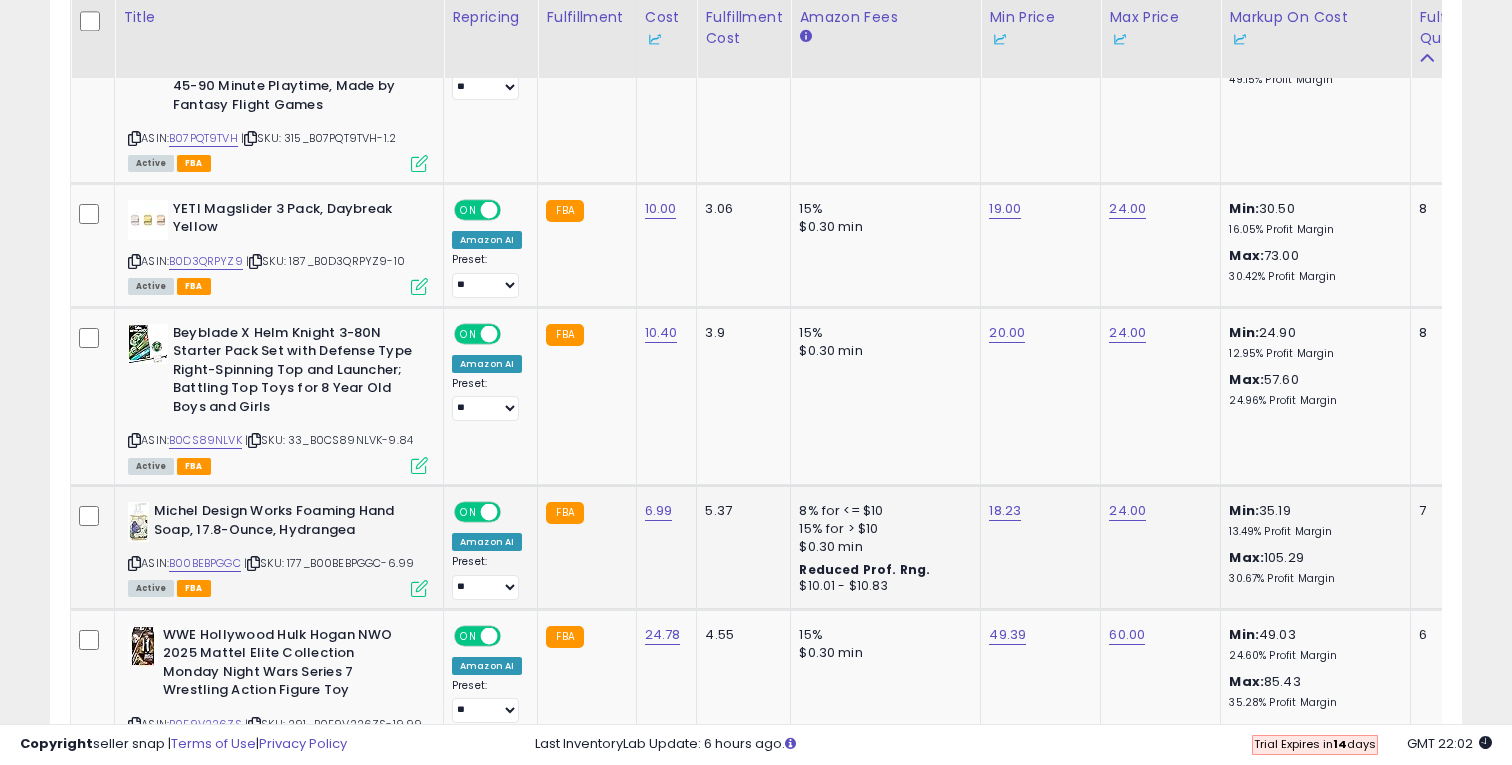 click at bounding box center (419, 588) 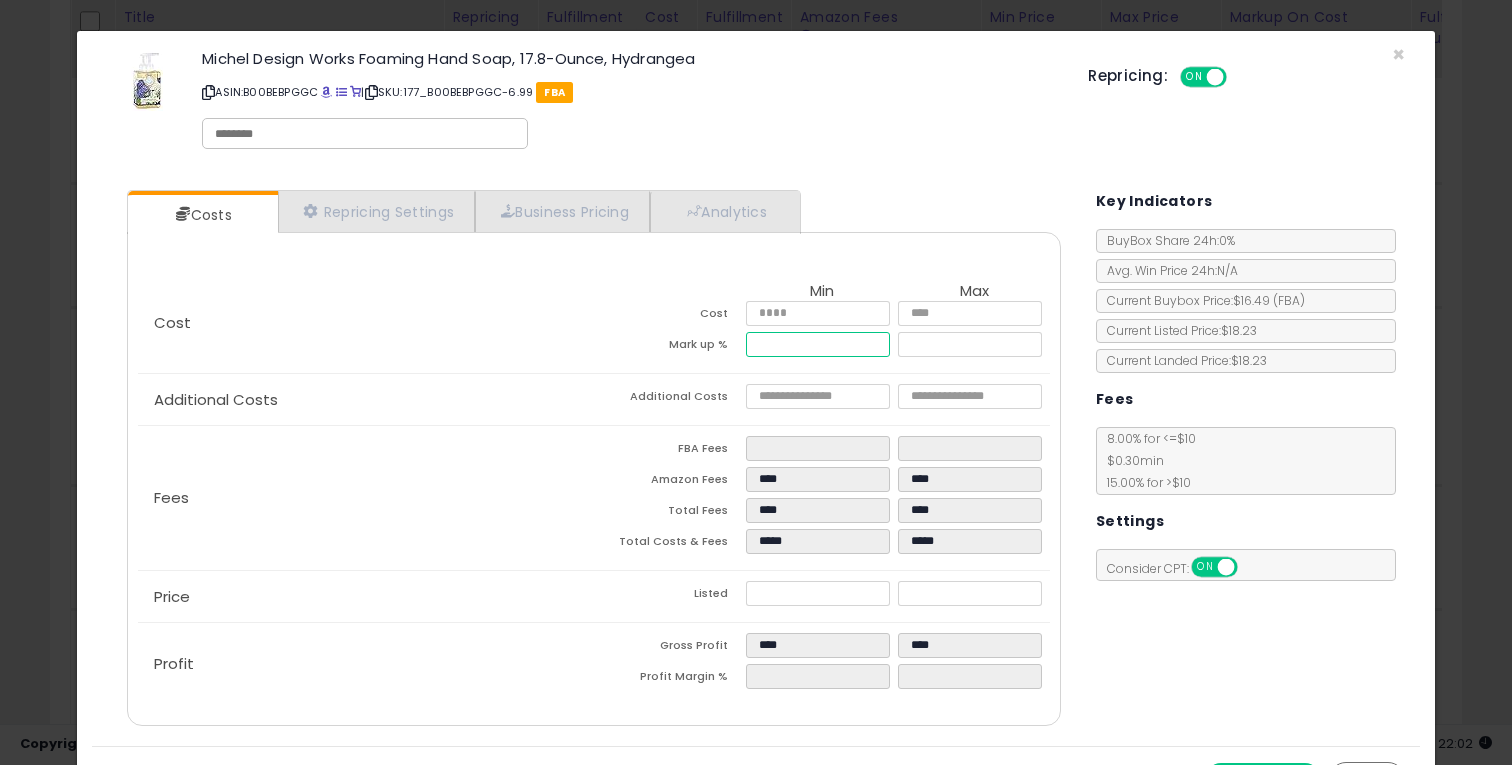 click on "*****" at bounding box center (818, 344) 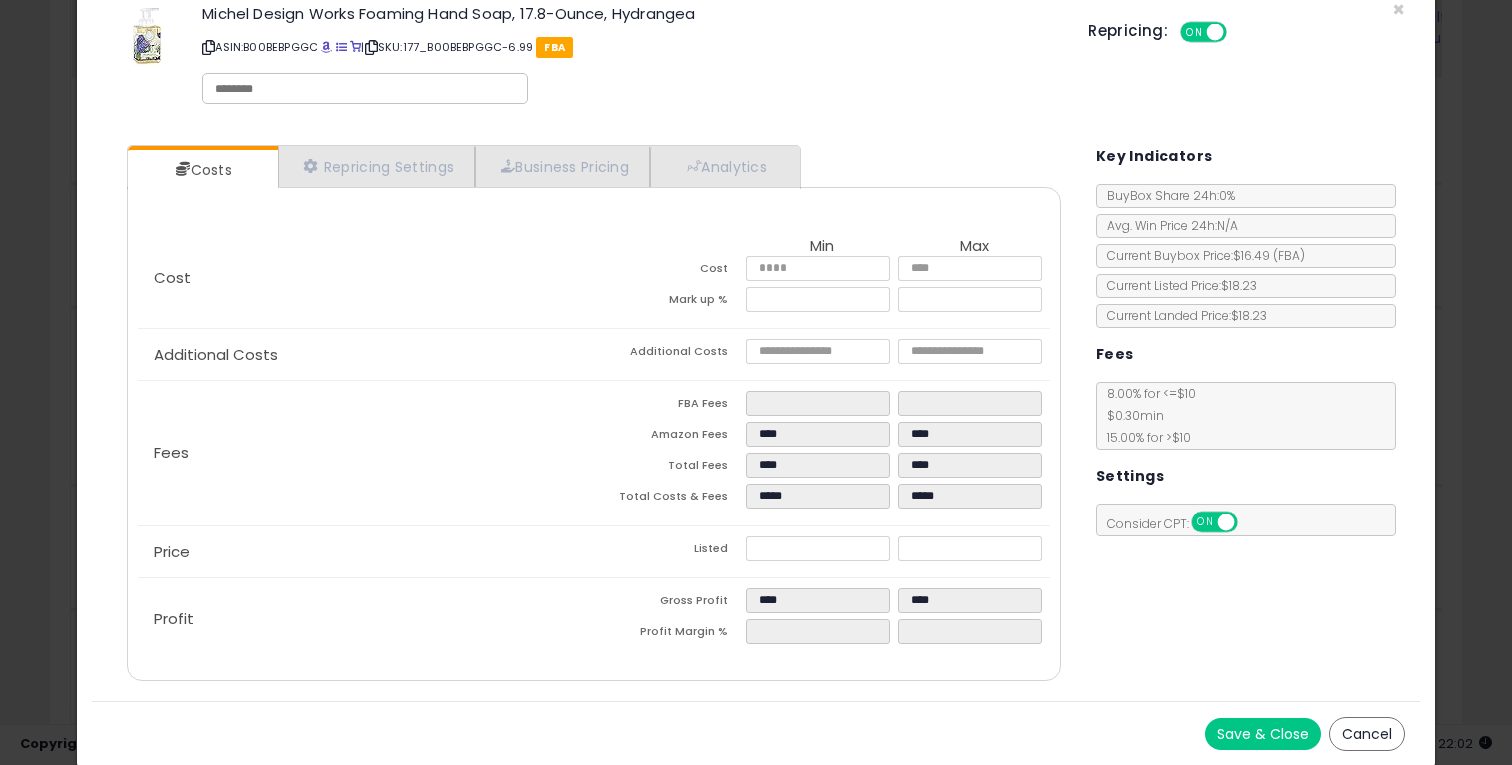 type on "****" 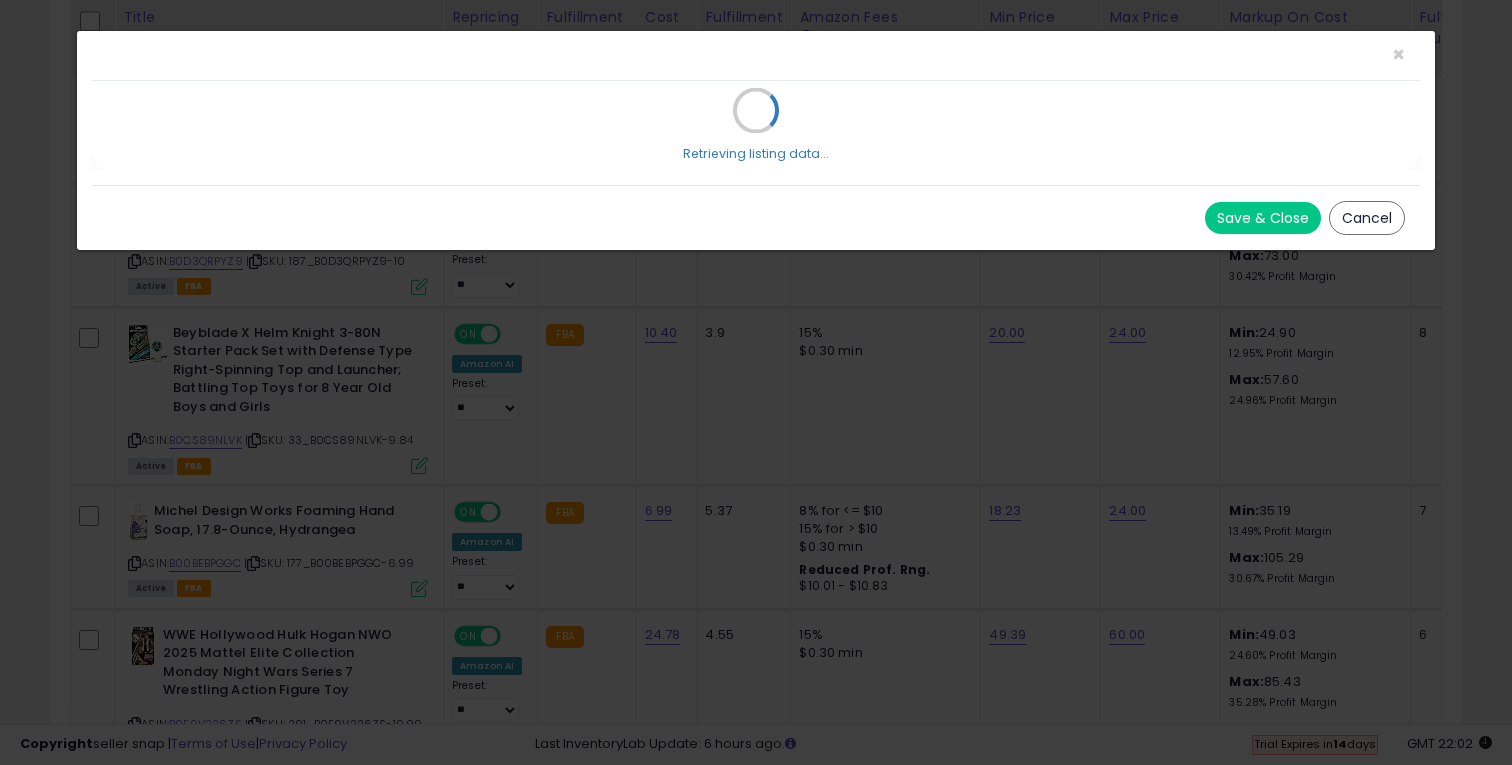 scroll, scrollTop: 0, scrollLeft: 0, axis: both 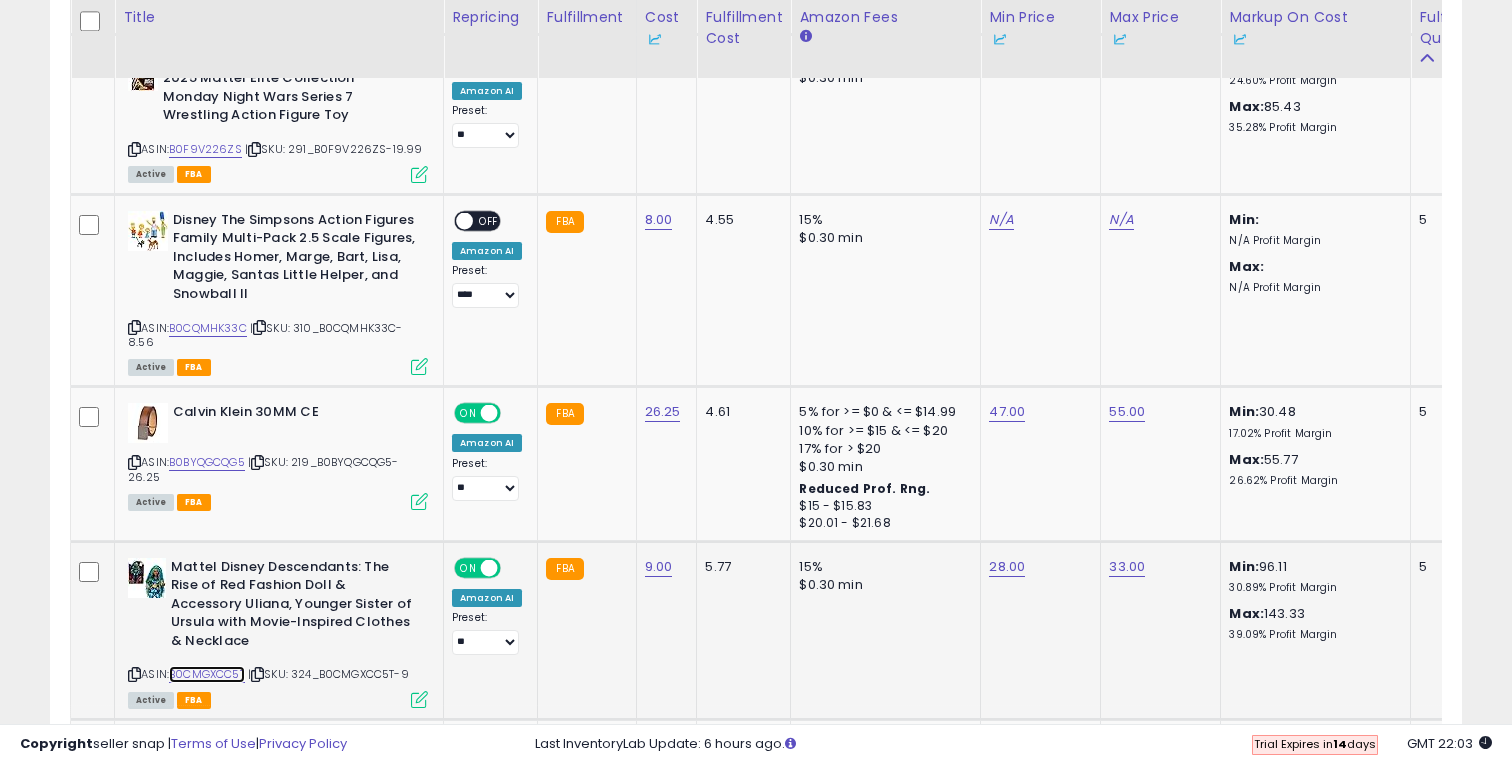 click on "B0CMGXCC5T" at bounding box center [207, 674] 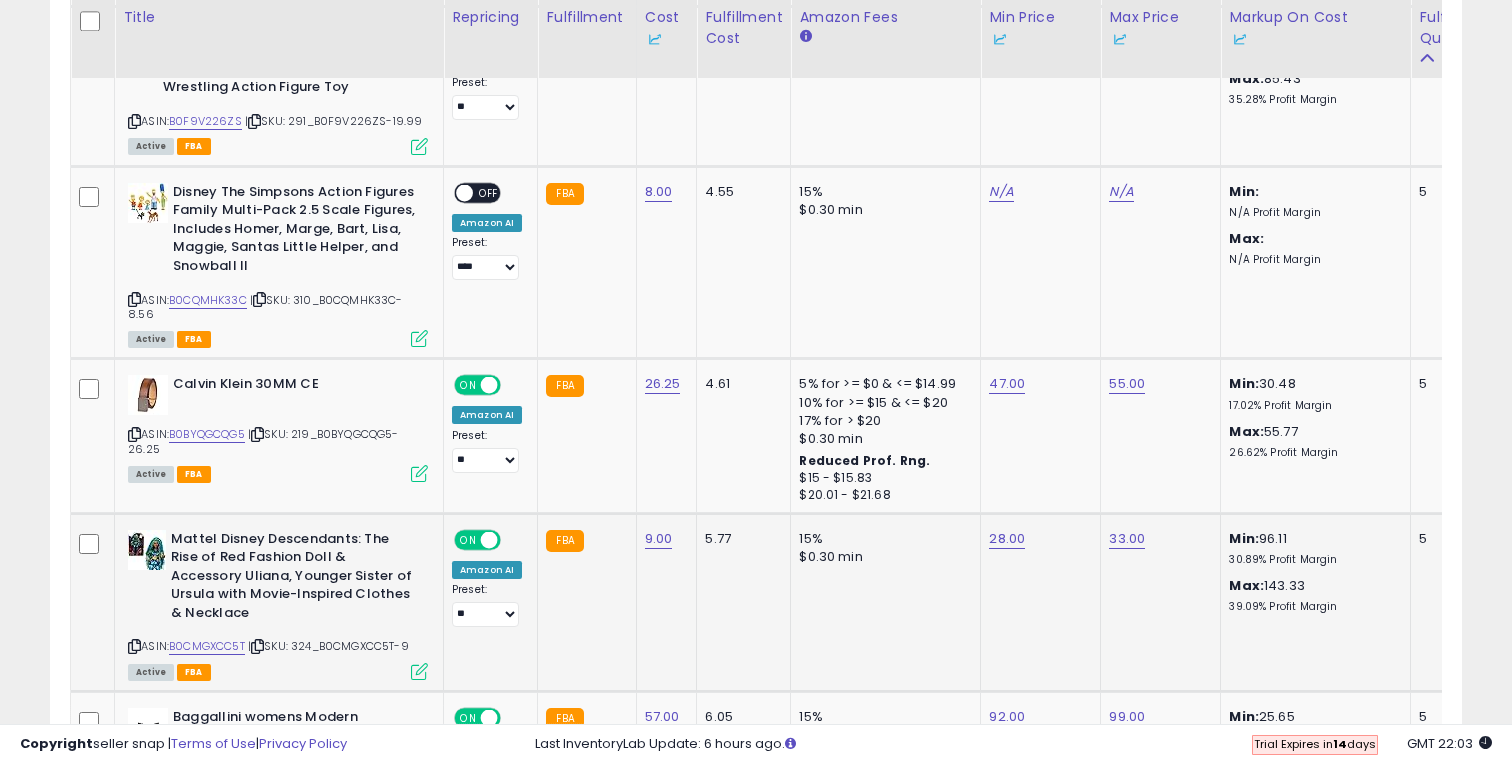 click at bounding box center (419, 671) 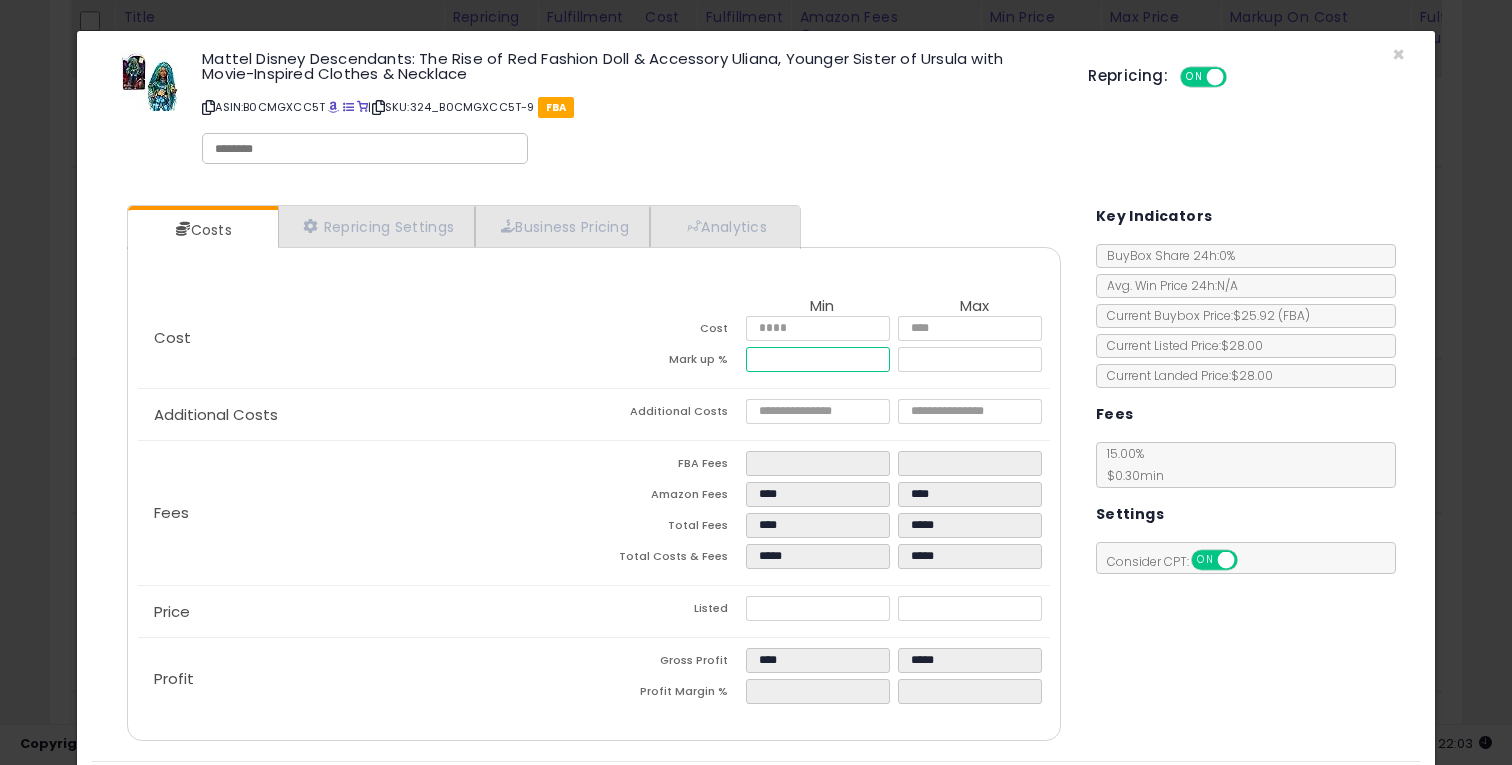 click on "*****" at bounding box center [818, 359] 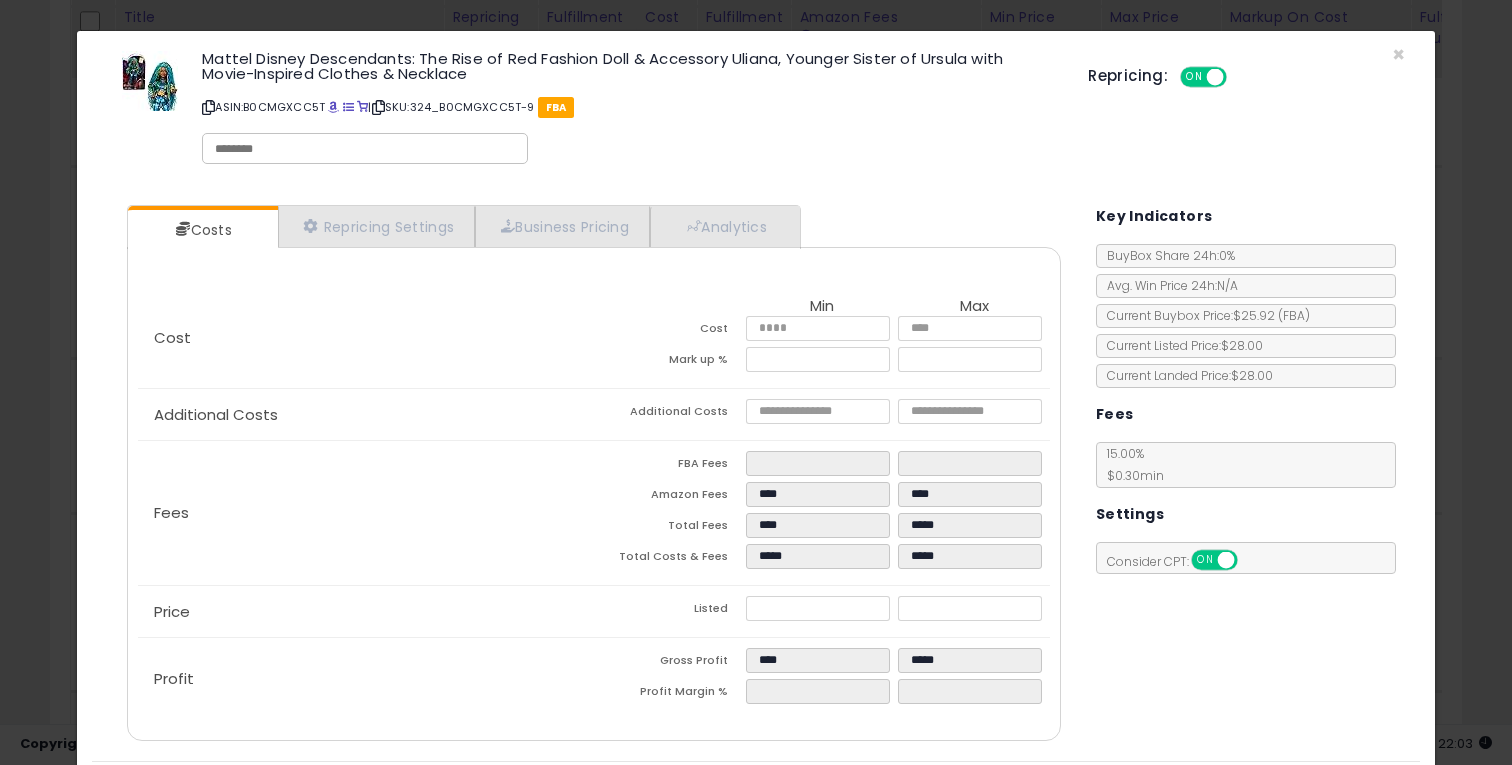 type on "*****" 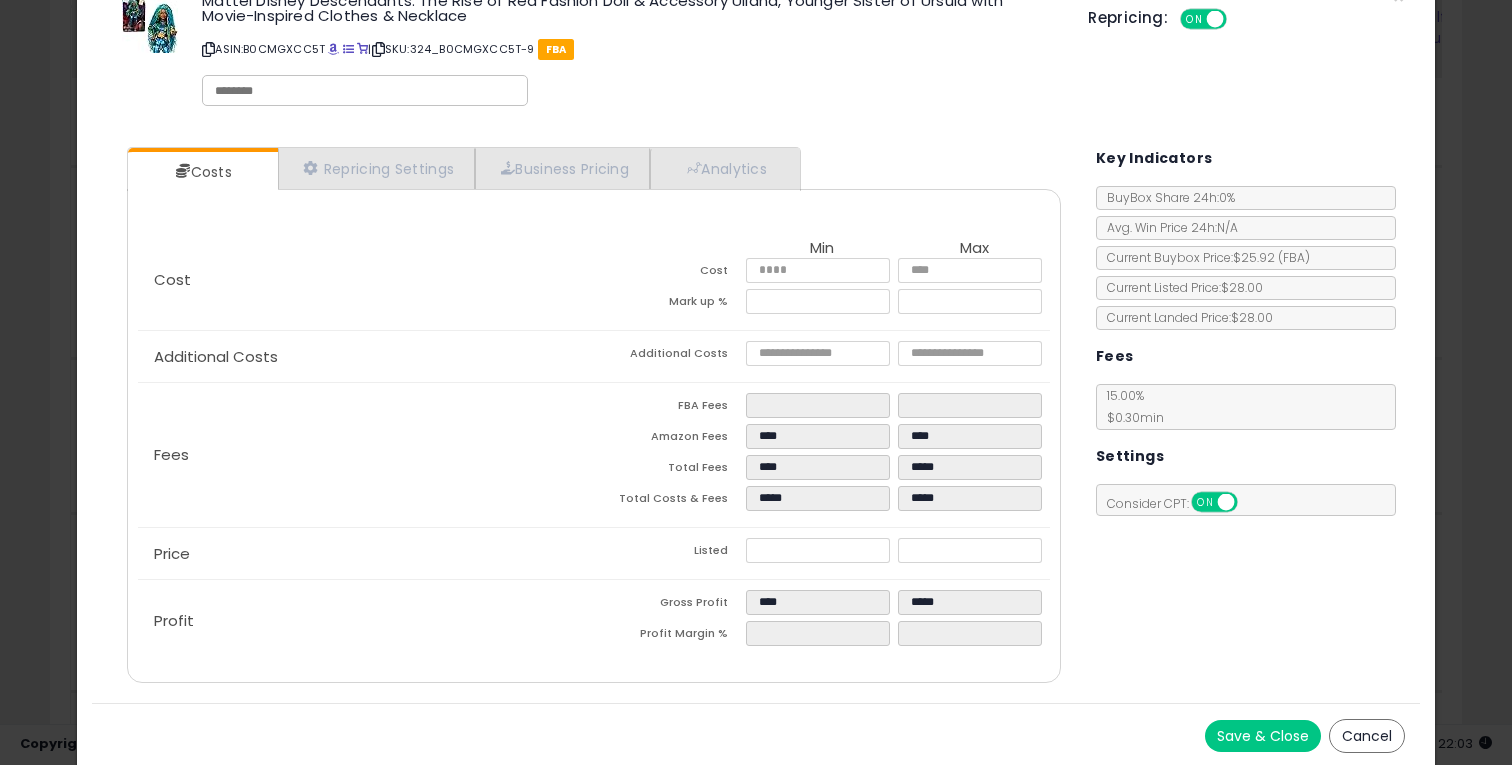 click on "Save & Close" at bounding box center [1263, 736] 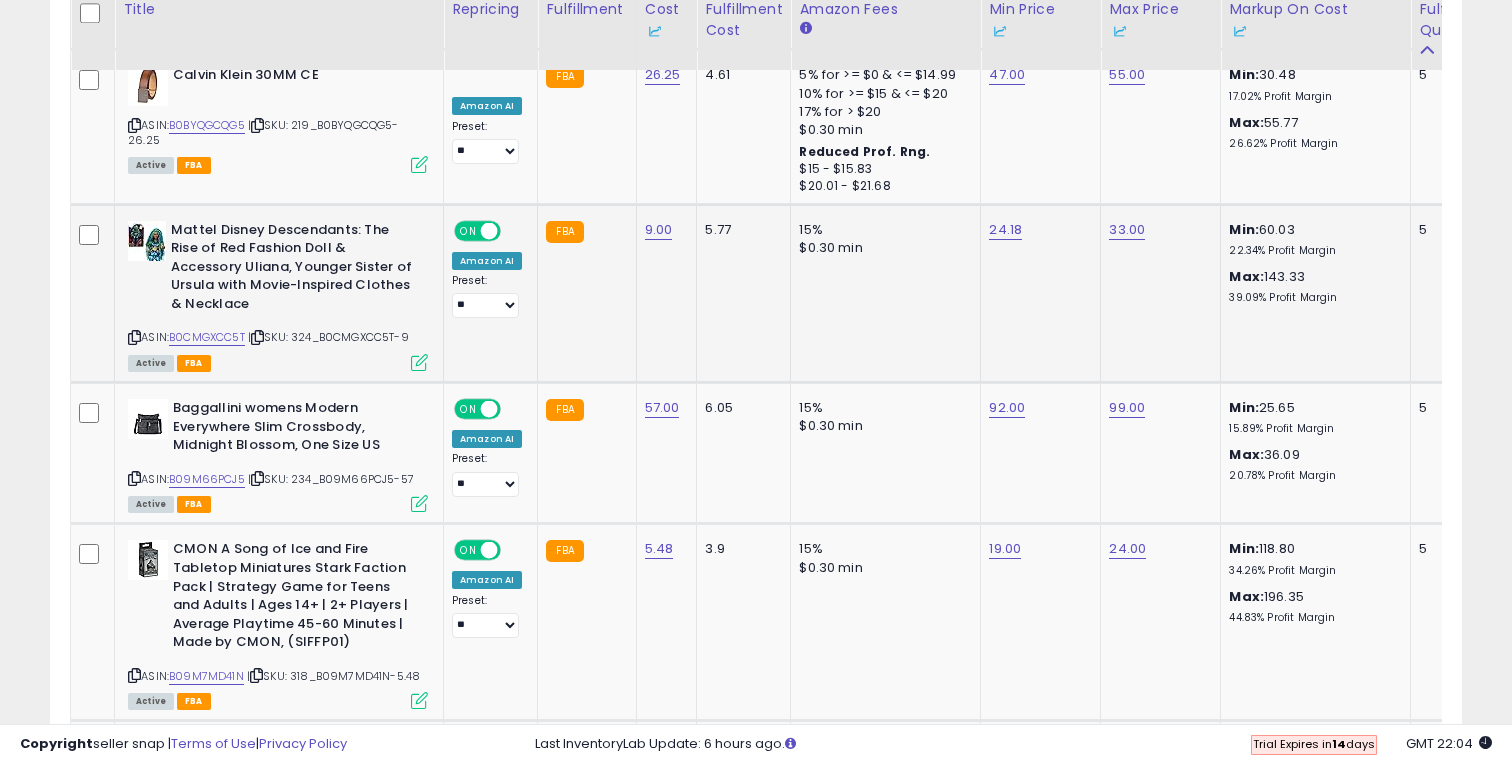 scroll, scrollTop: 3894, scrollLeft: 0, axis: vertical 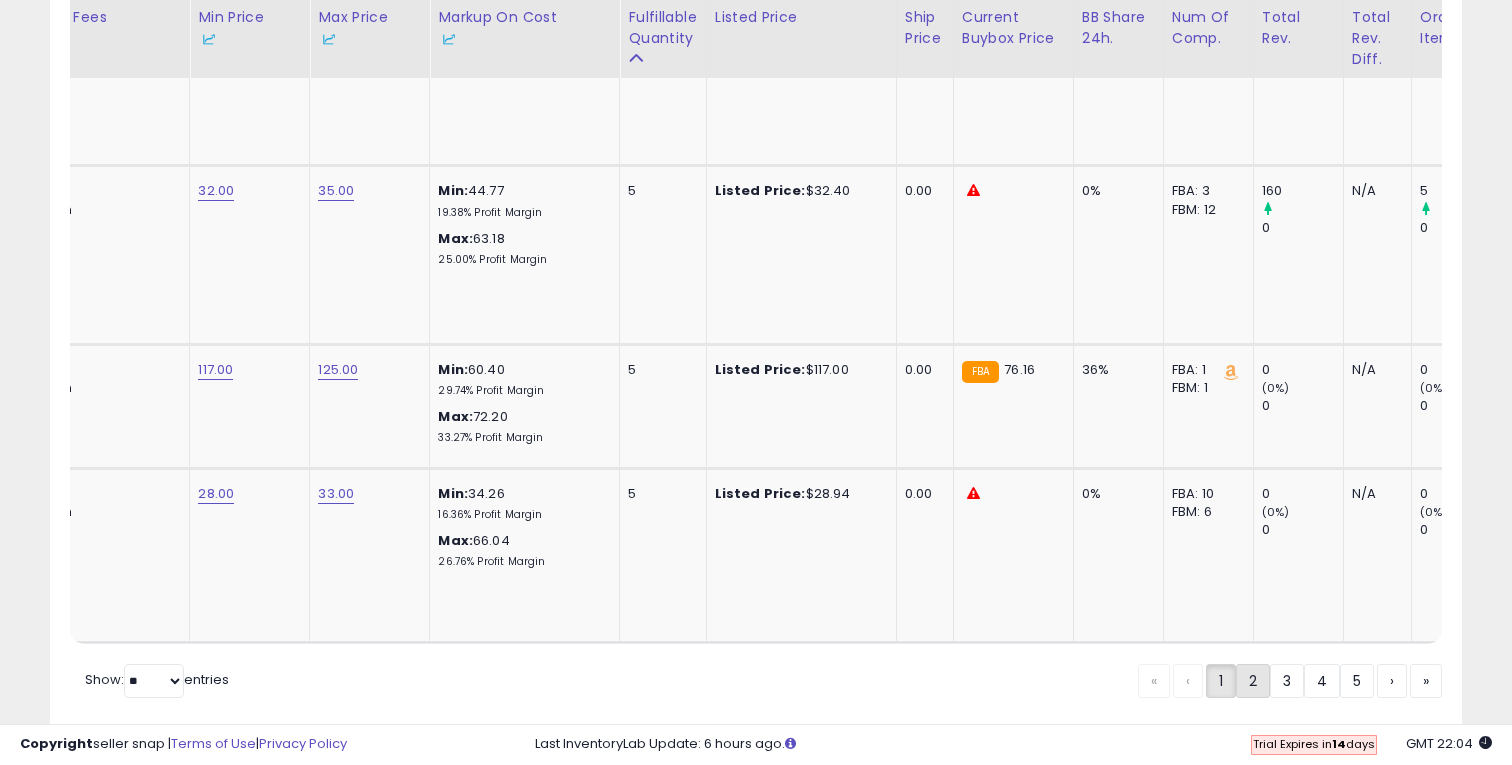 click on "2" 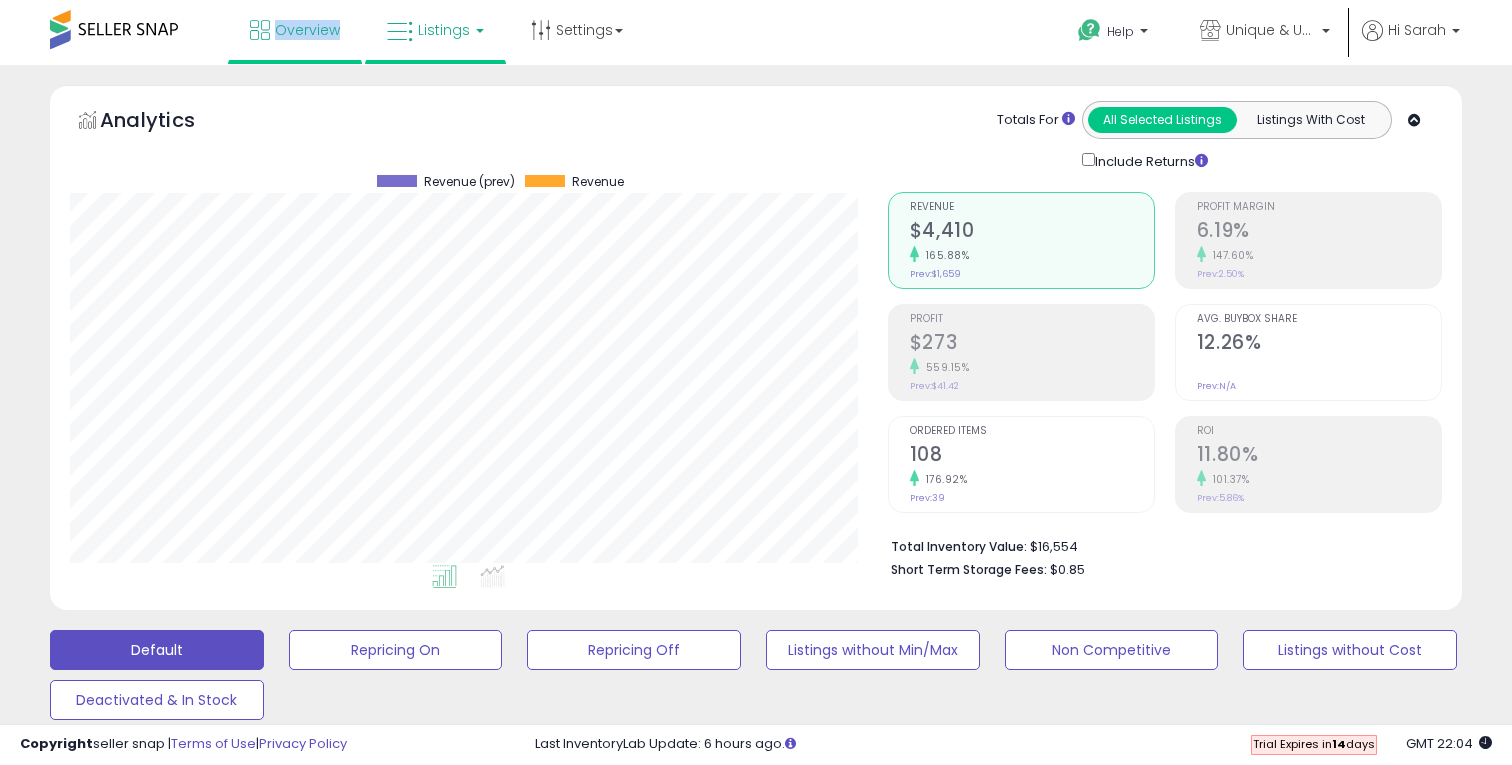click on "Overview
Listings" at bounding box center [484, 42] 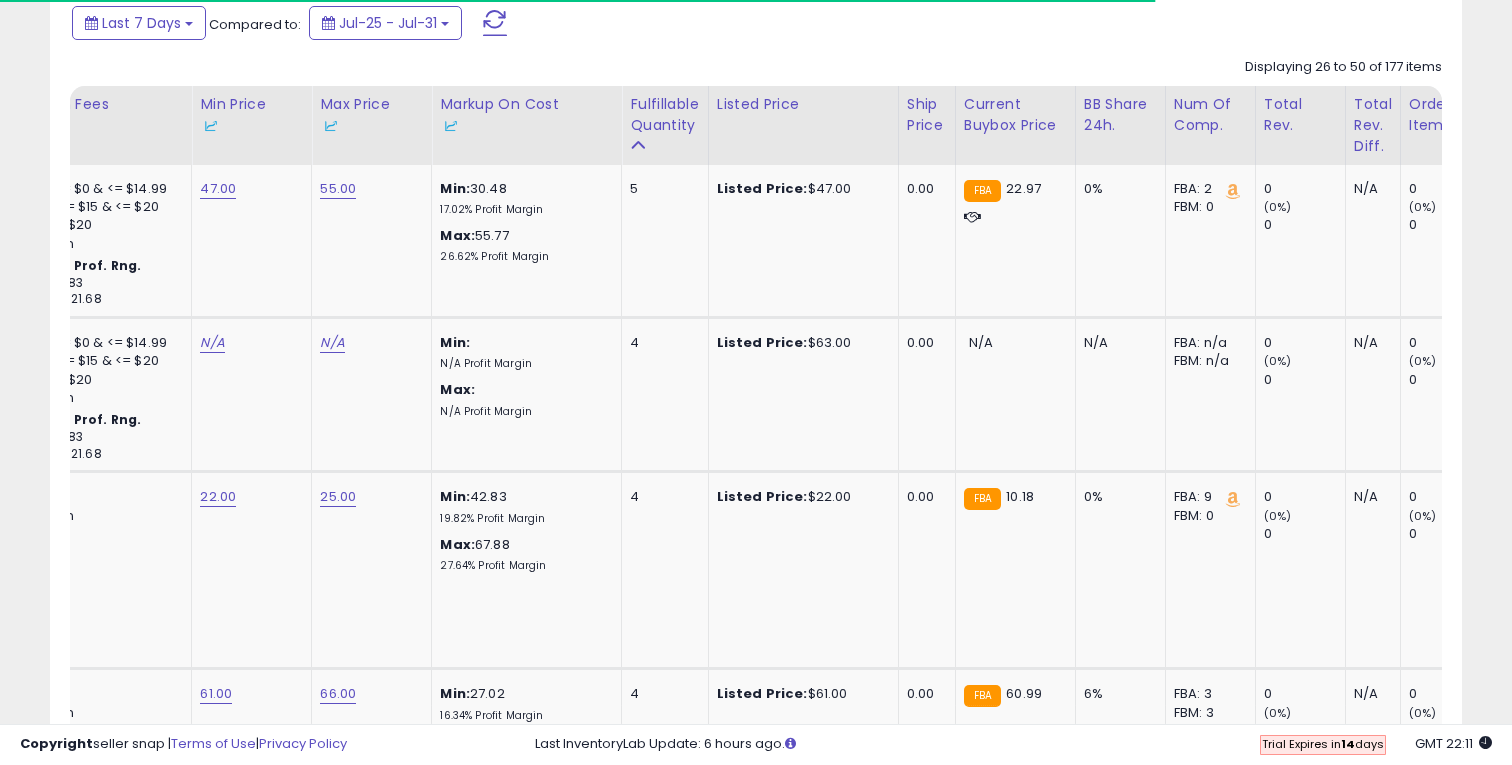 scroll, scrollTop: 886, scrollLeft: 0, axis: vertical 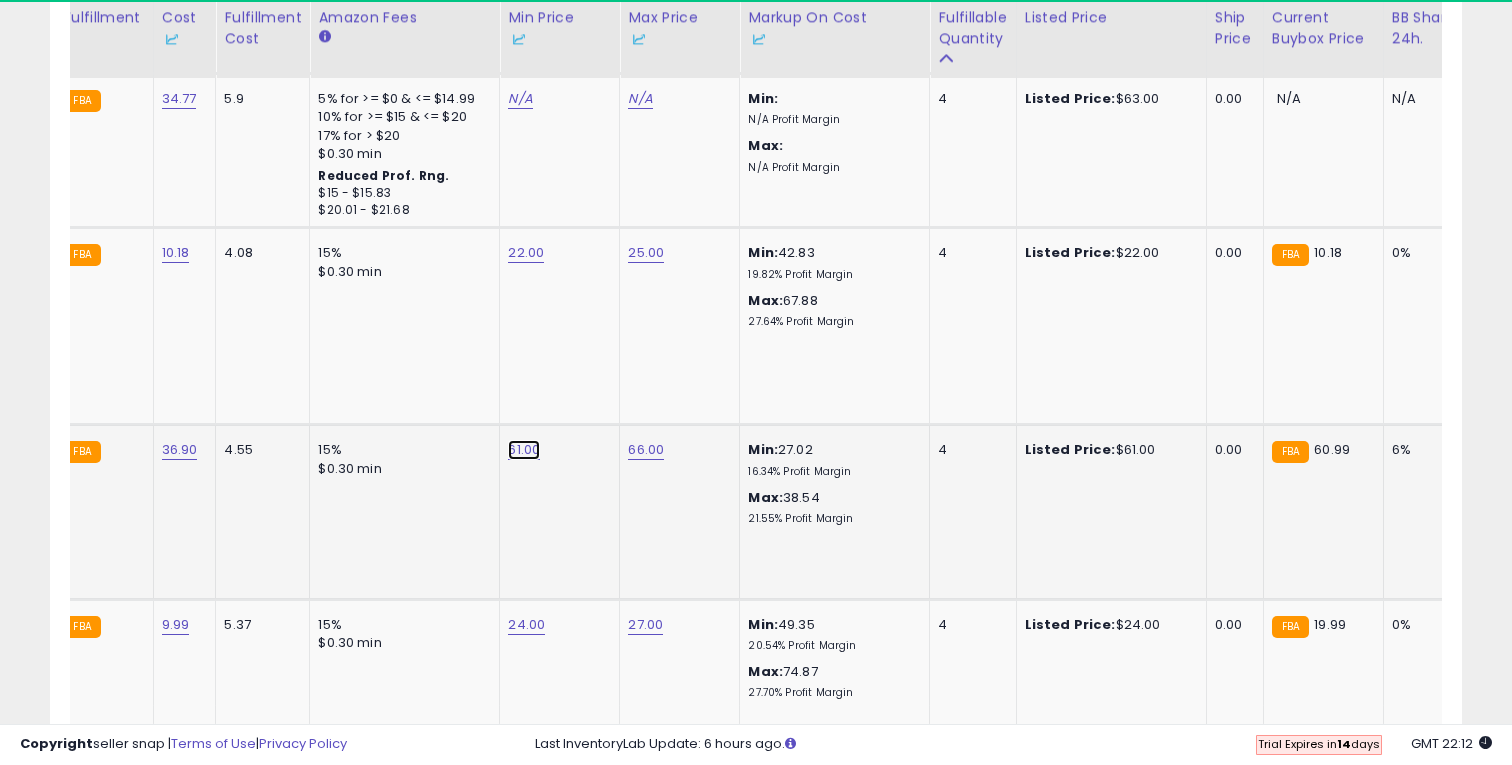 click on "61.00" at bounding box center [526, -55] 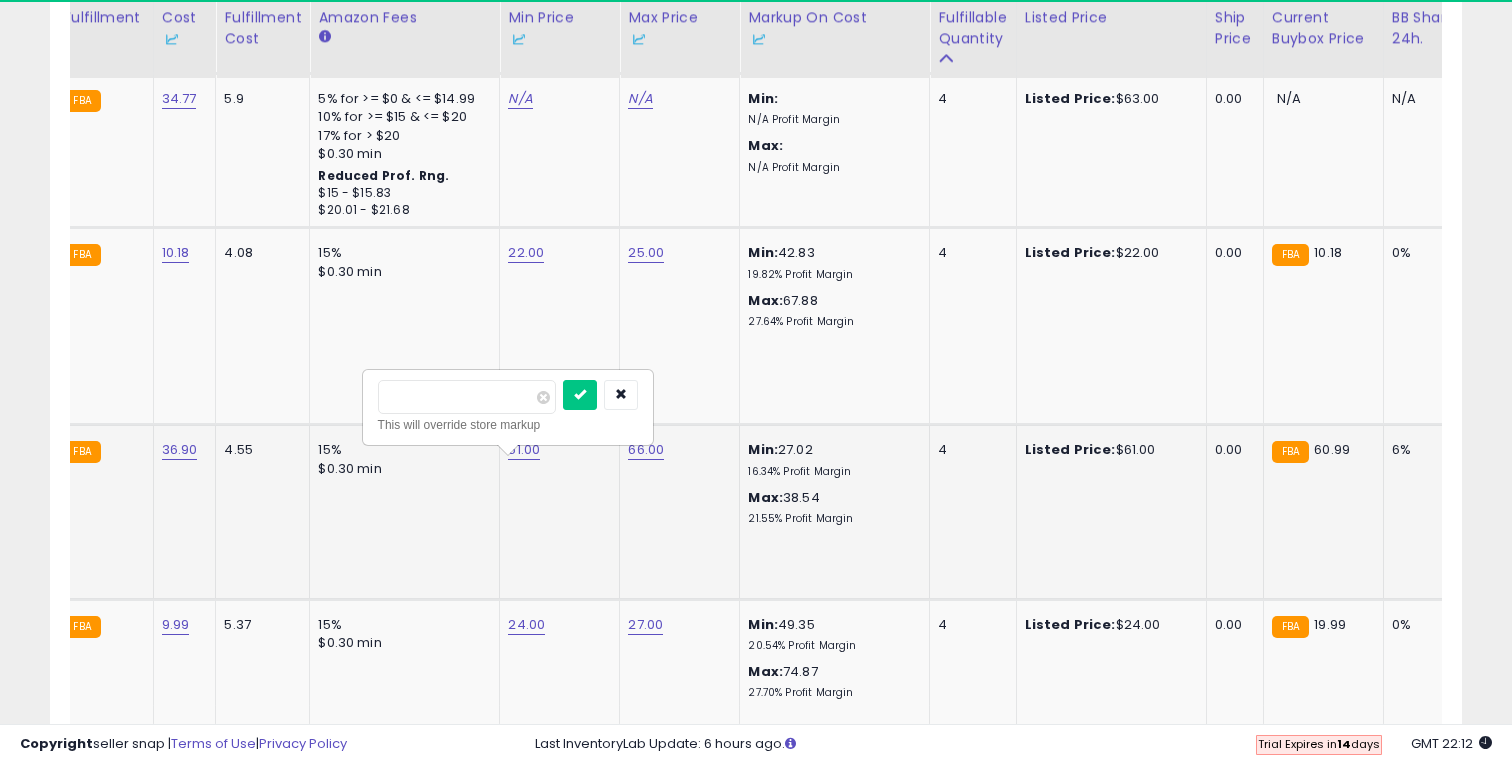 type on "**" 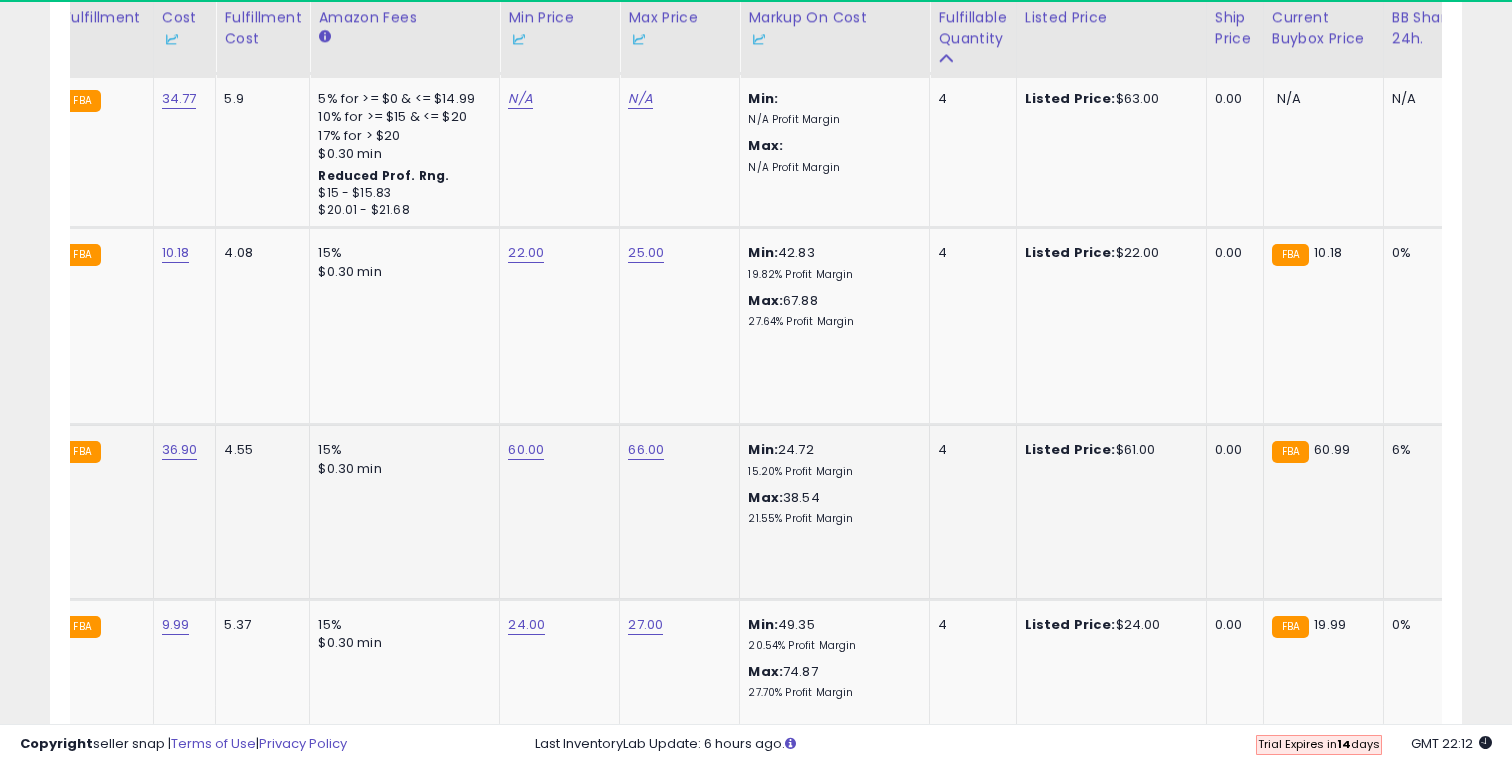 scroll, scrollTop: 0, scrollLeft: 0, axis: both 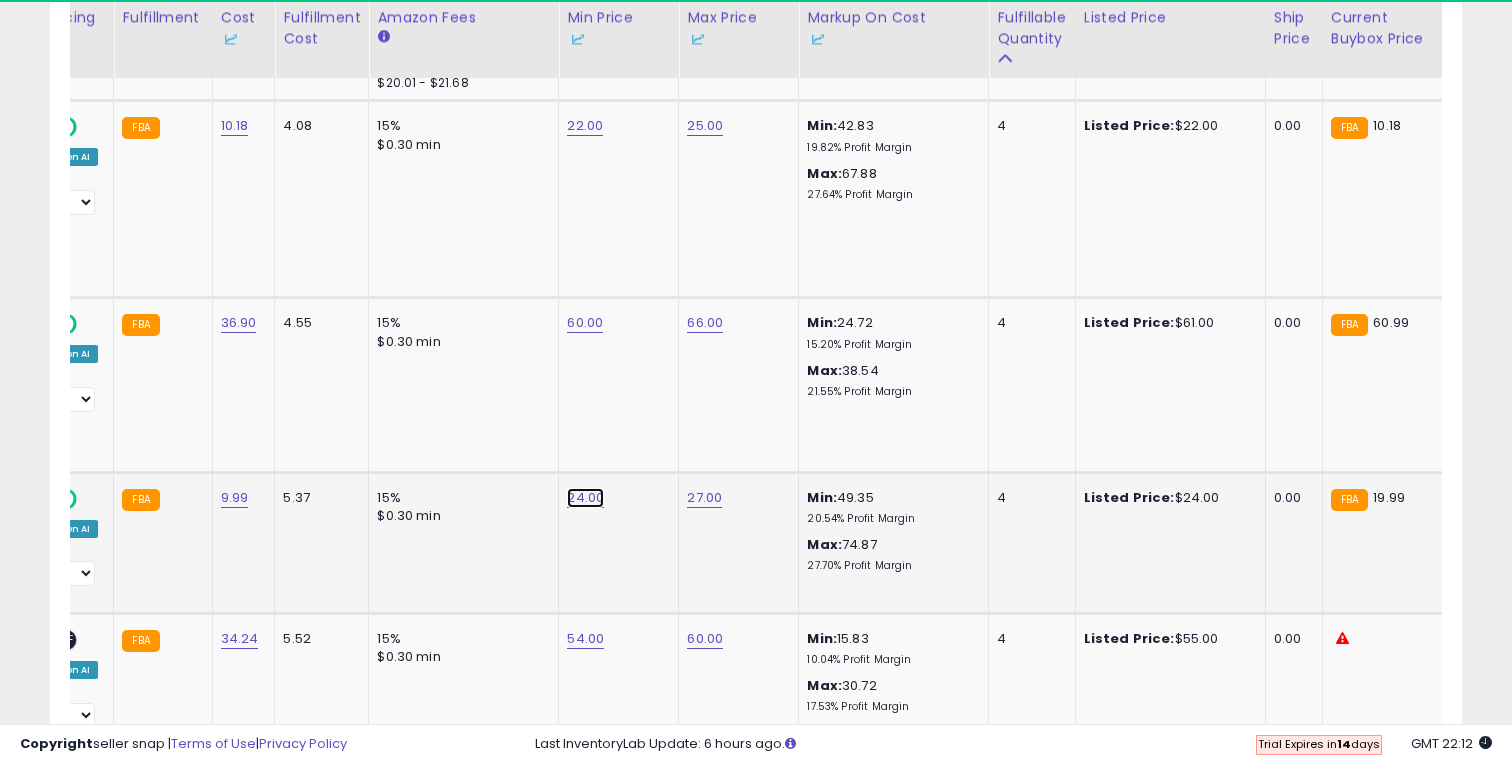 click on "24.00" at bounding box center (585, -182) 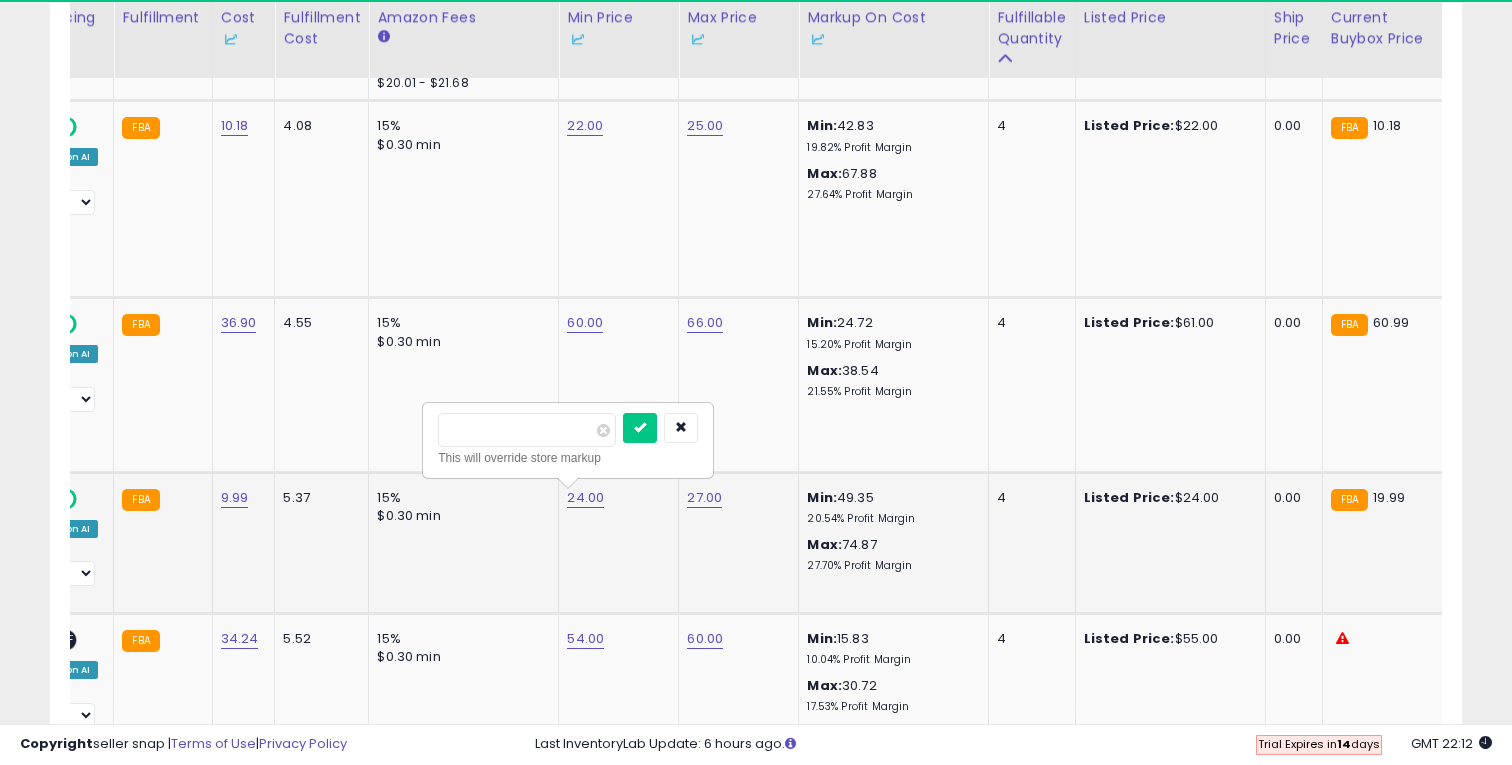 type on "**" 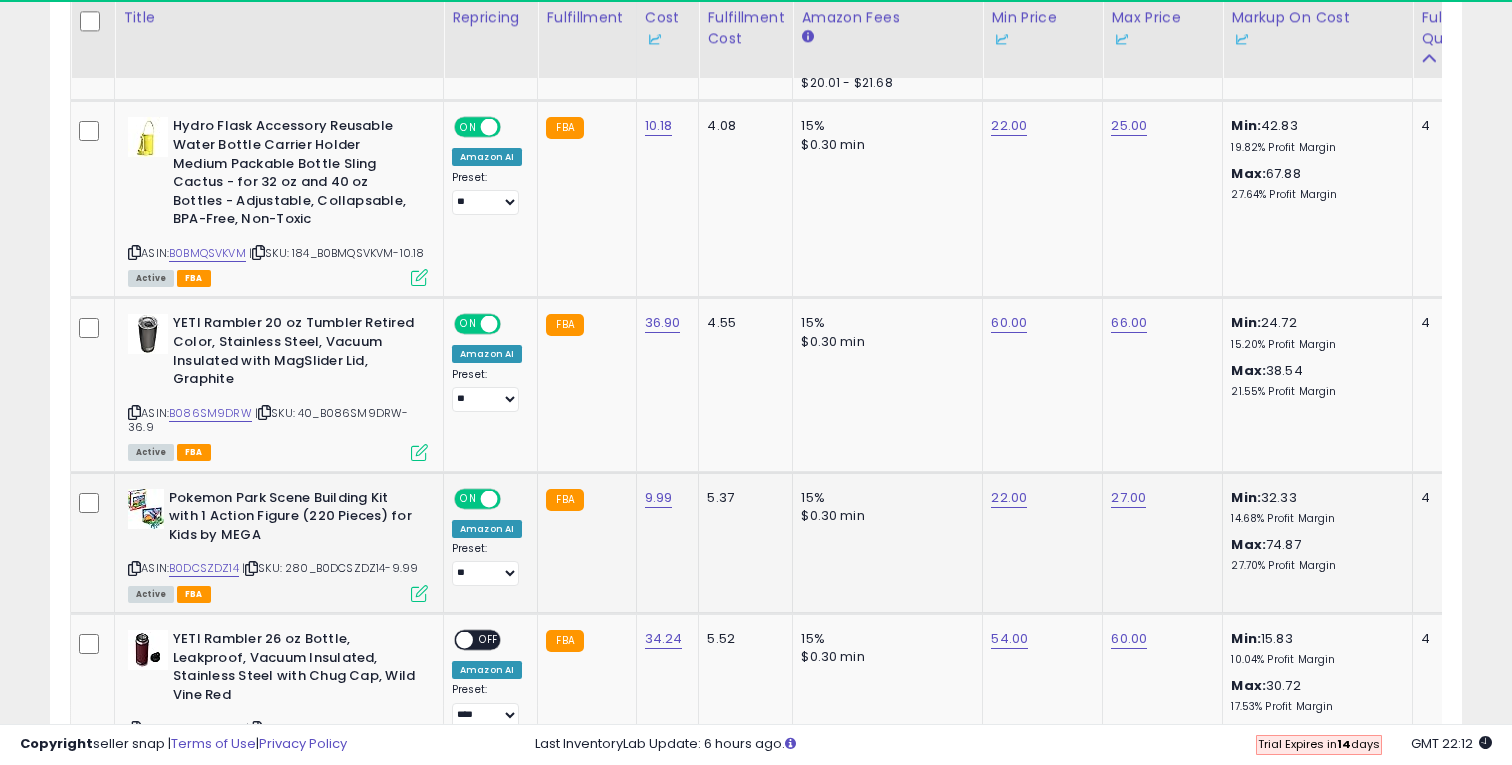 click at bounding box center (419, 593) 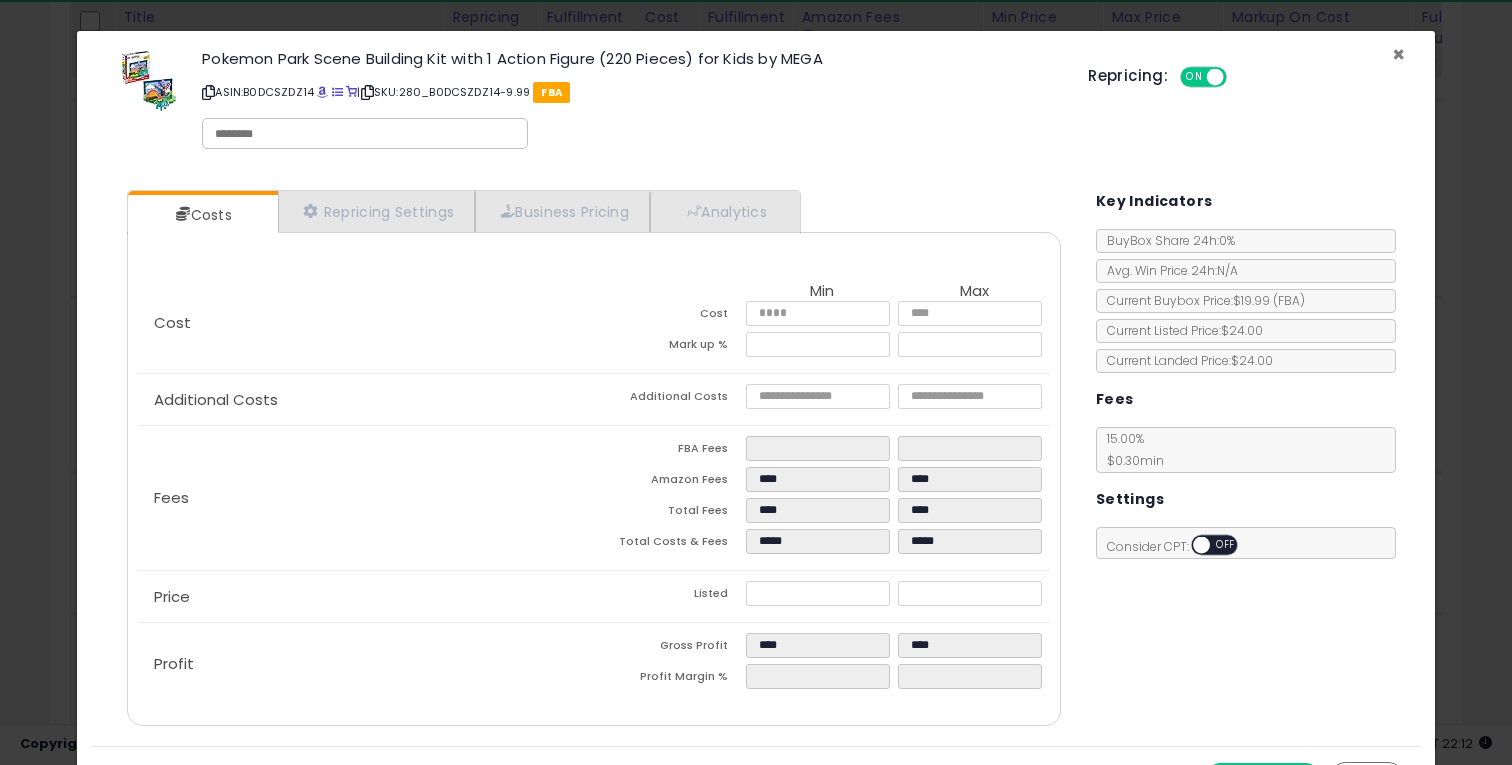 click on "×" at bounding box center [1398, 54] 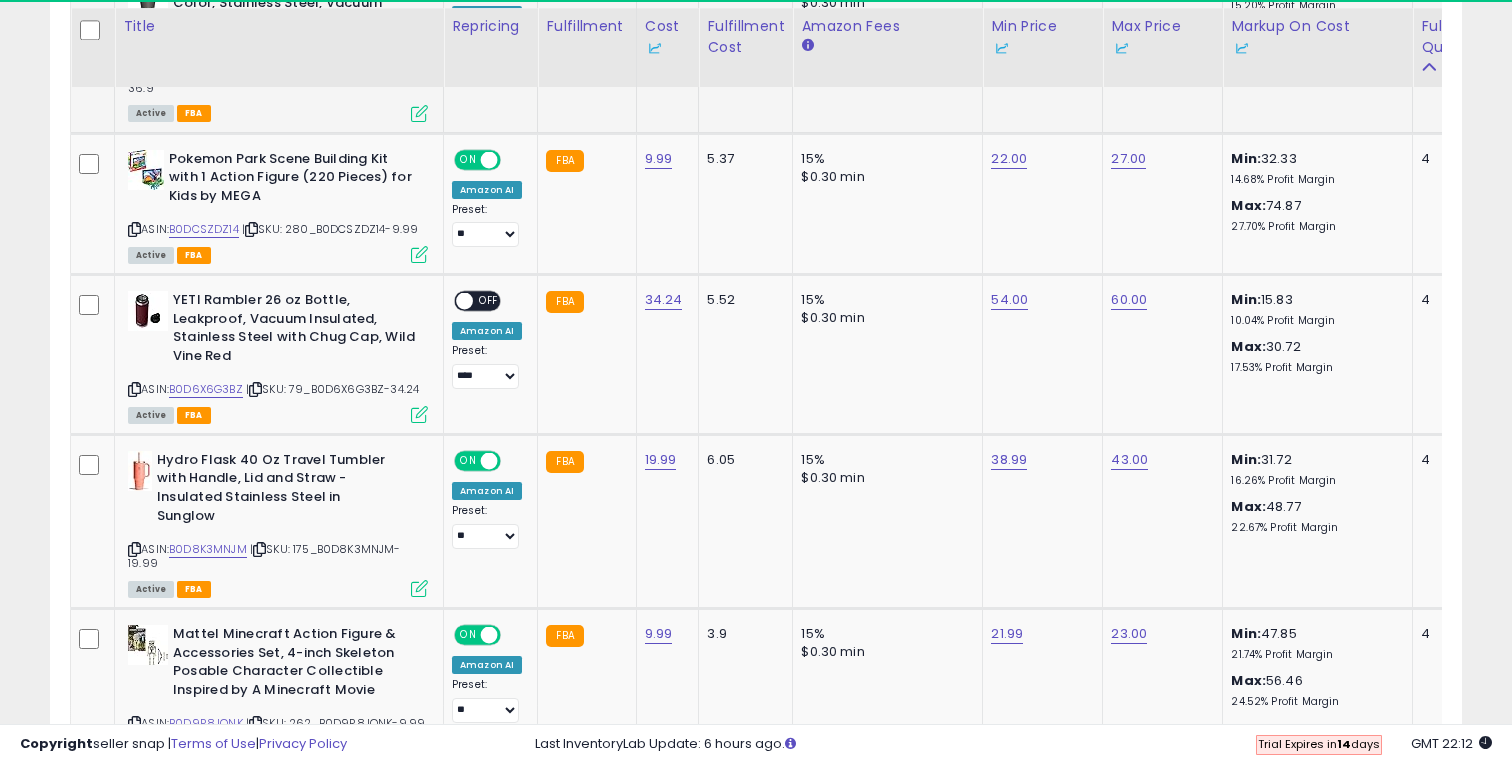 scroll, scrollTop: 1609, scrollLeft: 0, axis: vertical 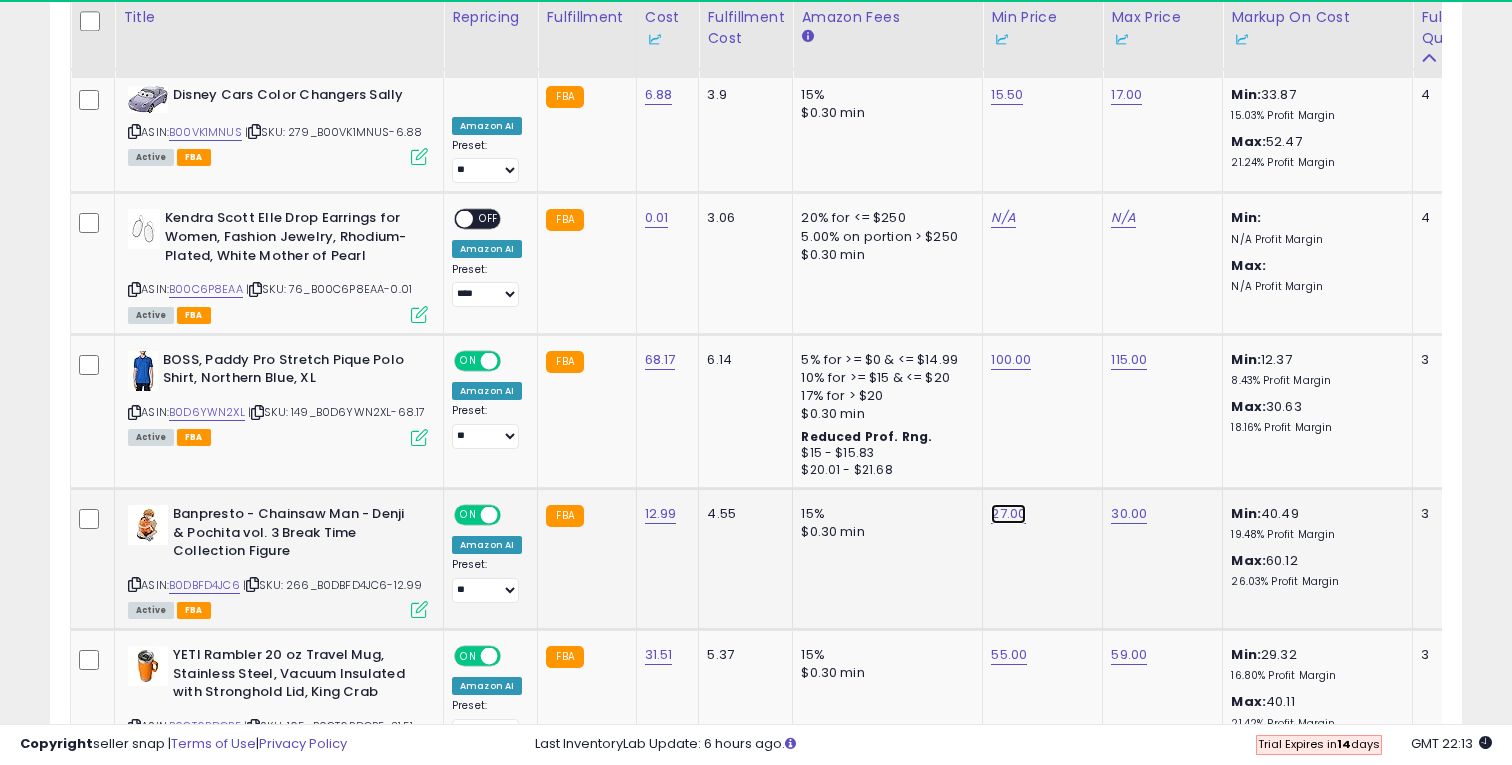 click on "27.00" at bounding box center (1009, -1344) 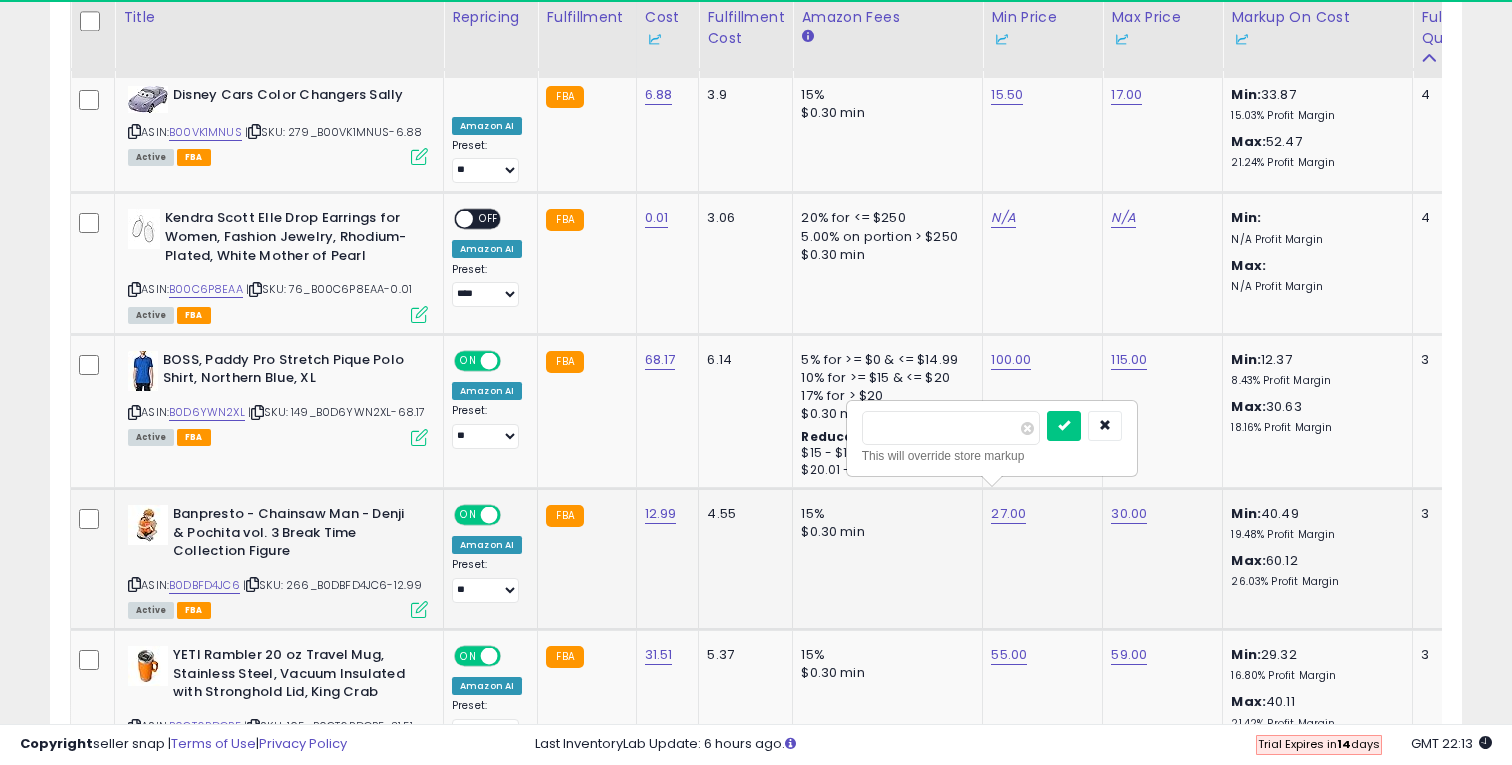 type on "**" 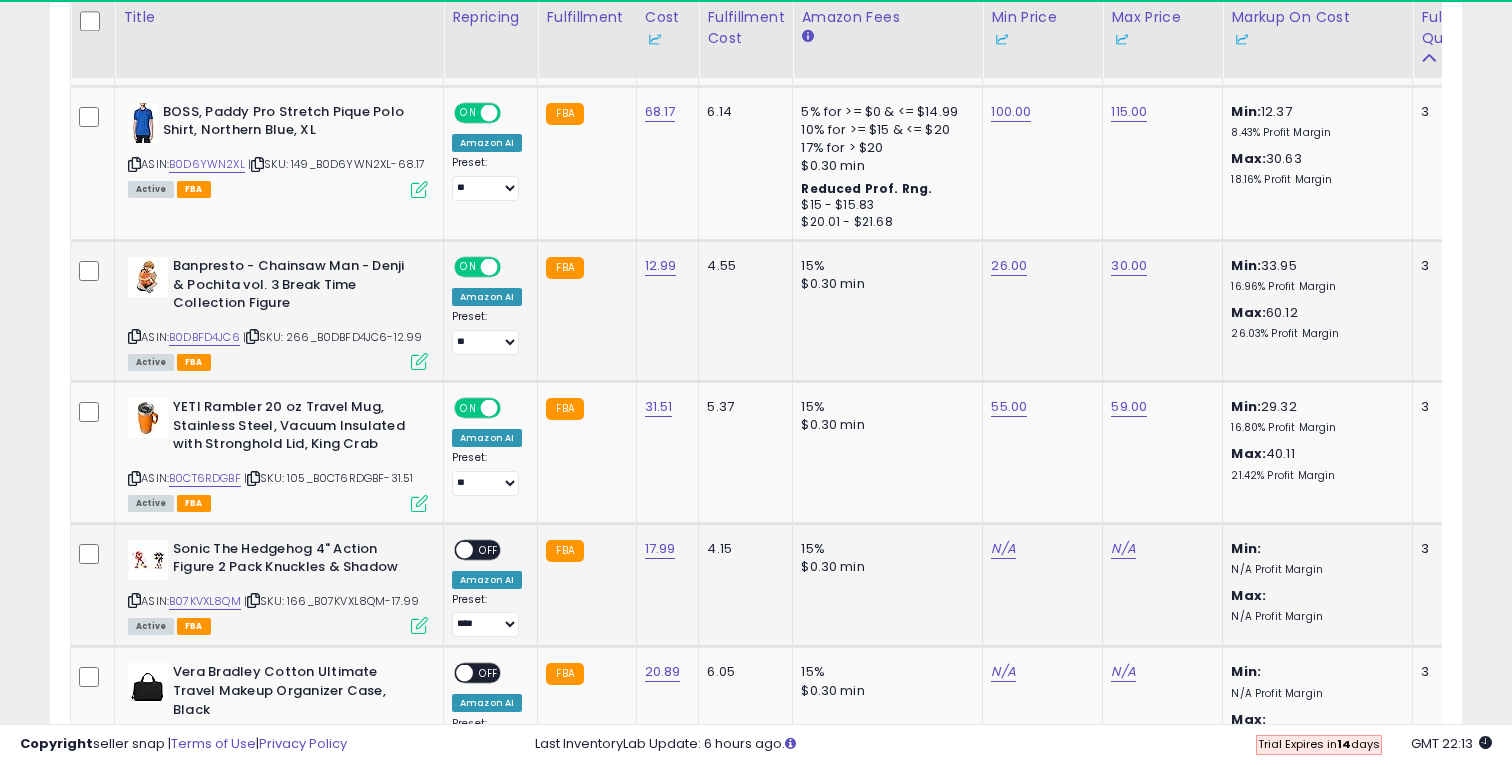 click at bounding box center [419, 625] 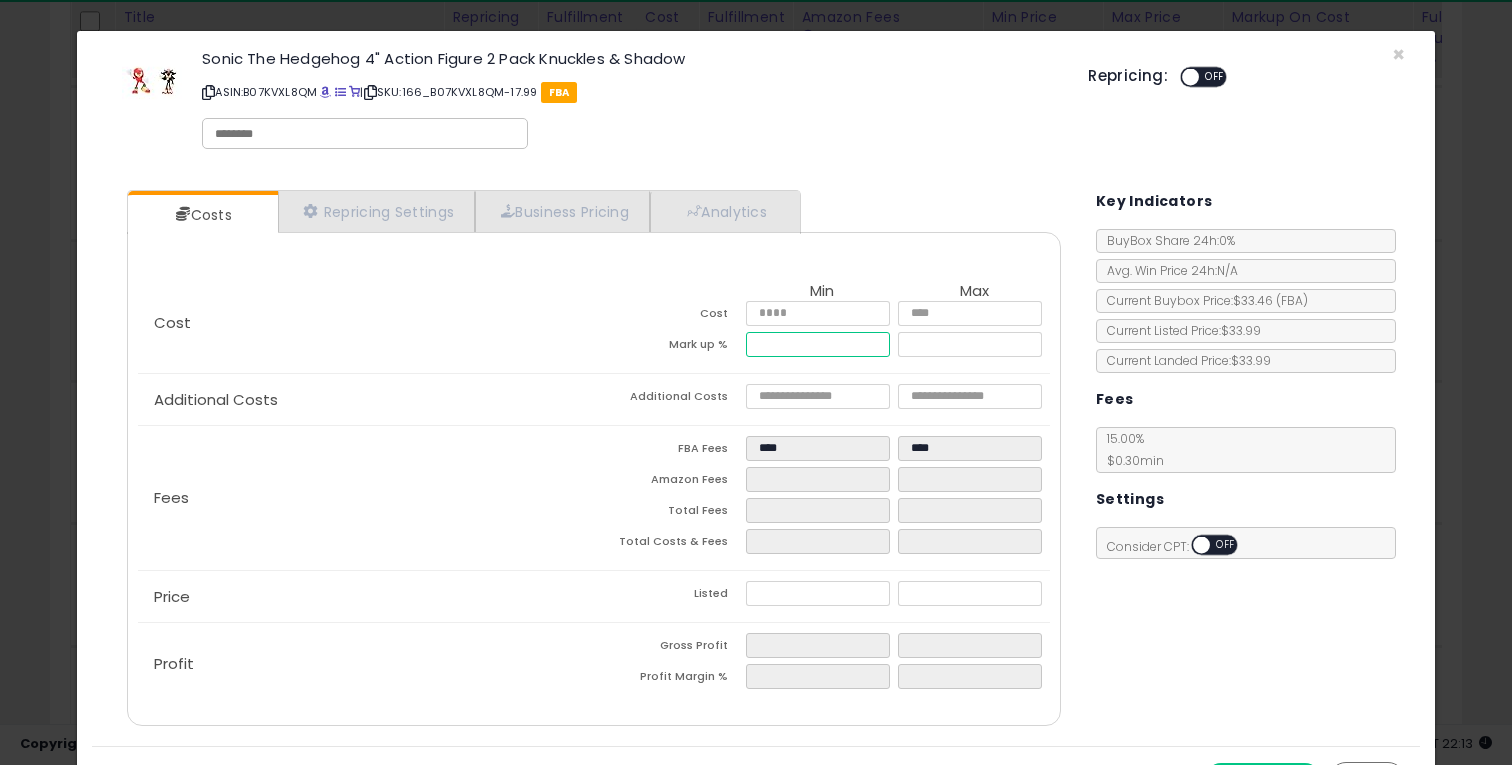 click at bounding box center [818, 344] 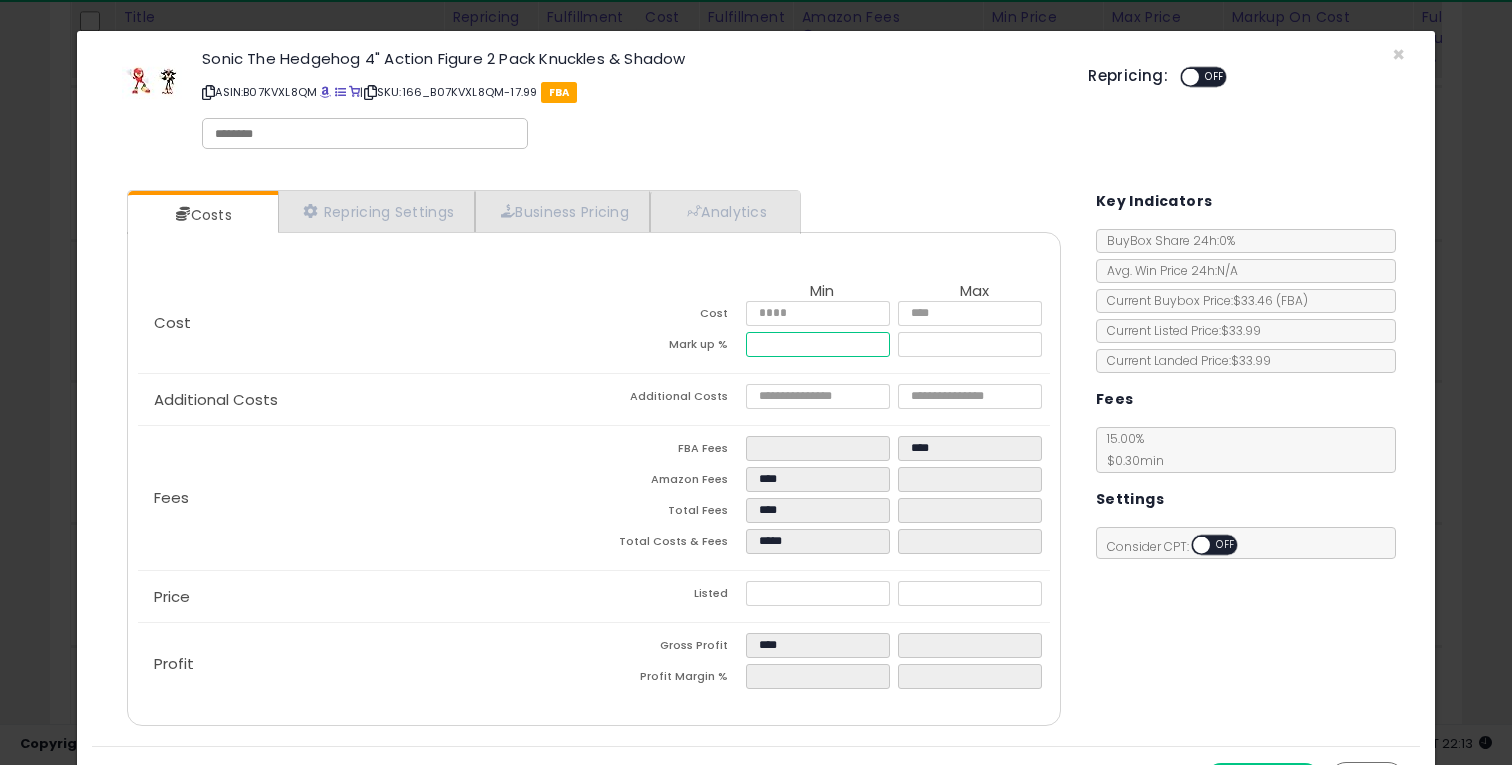 type on "*" 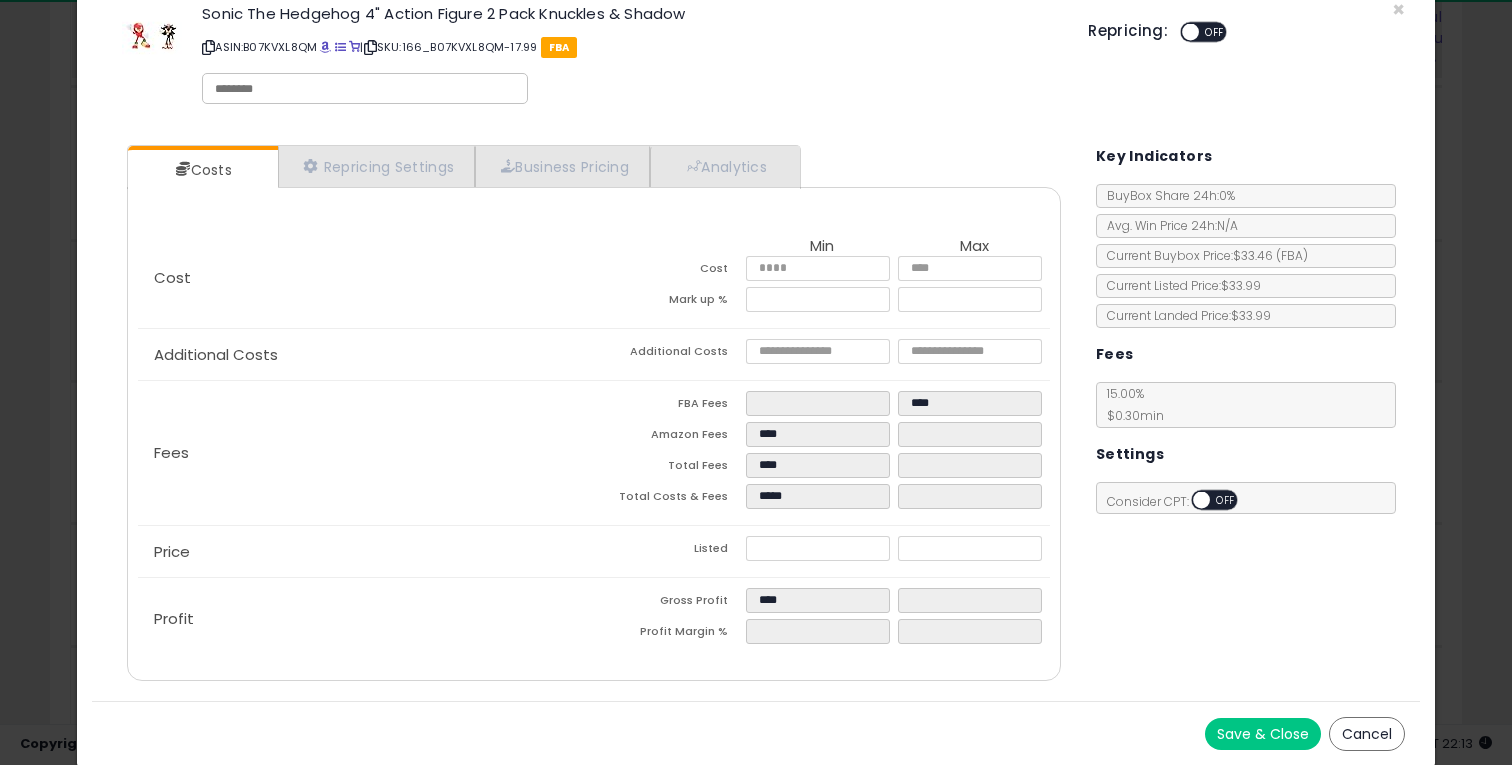 type on "*****" 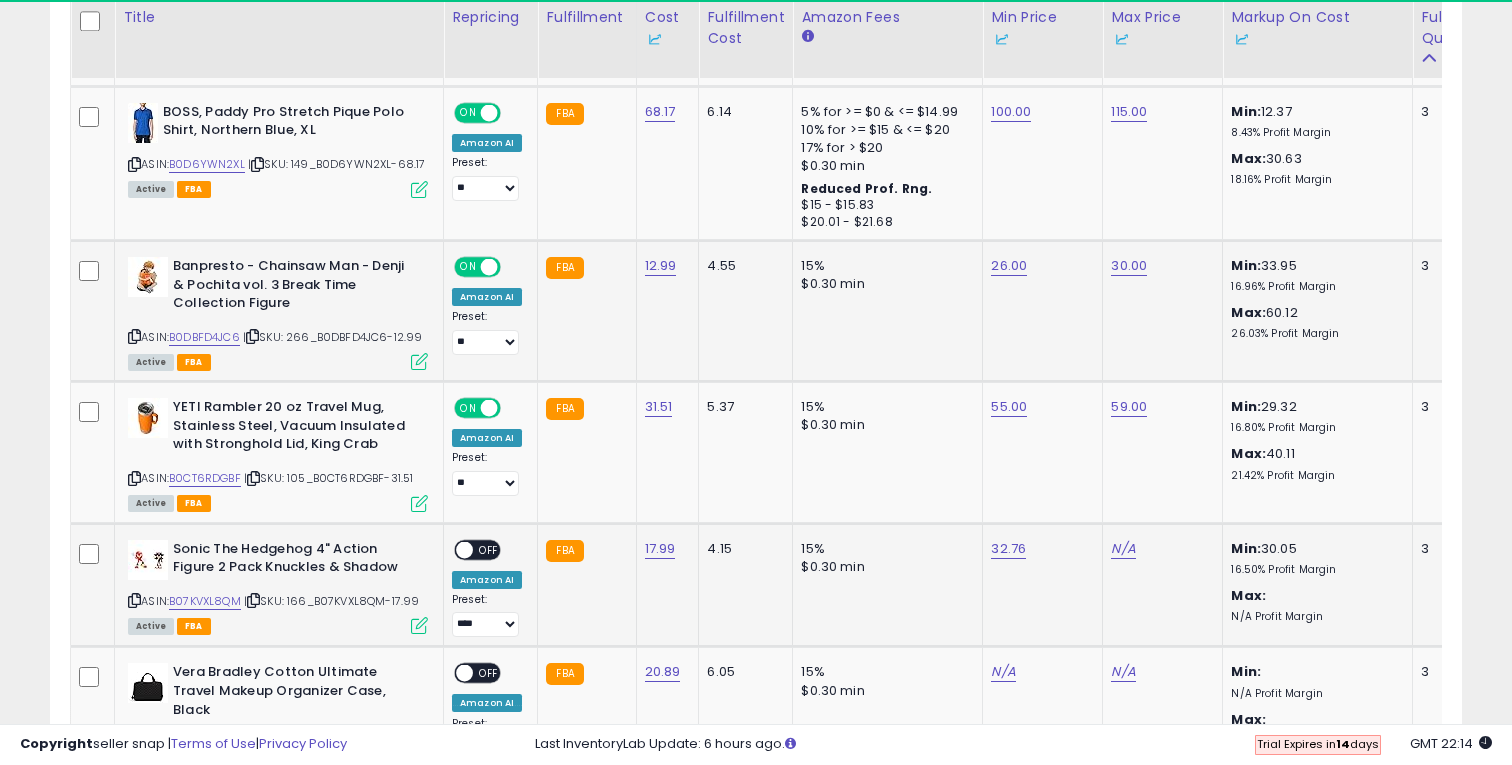 click on "OFF" at bounding box center [489, 549] 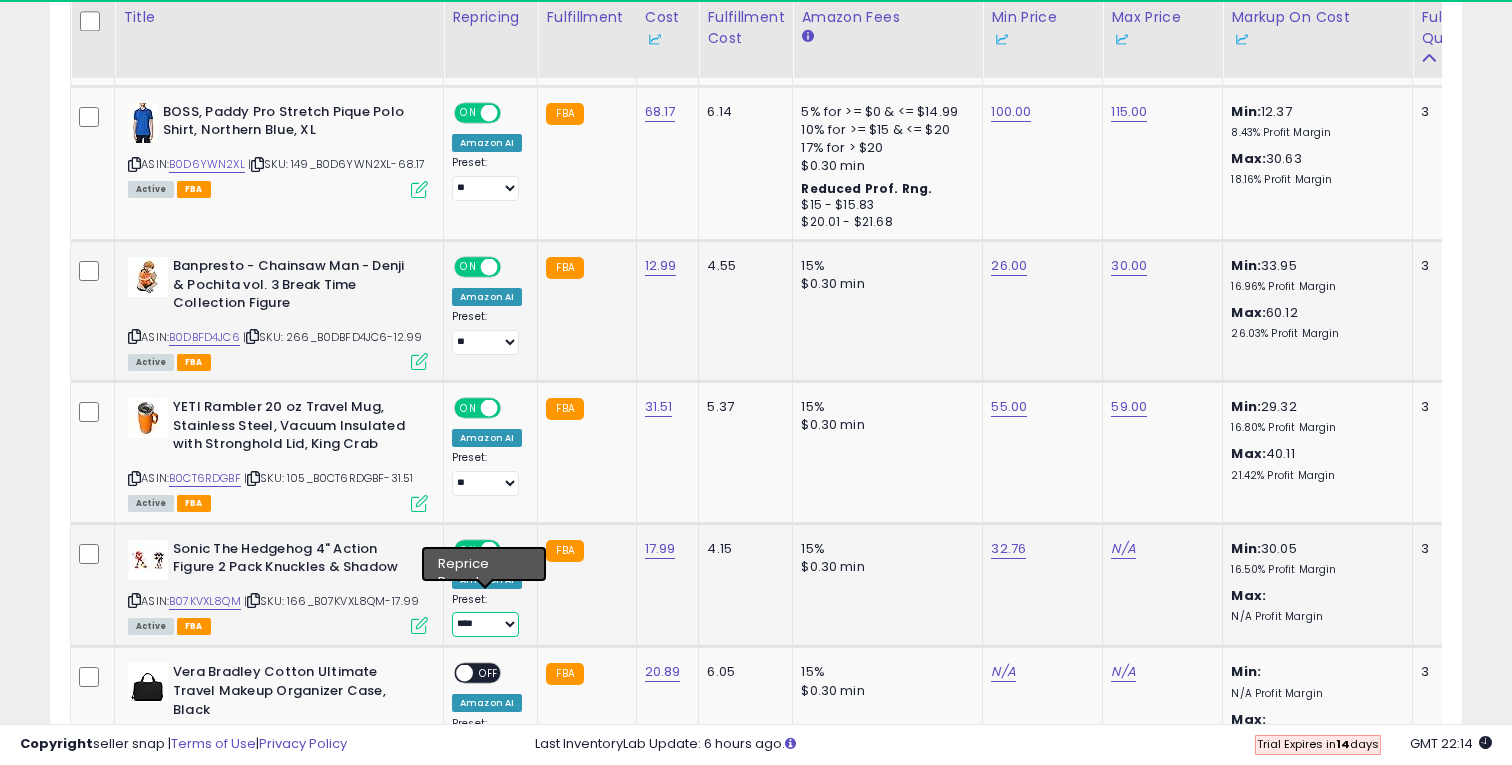 click on "**** **" at bounding box center (485, 624) 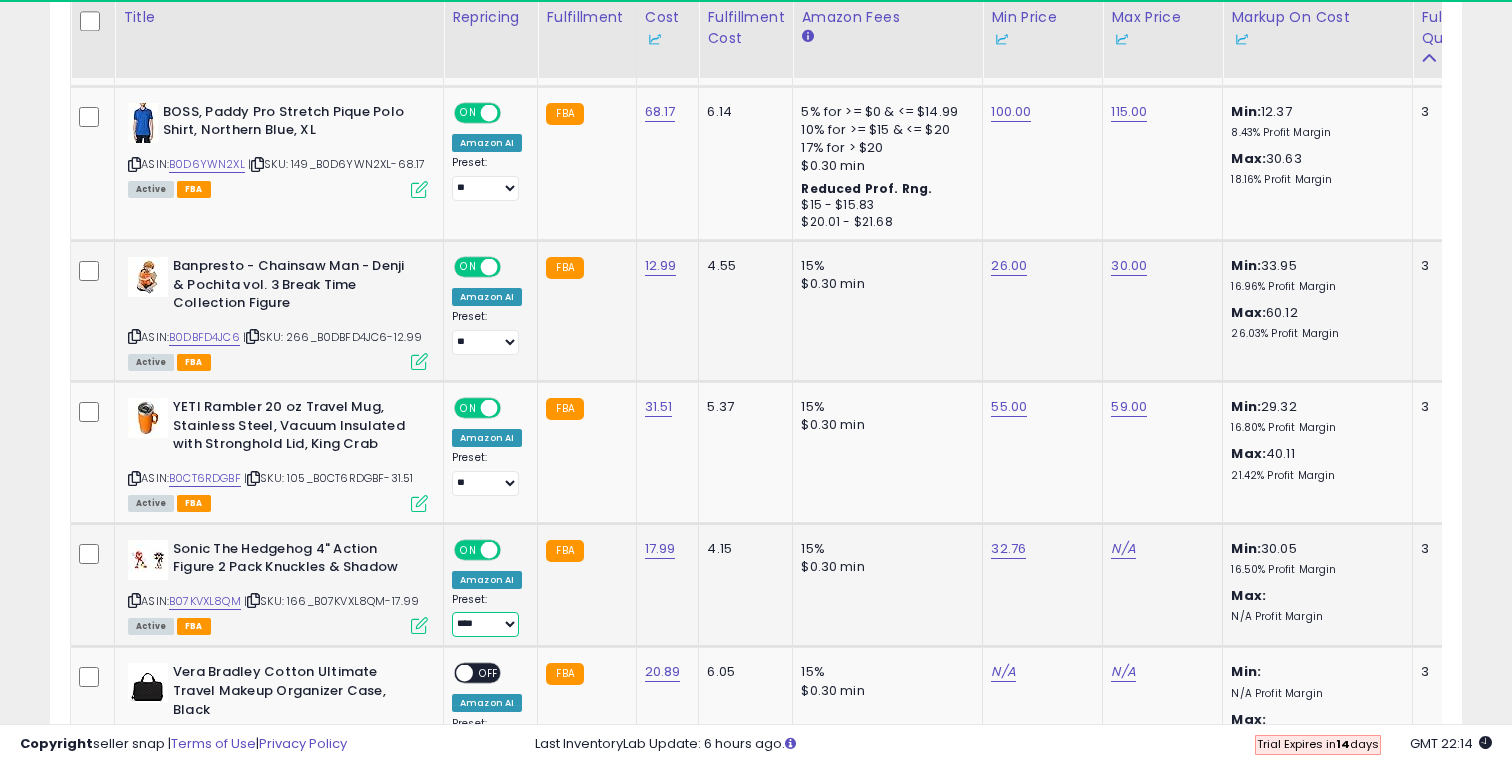 select on "**" 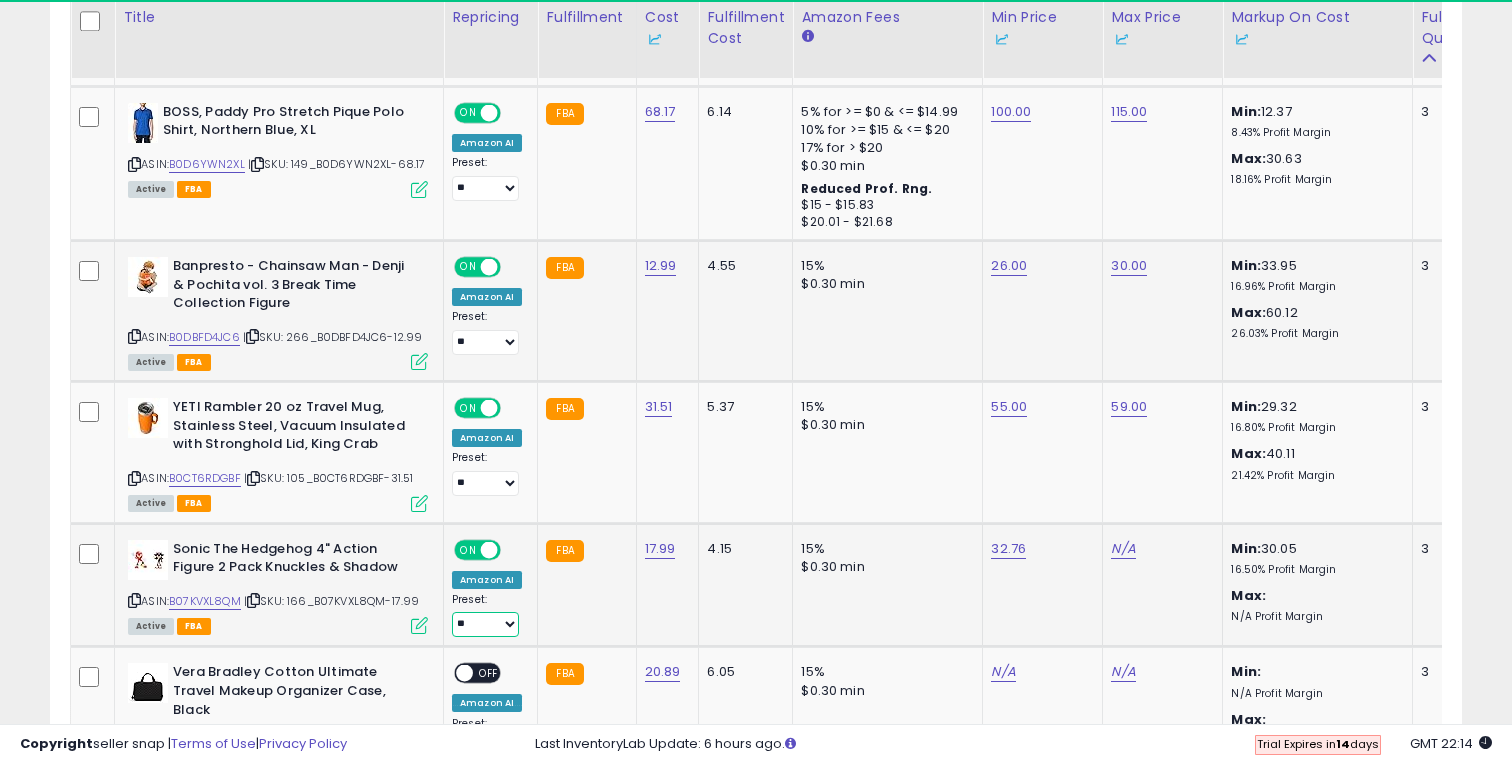 click on "**** **" at bounding box center [485, 624] 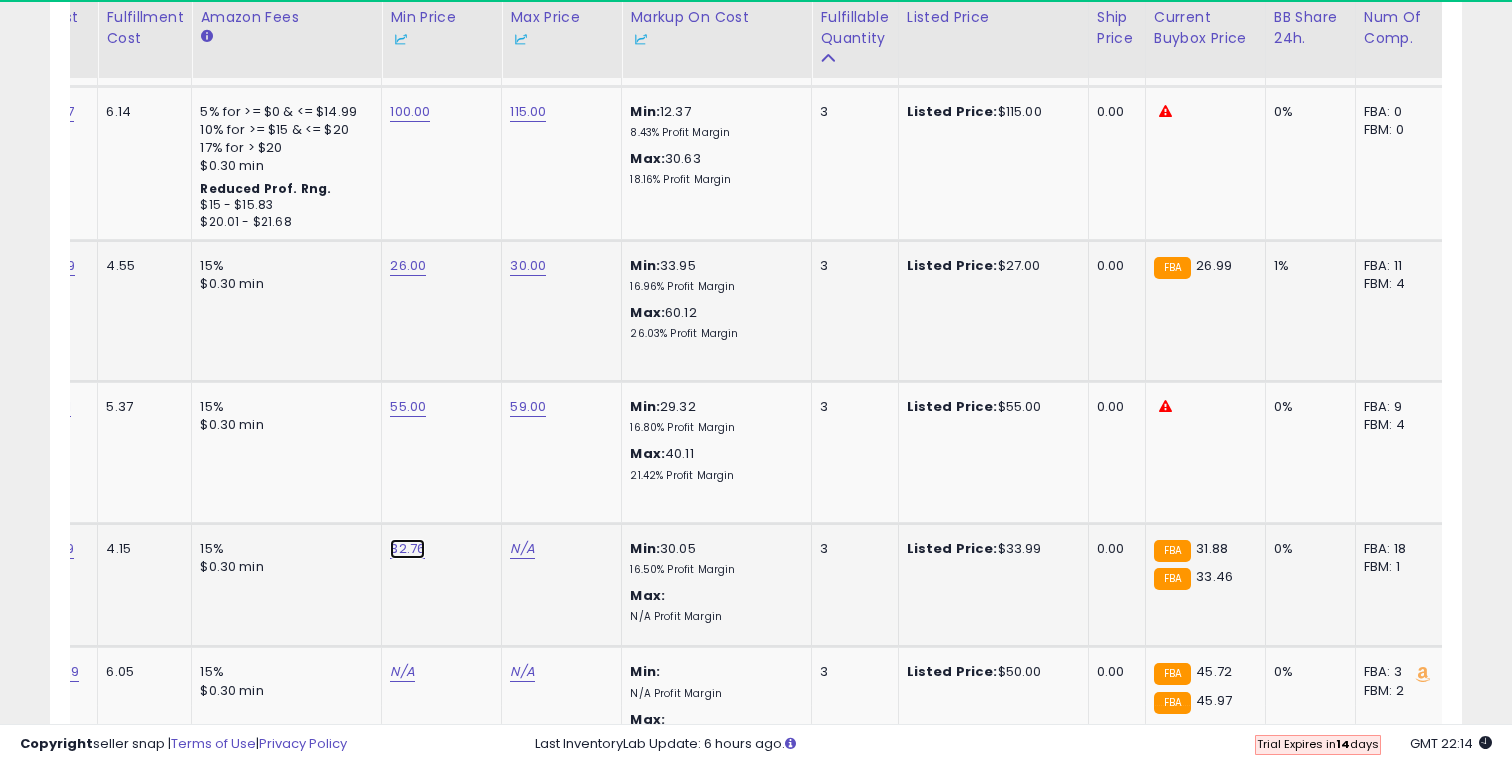 click on "32.76" at bounding box center [408, -1592] 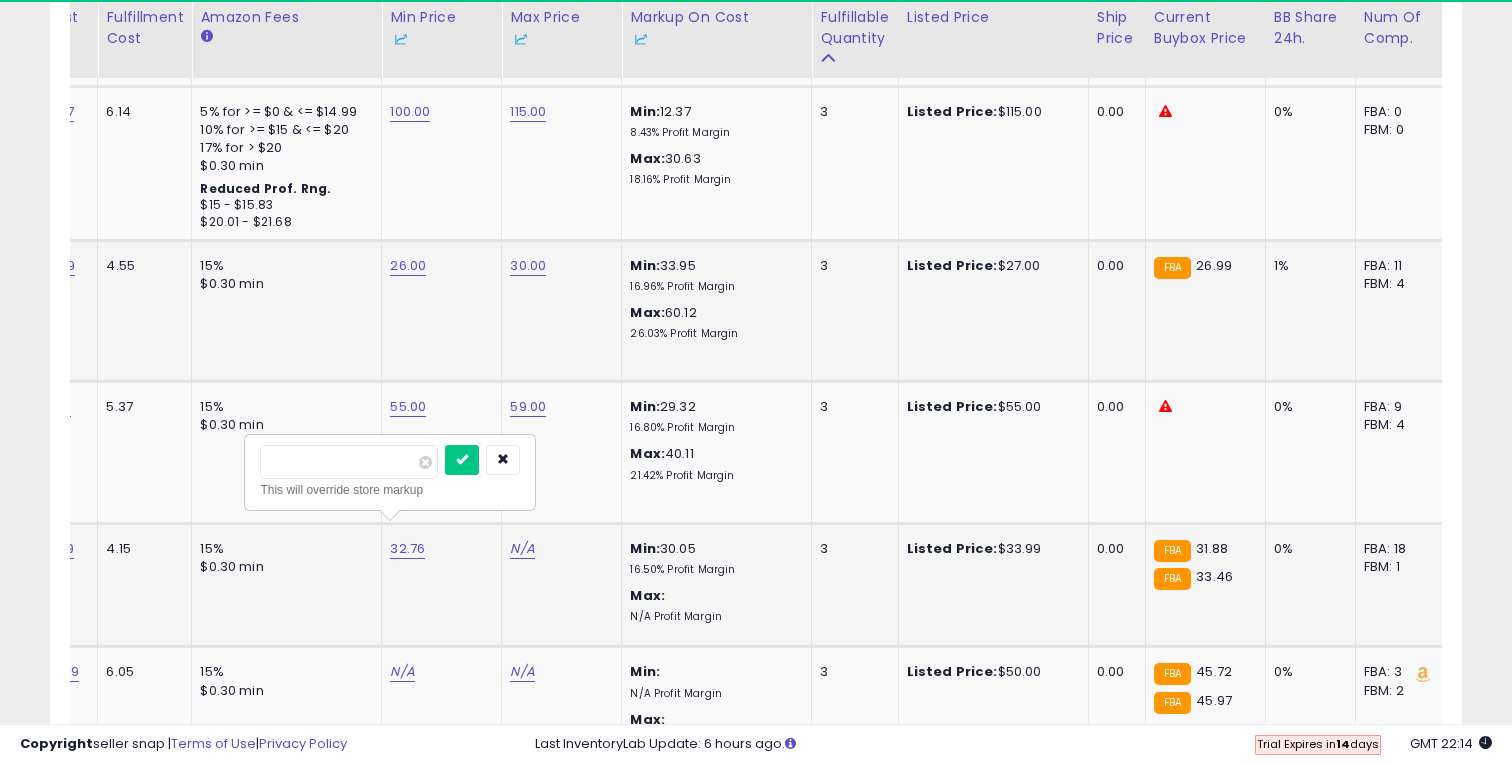 type on "**" 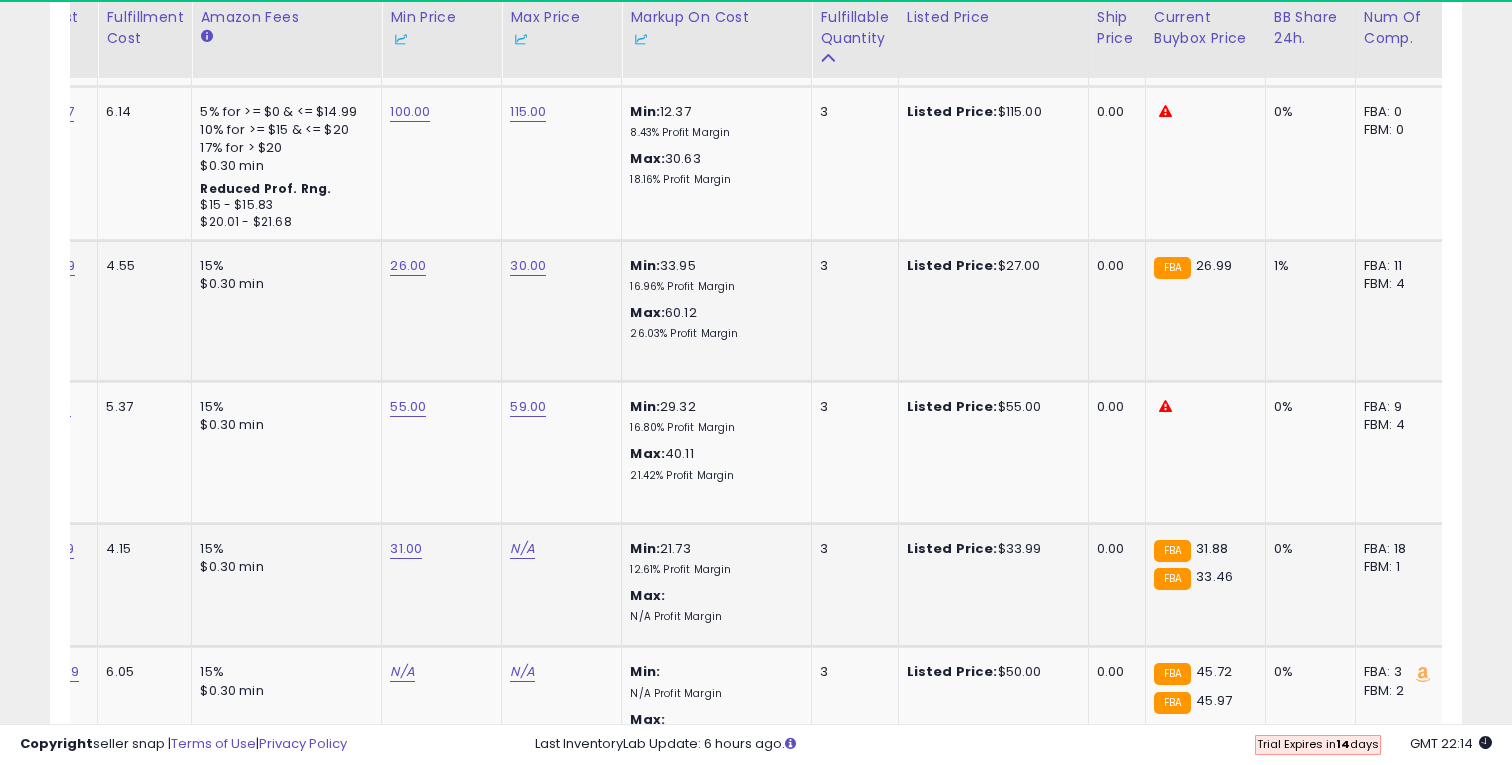 scroll, scrollTop: 0, scrollLeft: 433, axis: horizontal 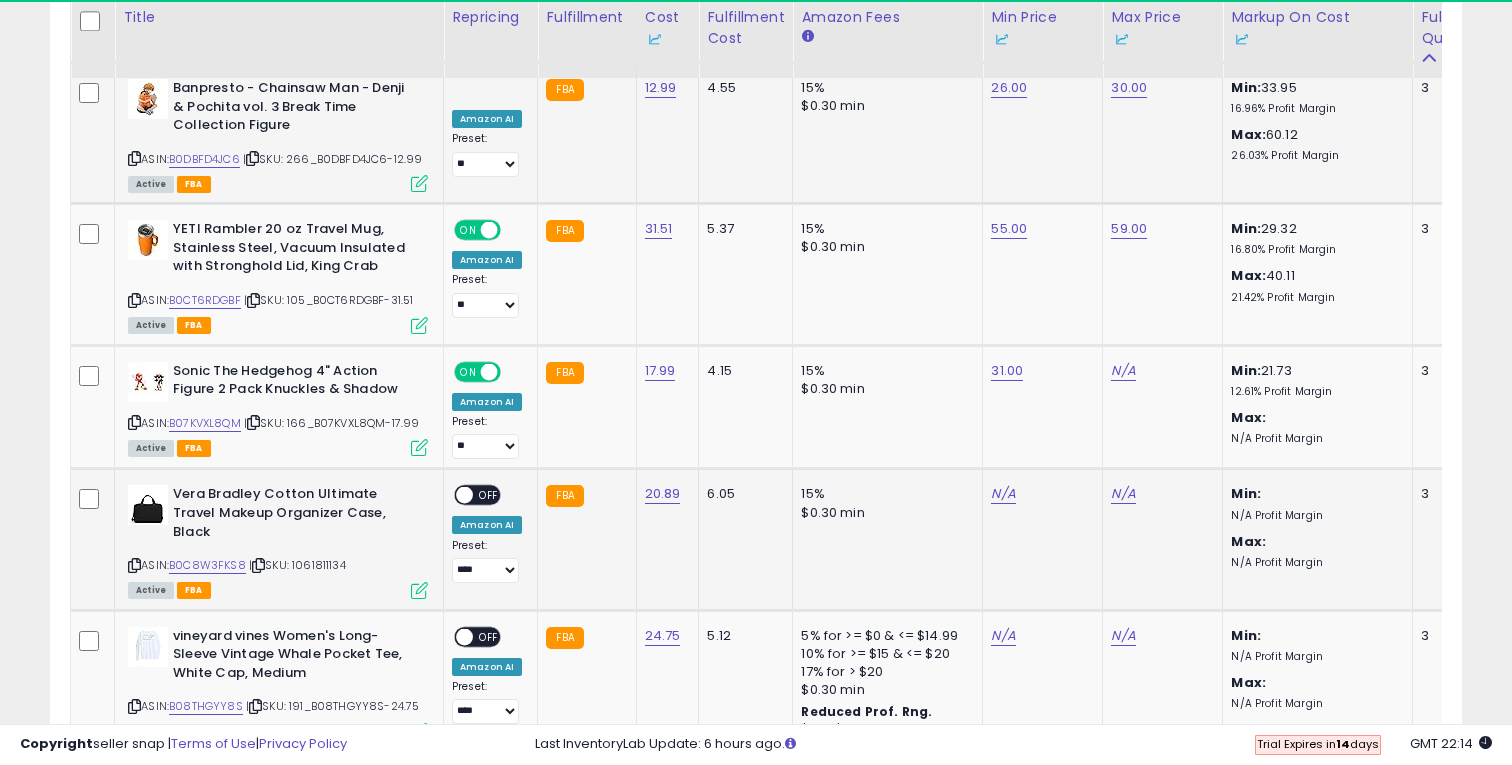 click at bounding box center [419, 590] 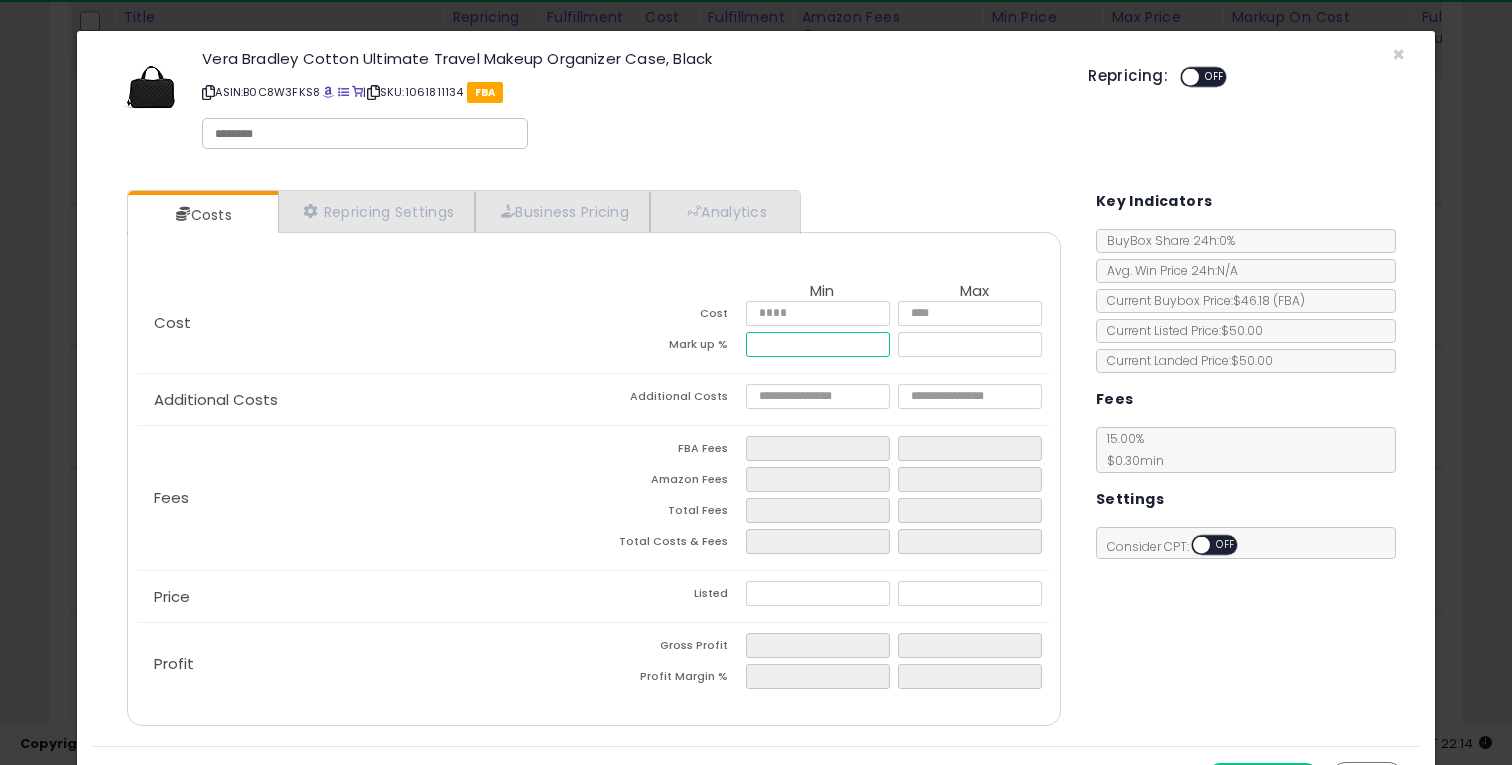 click at bounding box center (818, 344) 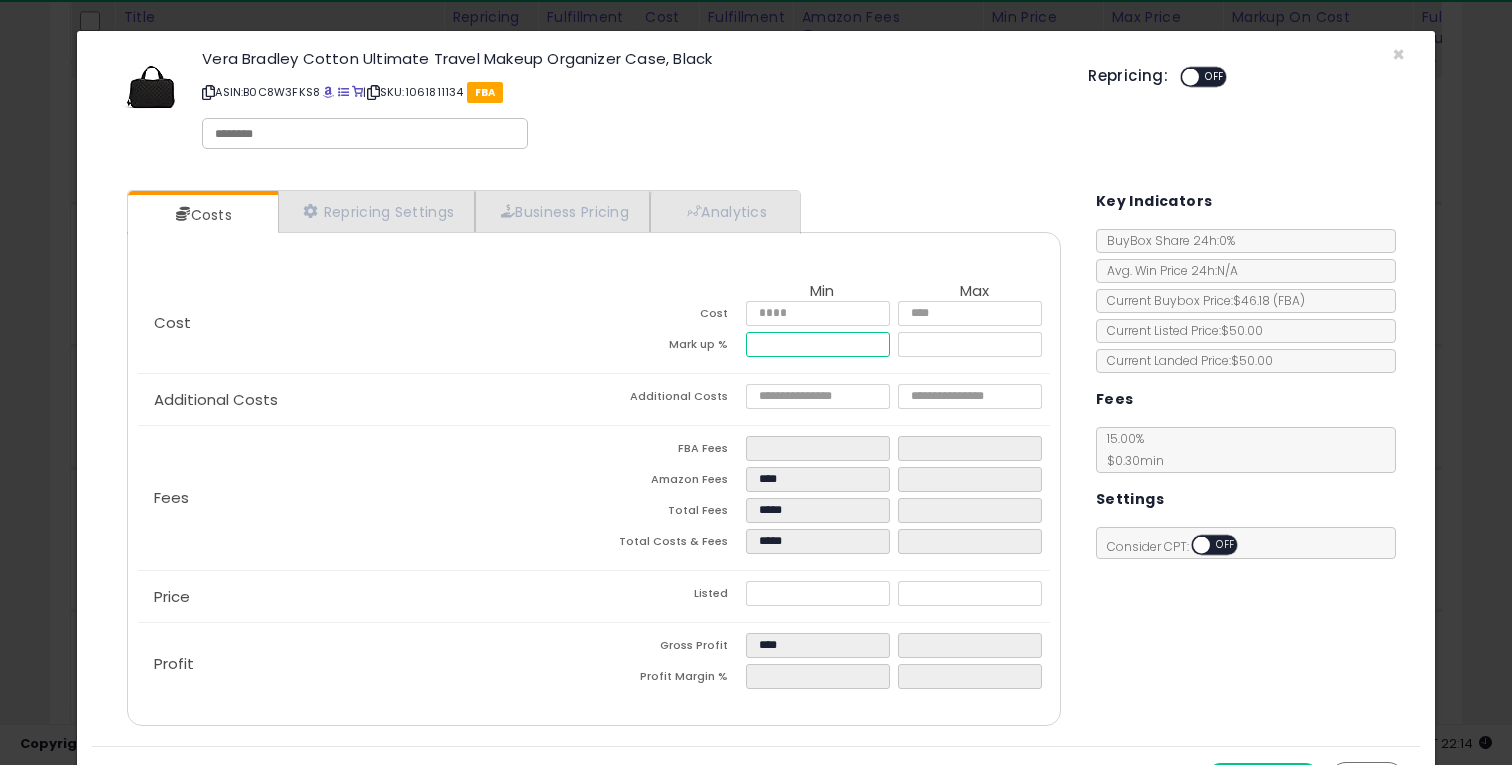 scroll, scrollTop: 45, scrollLeft: 0, axis: vertical 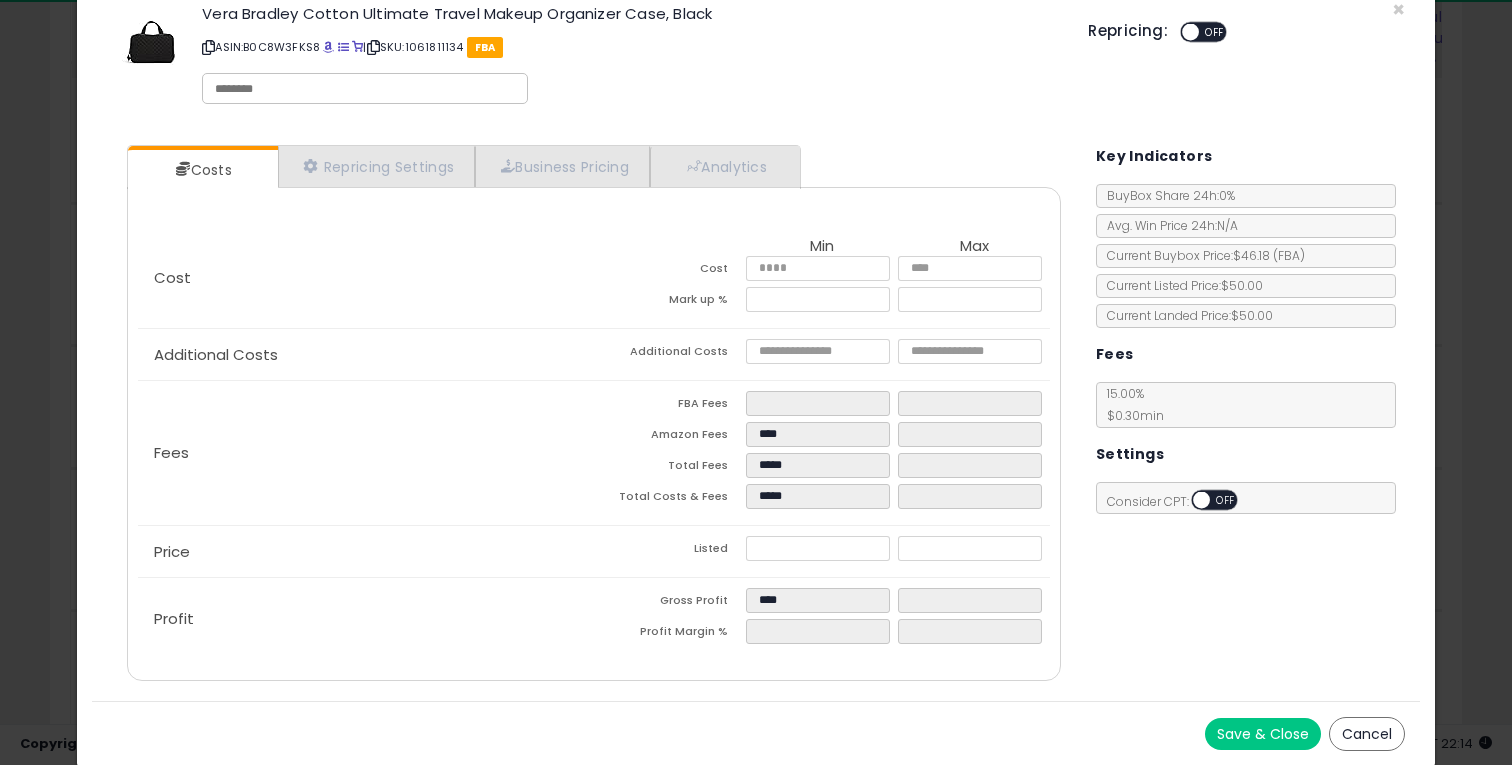 type on "*****" 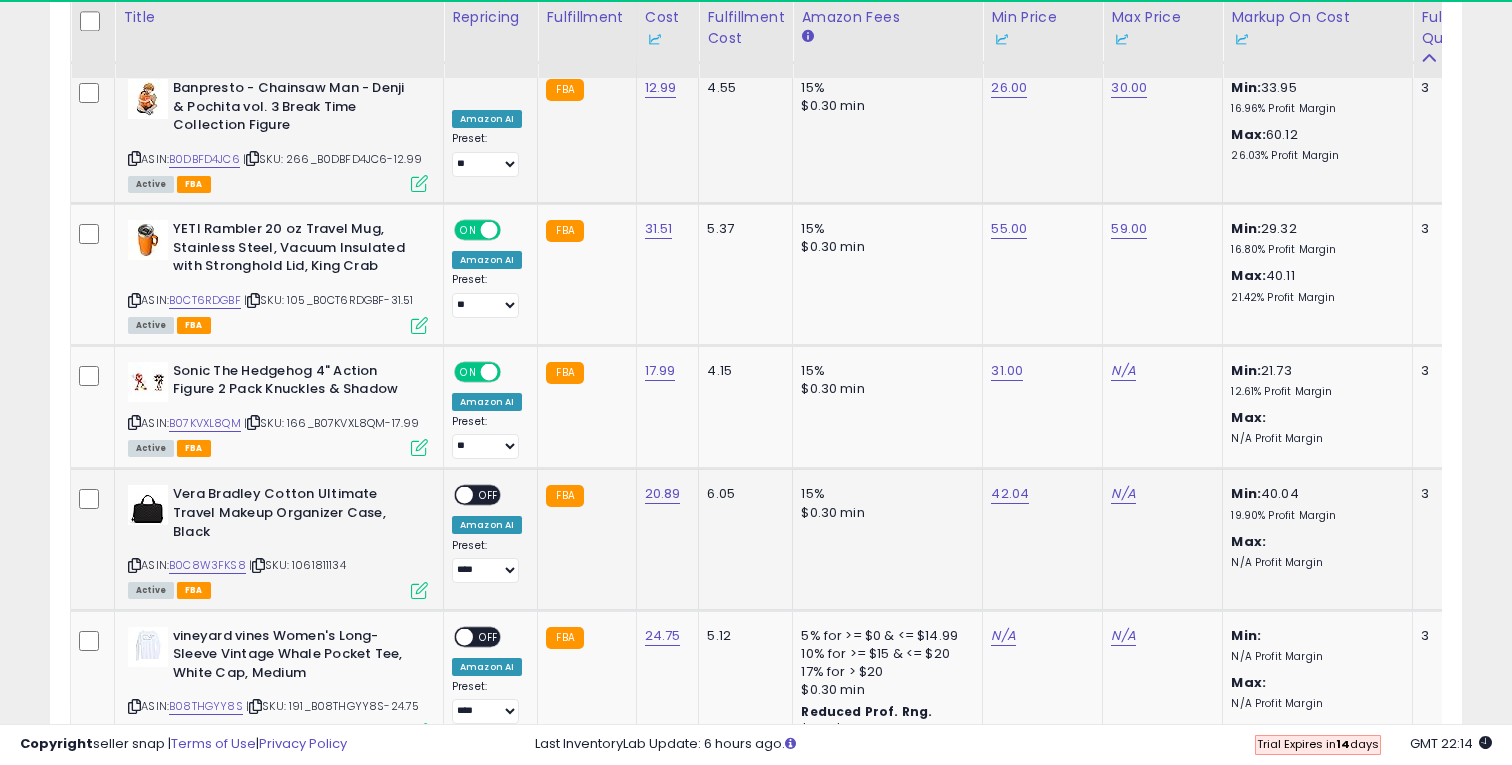 click on "OFF" at bounding box center [489, 495] 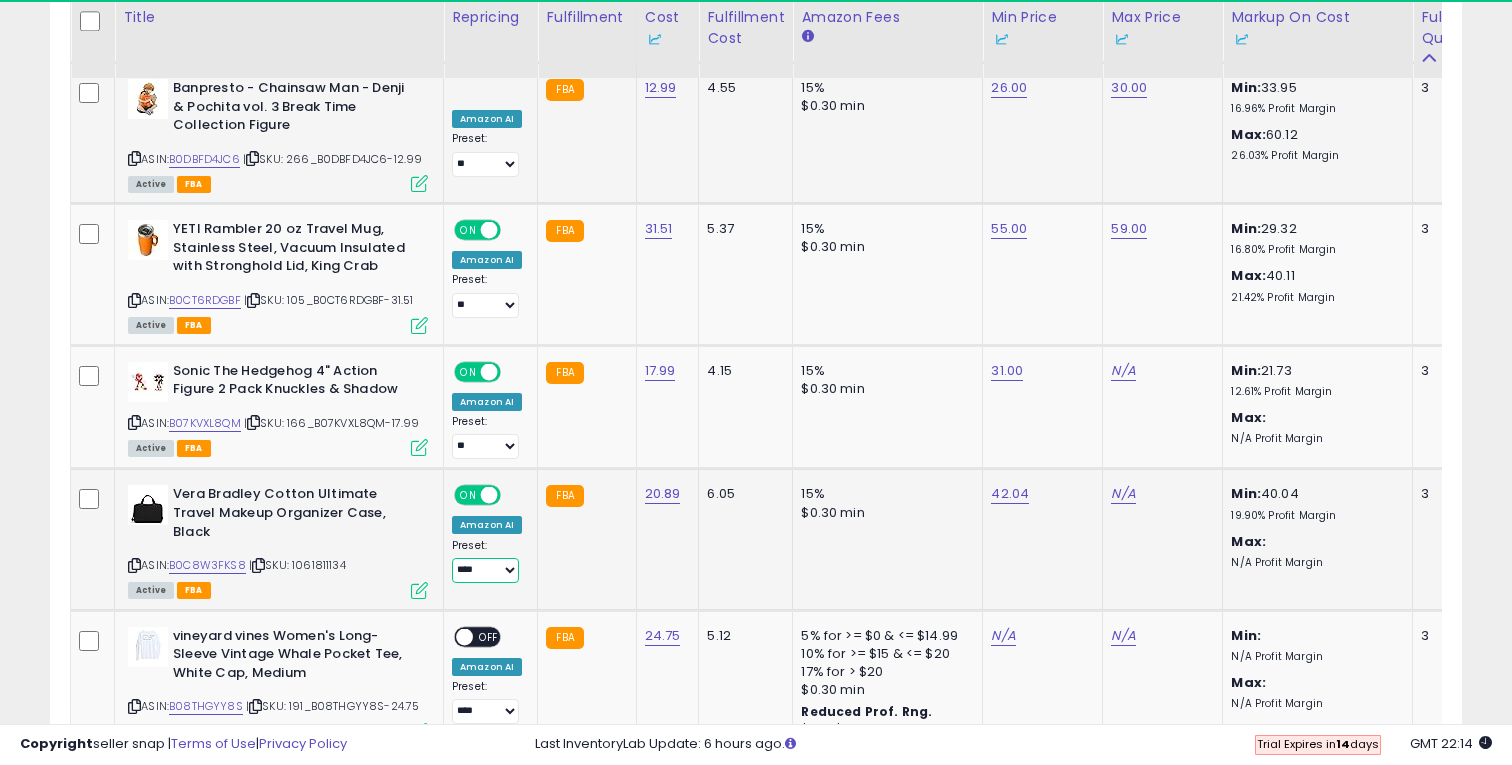 click on "**** **" at bounding box center (485, 570) 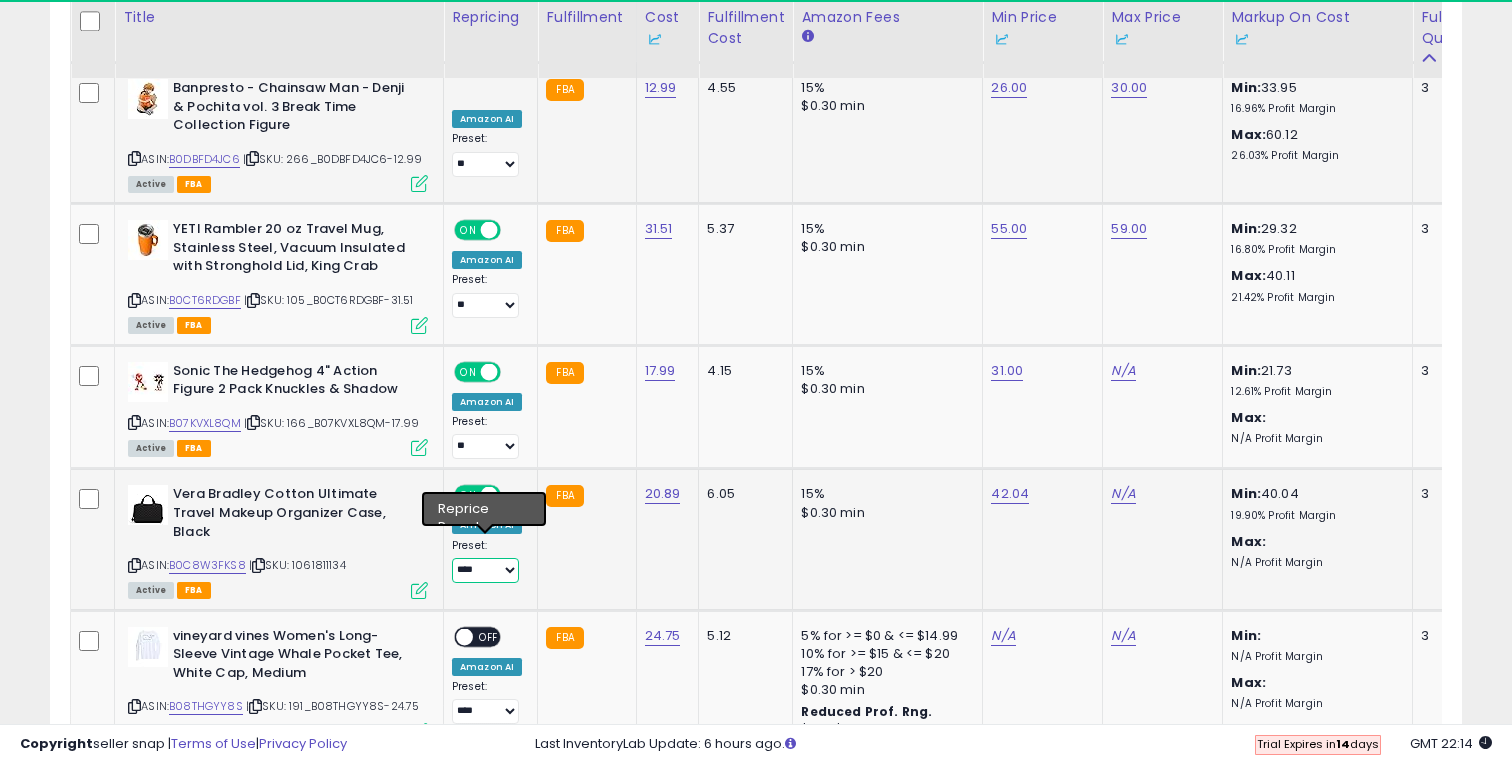 select on "**" 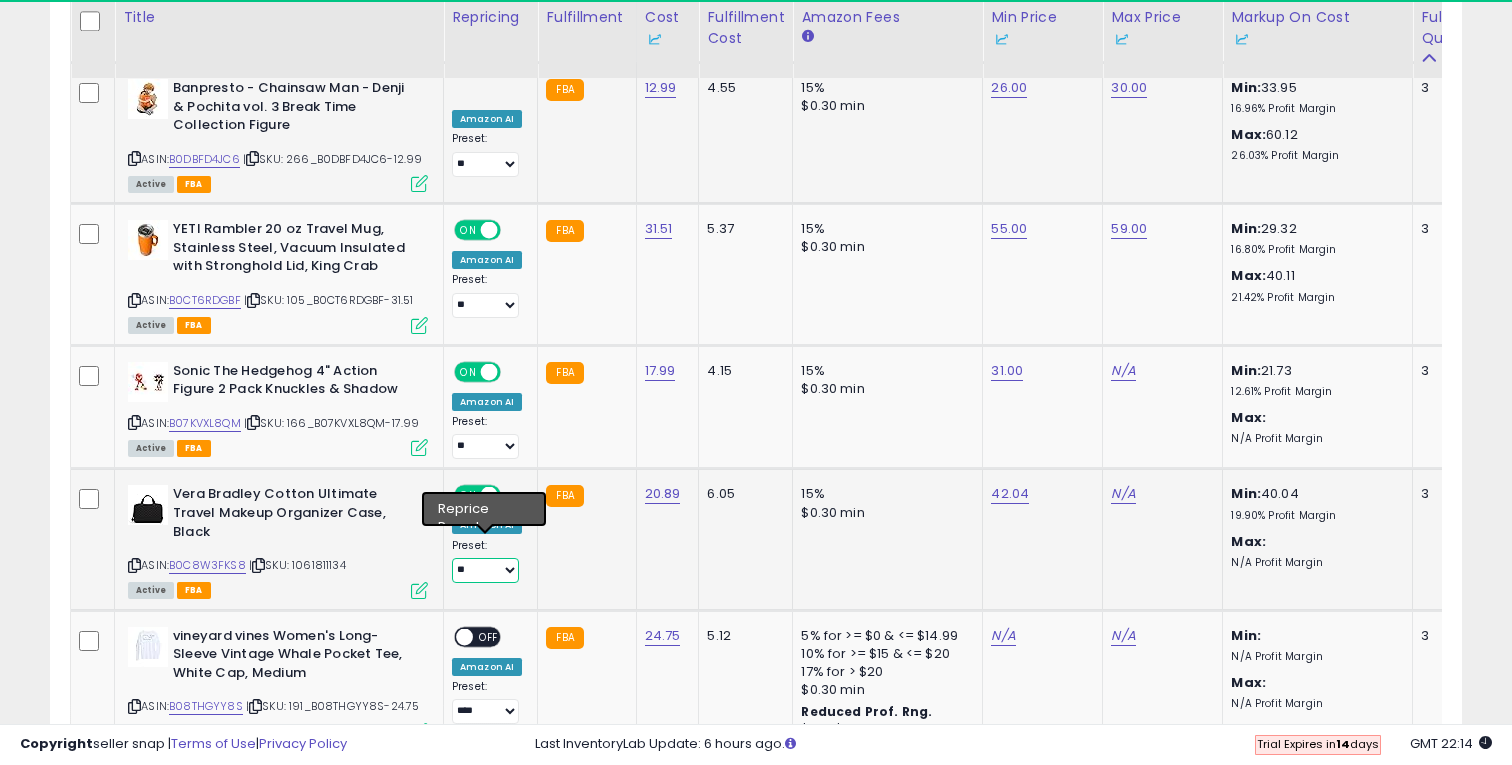click on "**** **" at bounding box center (485, 570) 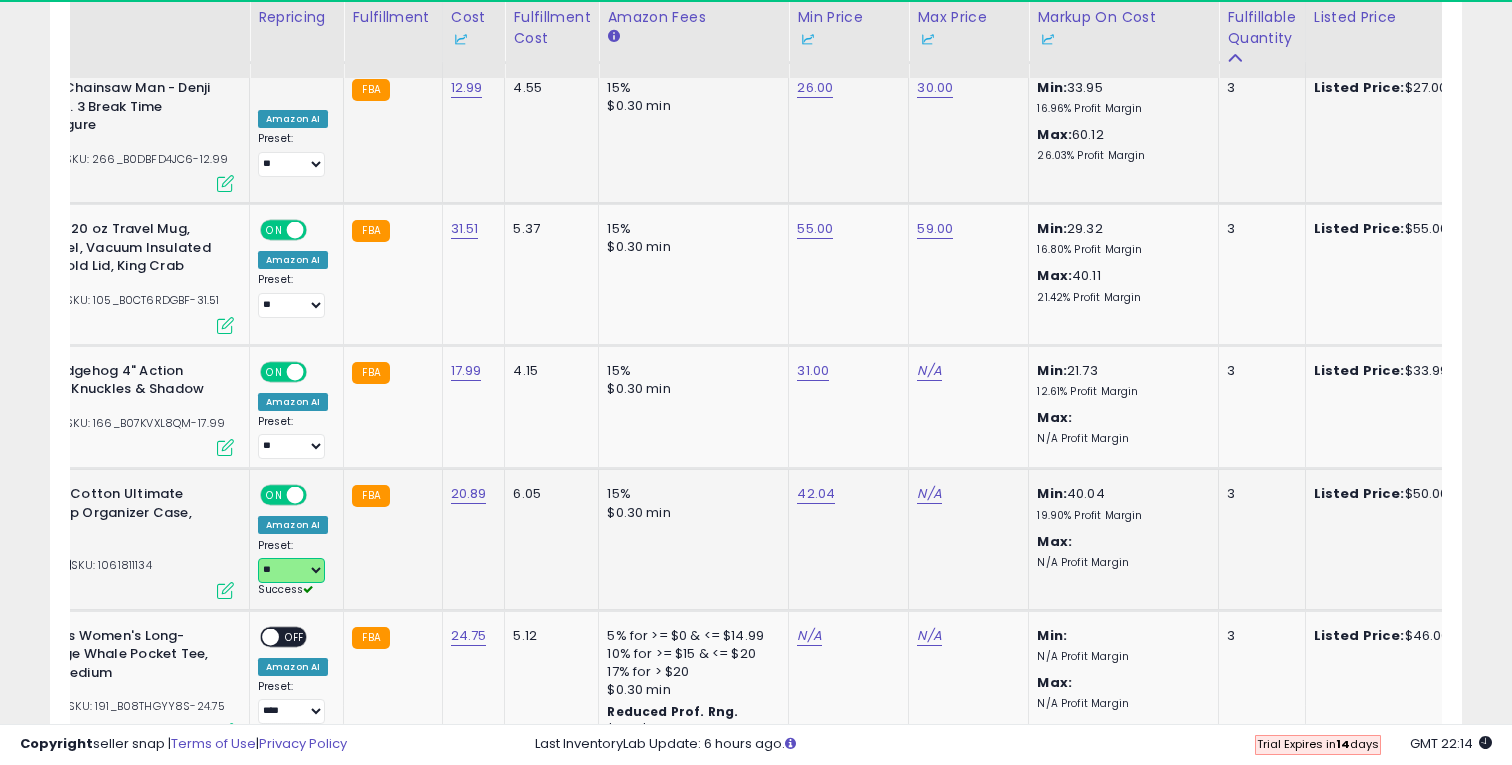 scroll, scrollTop: 0, scrollLeft: 465, axis: horizontal 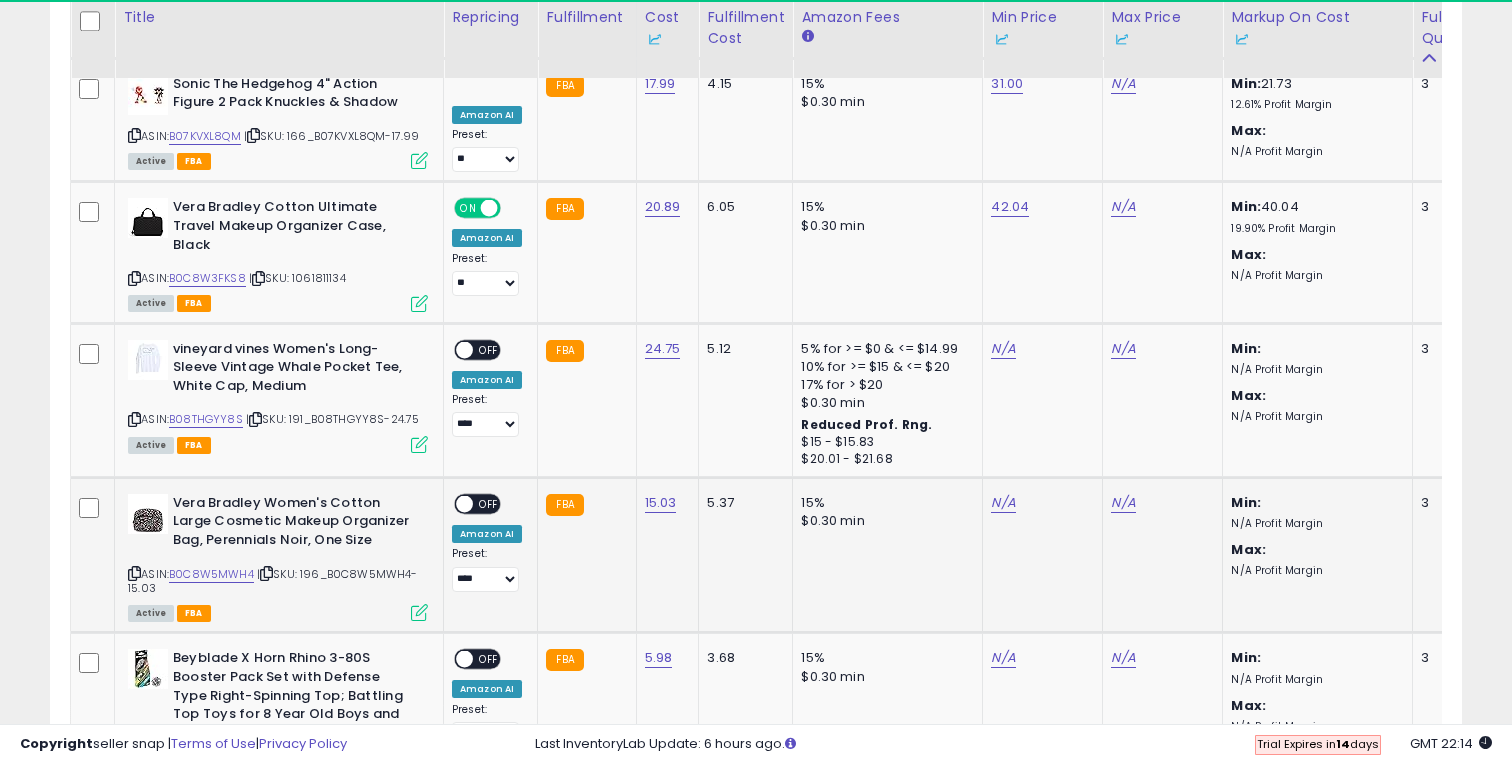 click at bounding box center (419, 612) 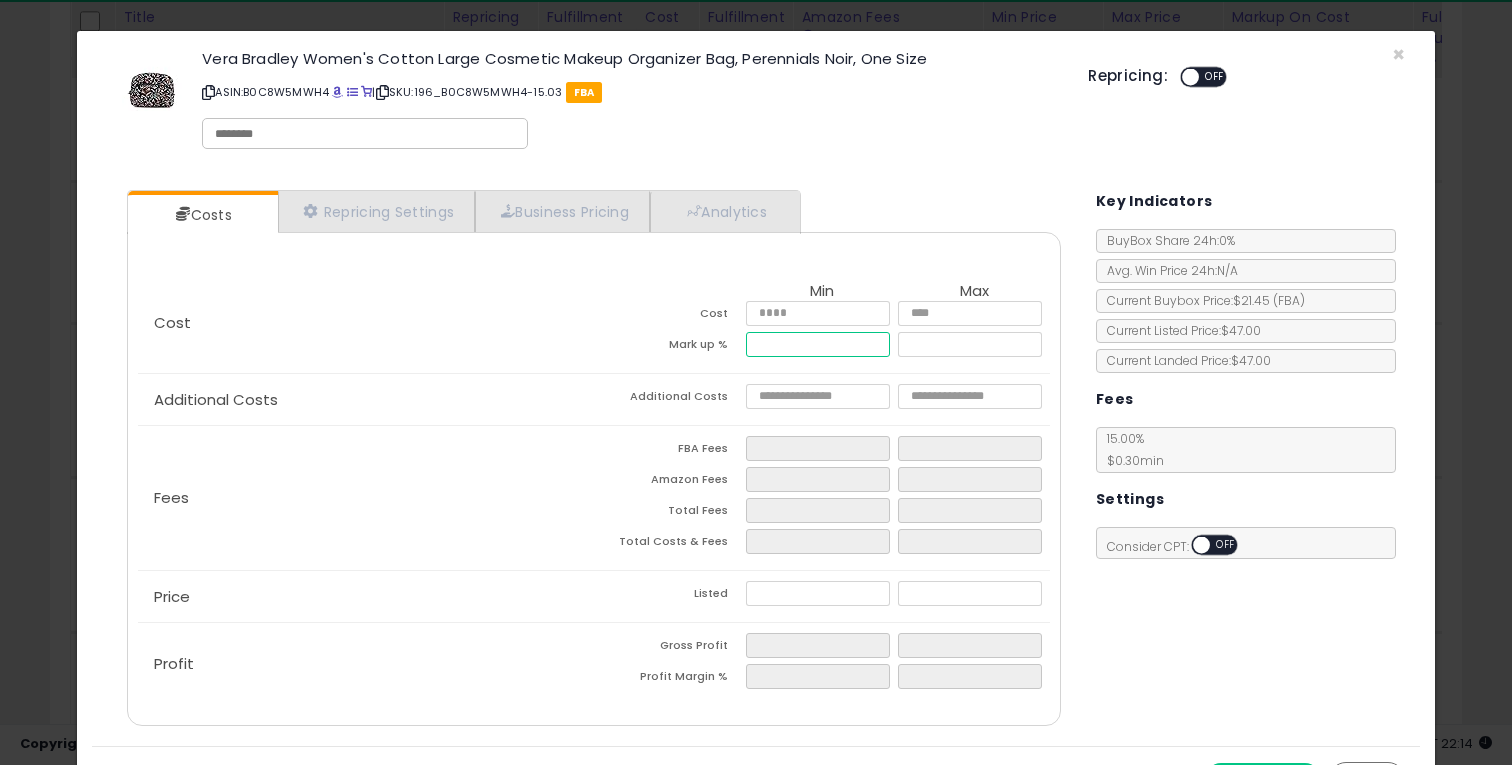 click at bounding box center [818, 344] 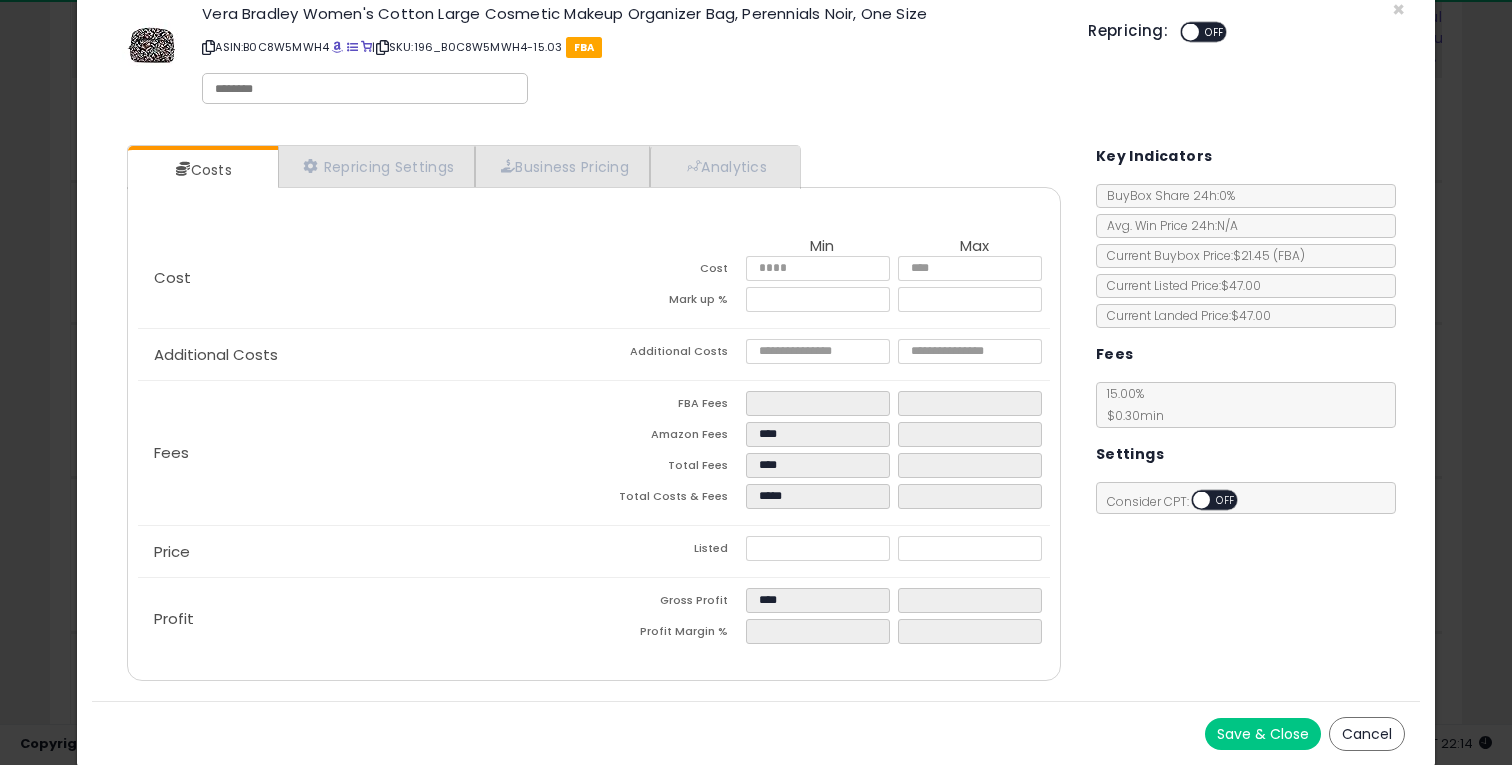 type on "*****" 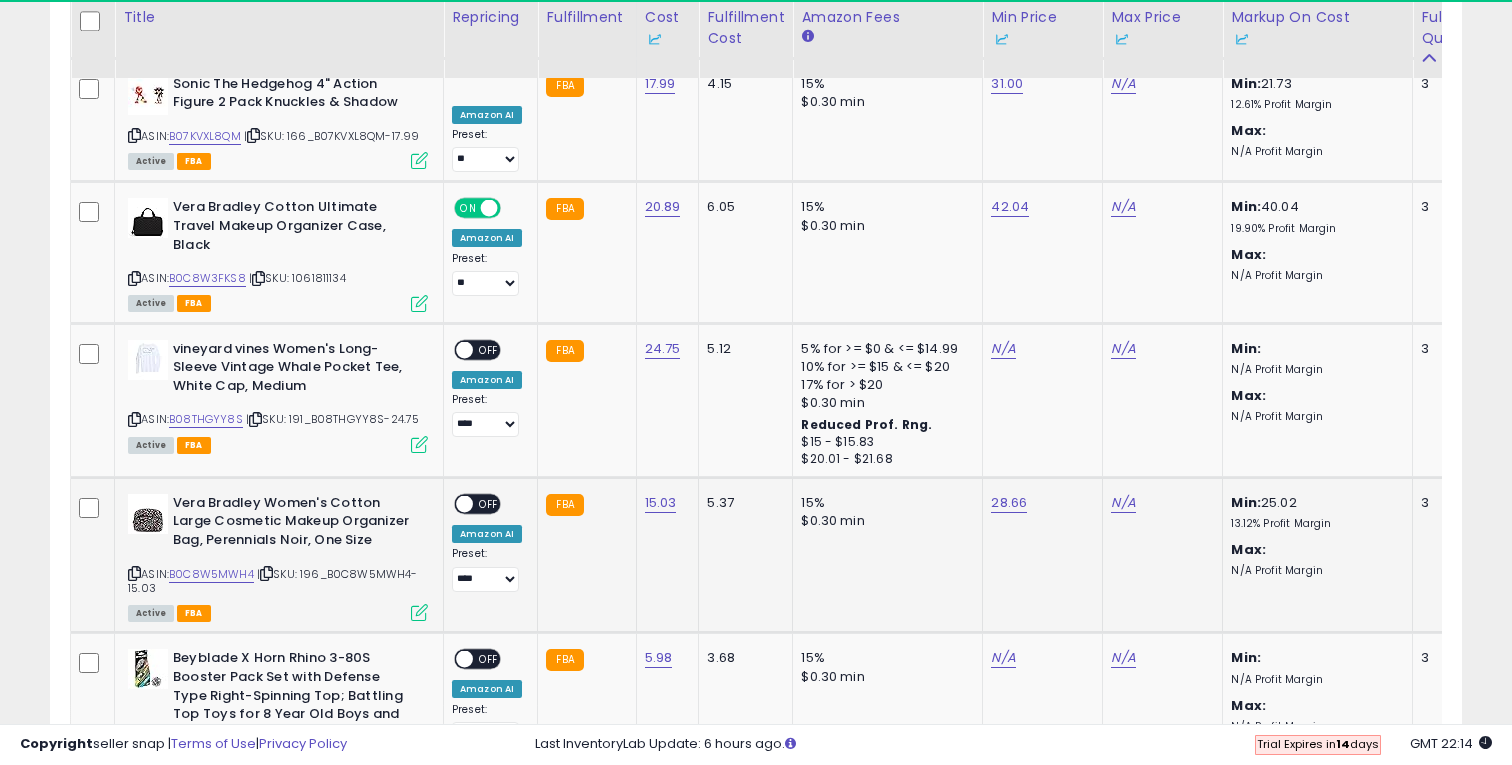 click on "OFF" at bounding box center [489, 503] 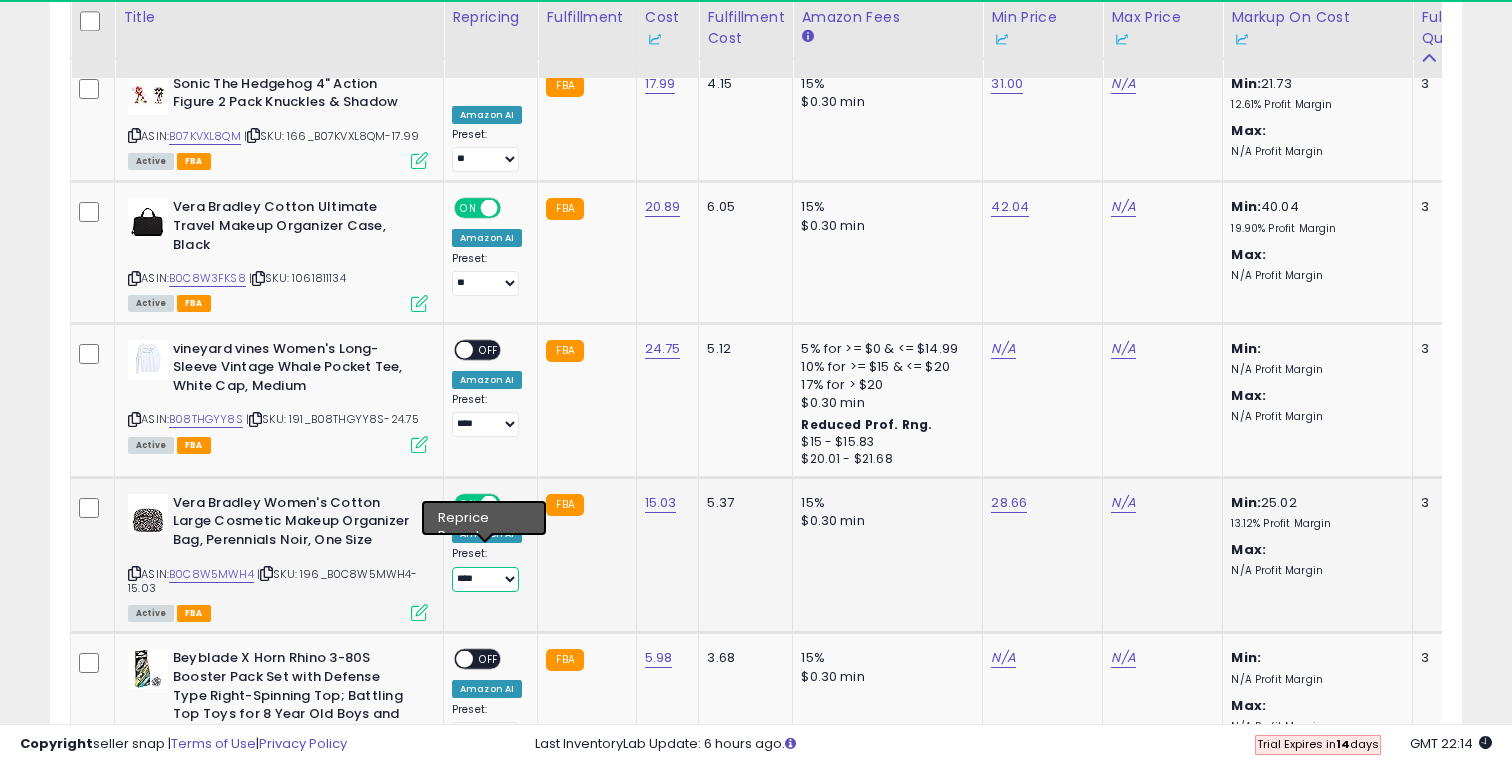 click on "**** **" at bounding box center [485, 579] 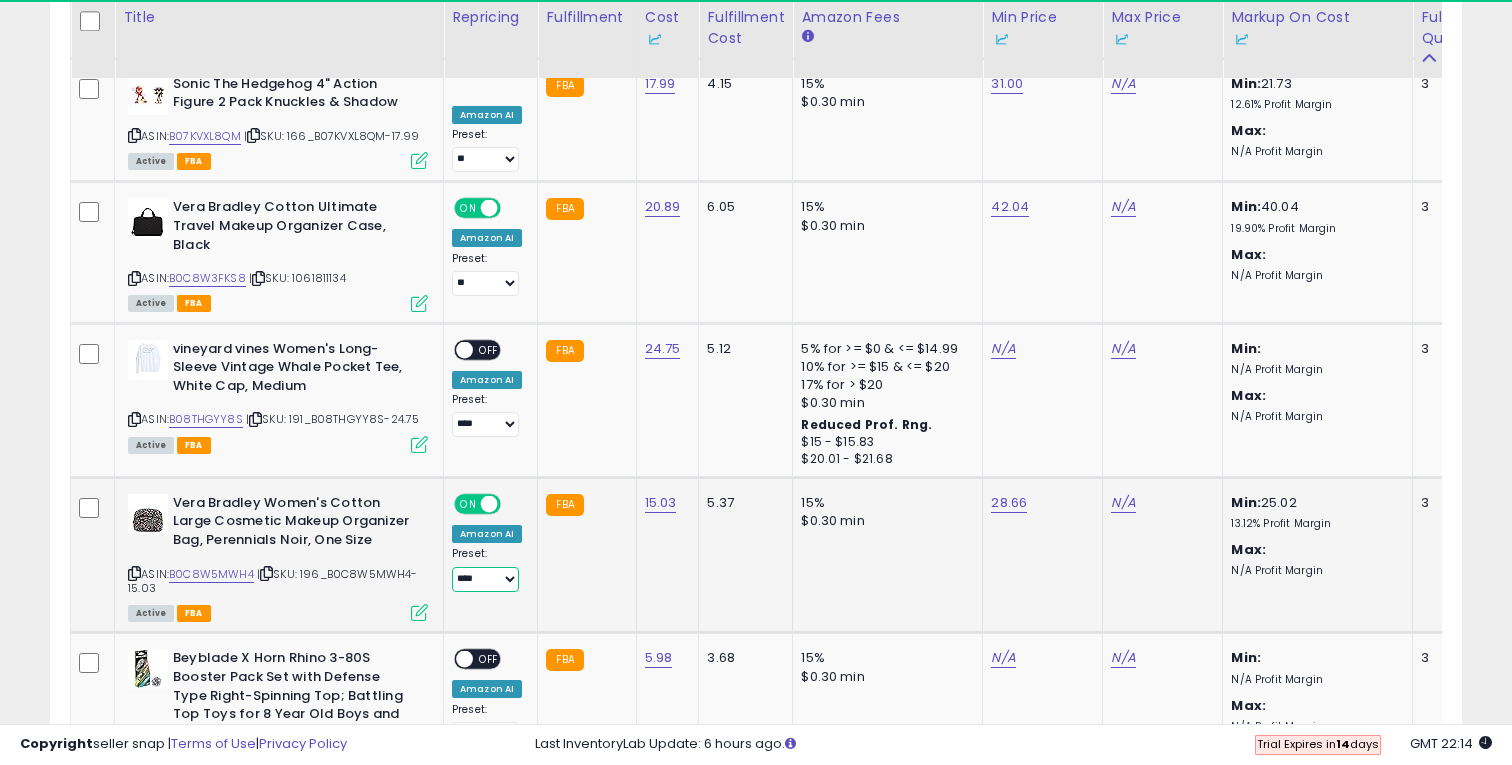 select on "**" 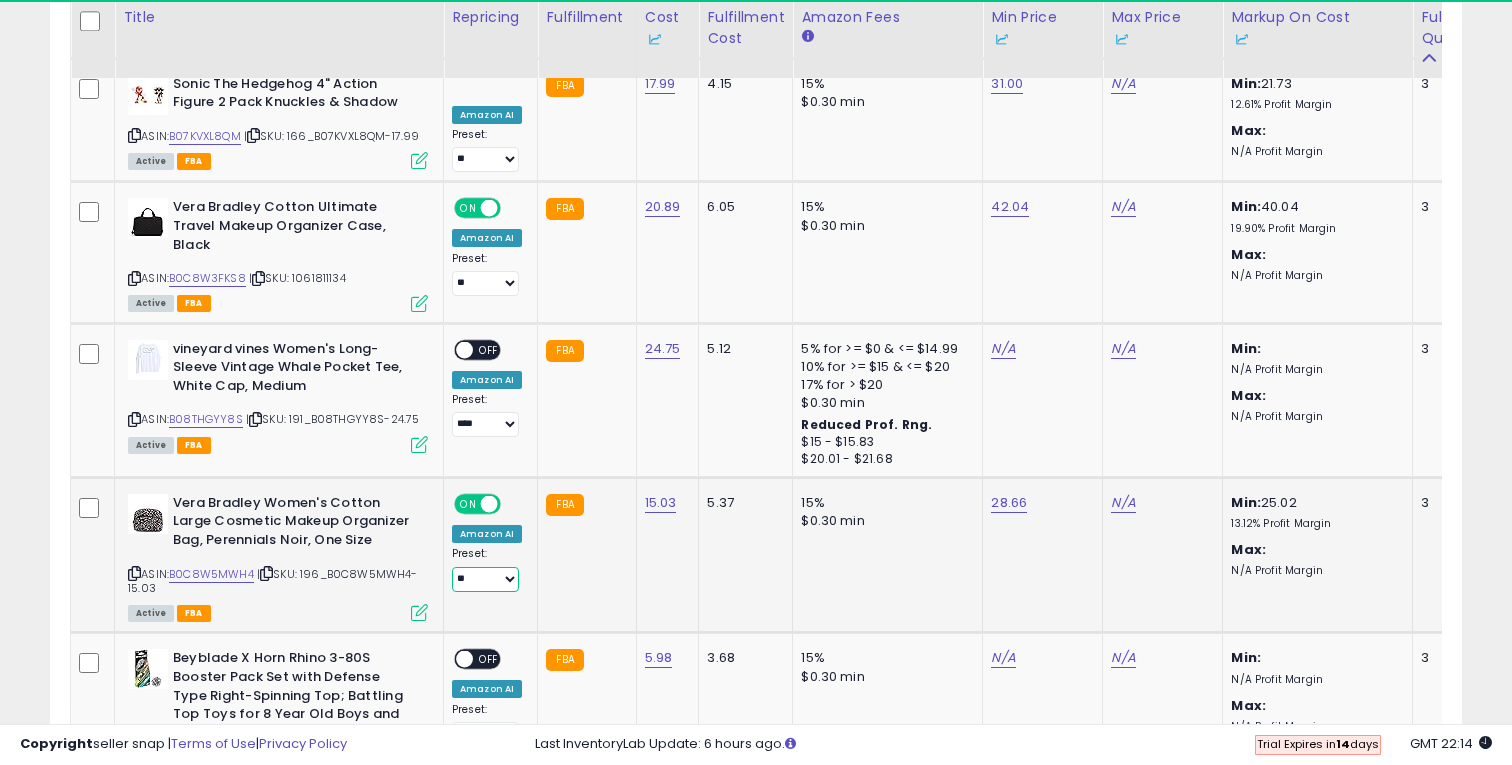 click on "**** **" at bounding box center (485, 579) 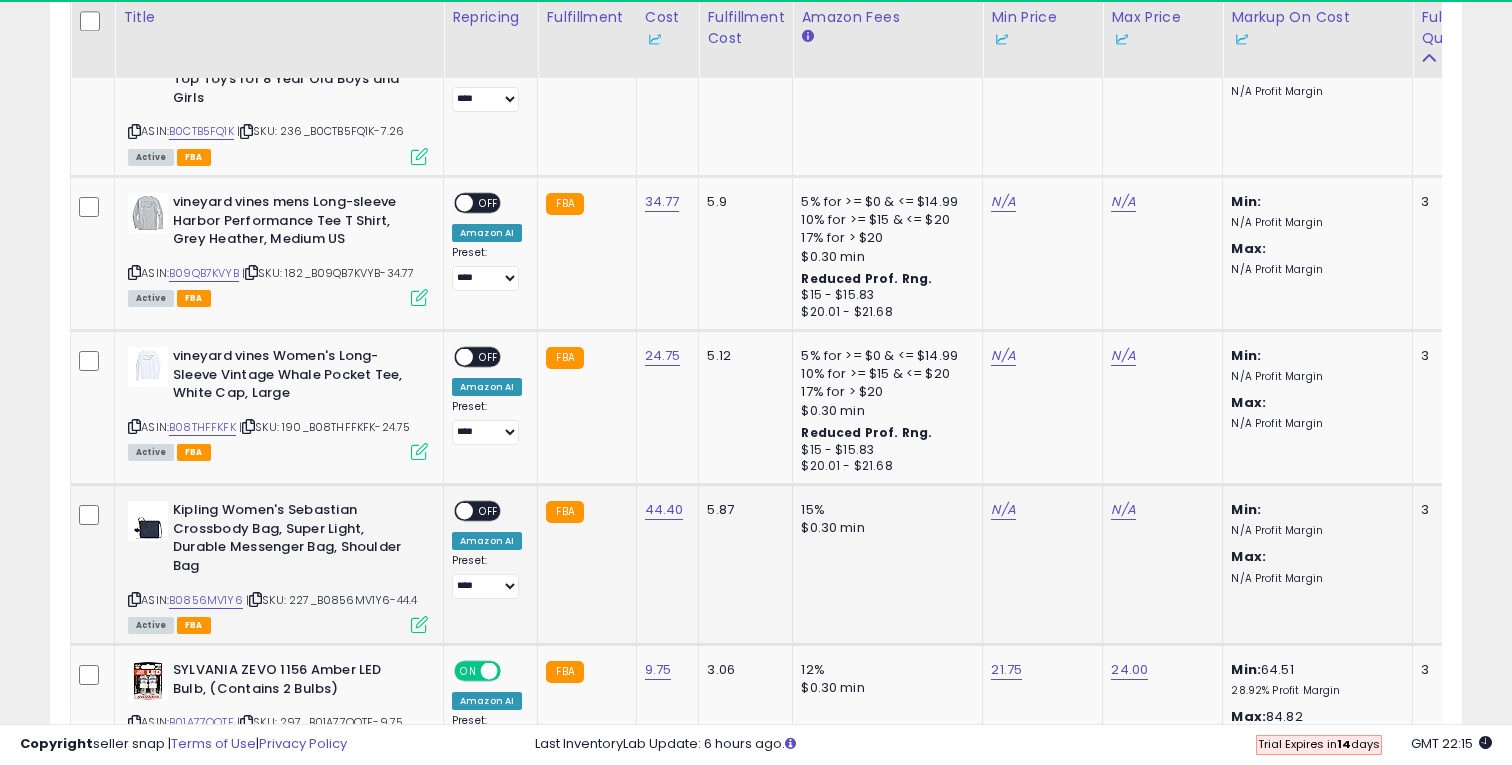 click at bounding box center [419, 624] 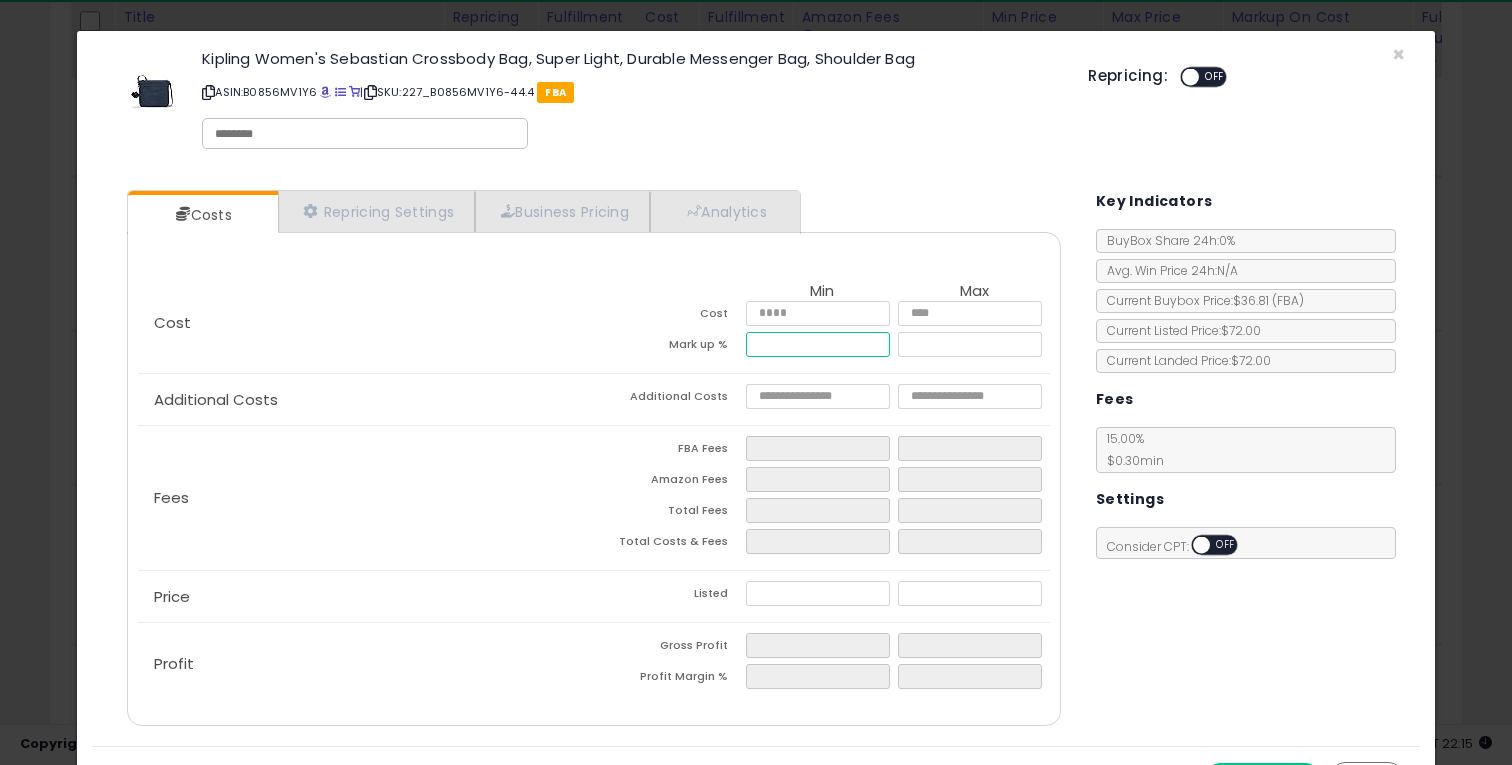 click at bounding box center [818, 344] 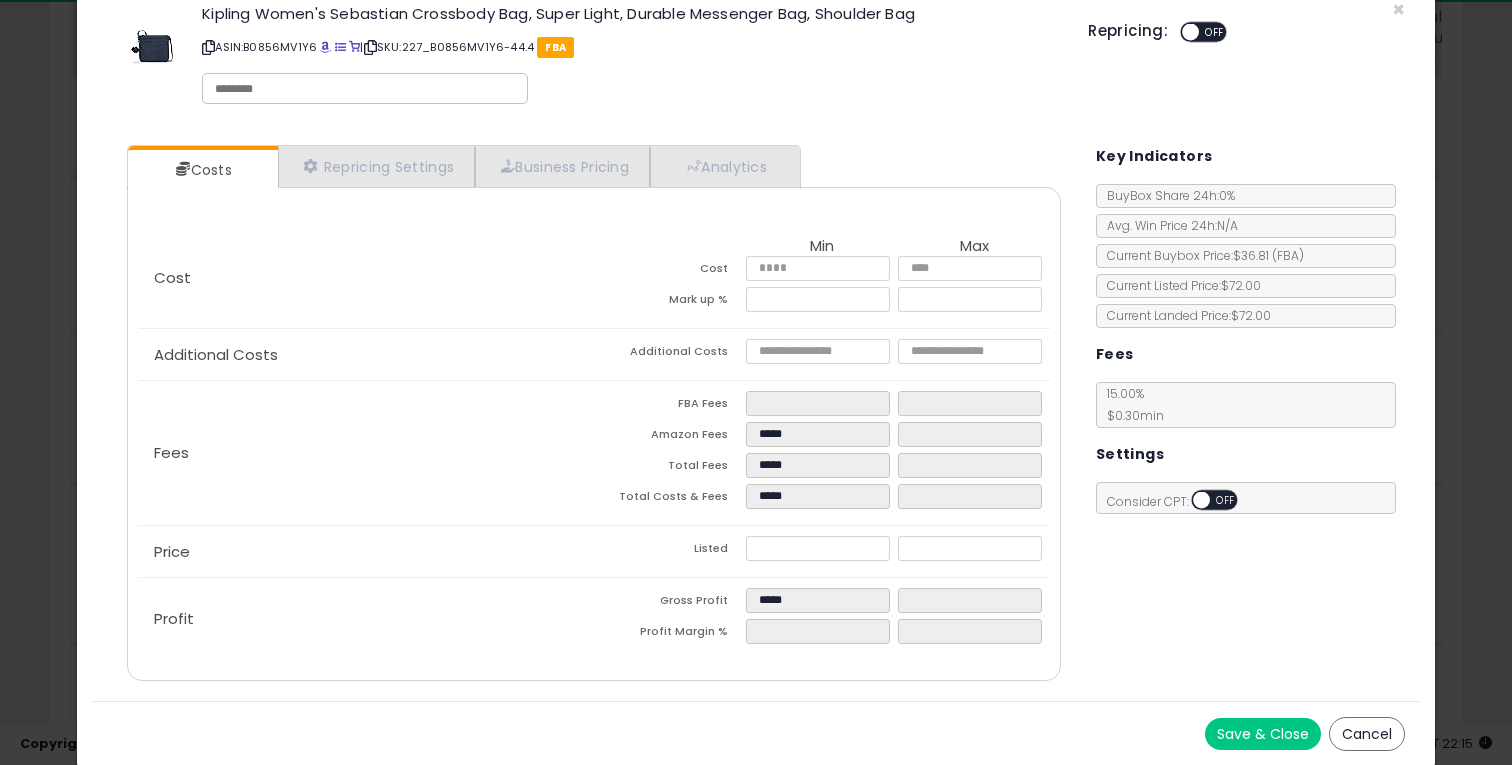 type on "*****" 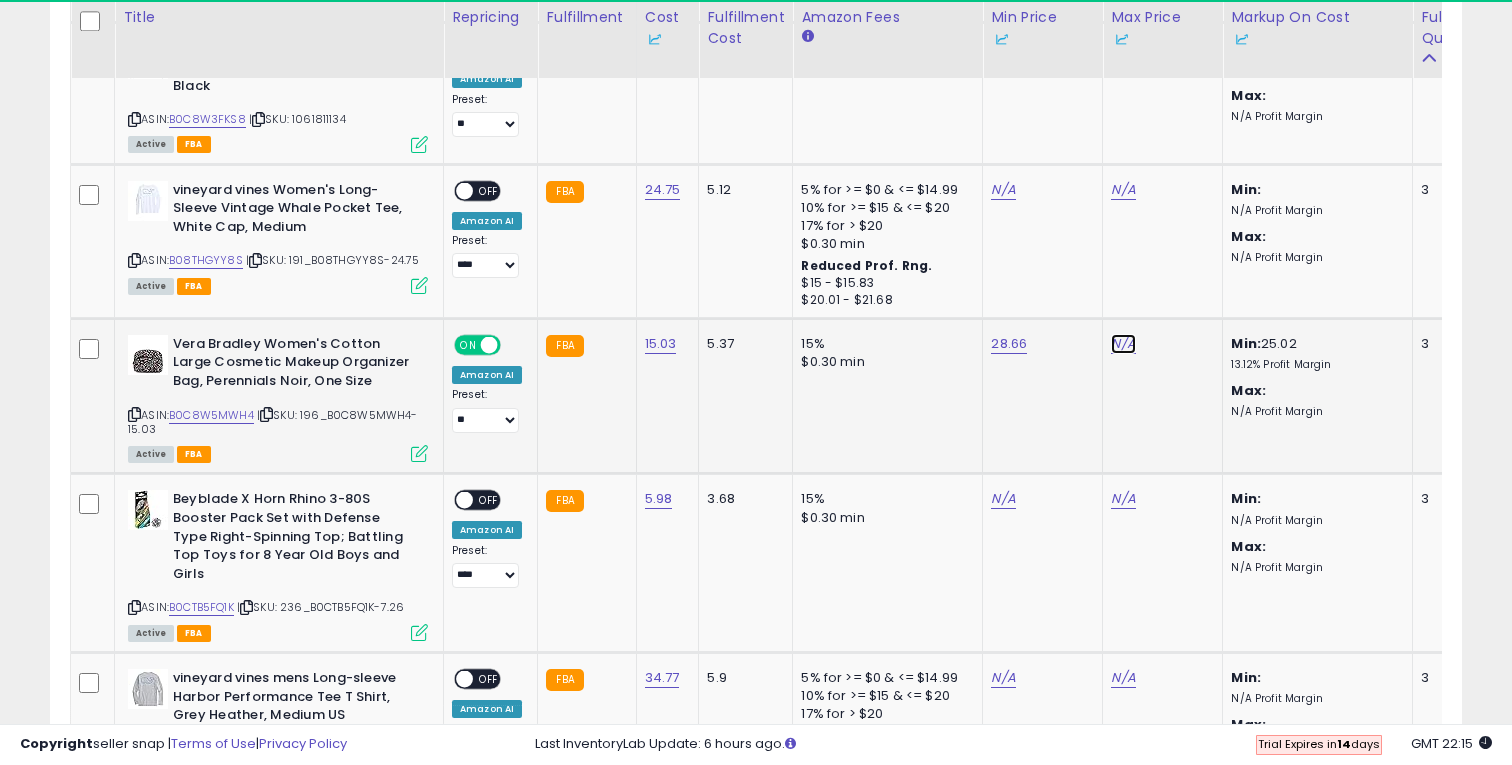 click on "N/A" at bounding box center (1123, -2062) 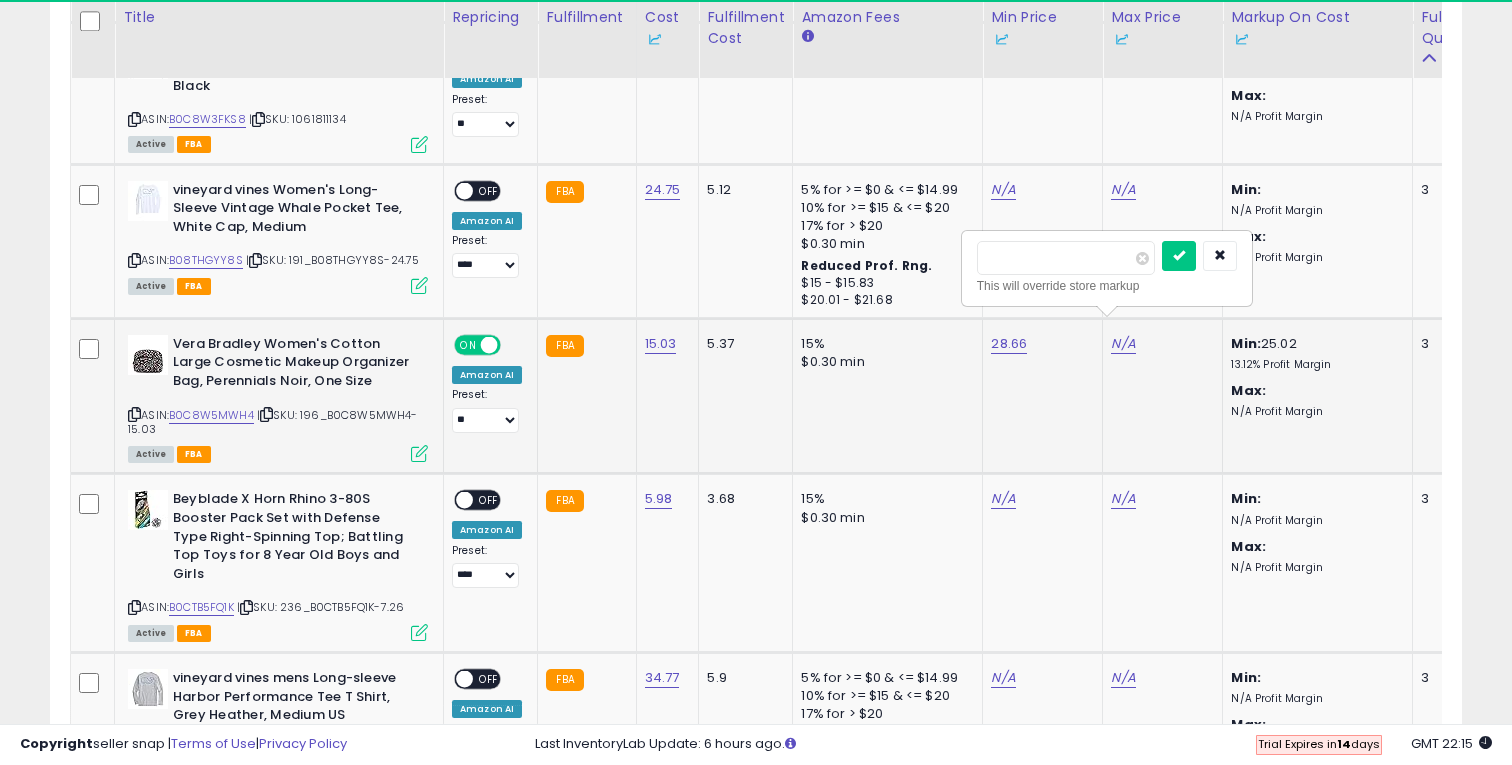 type on "**" 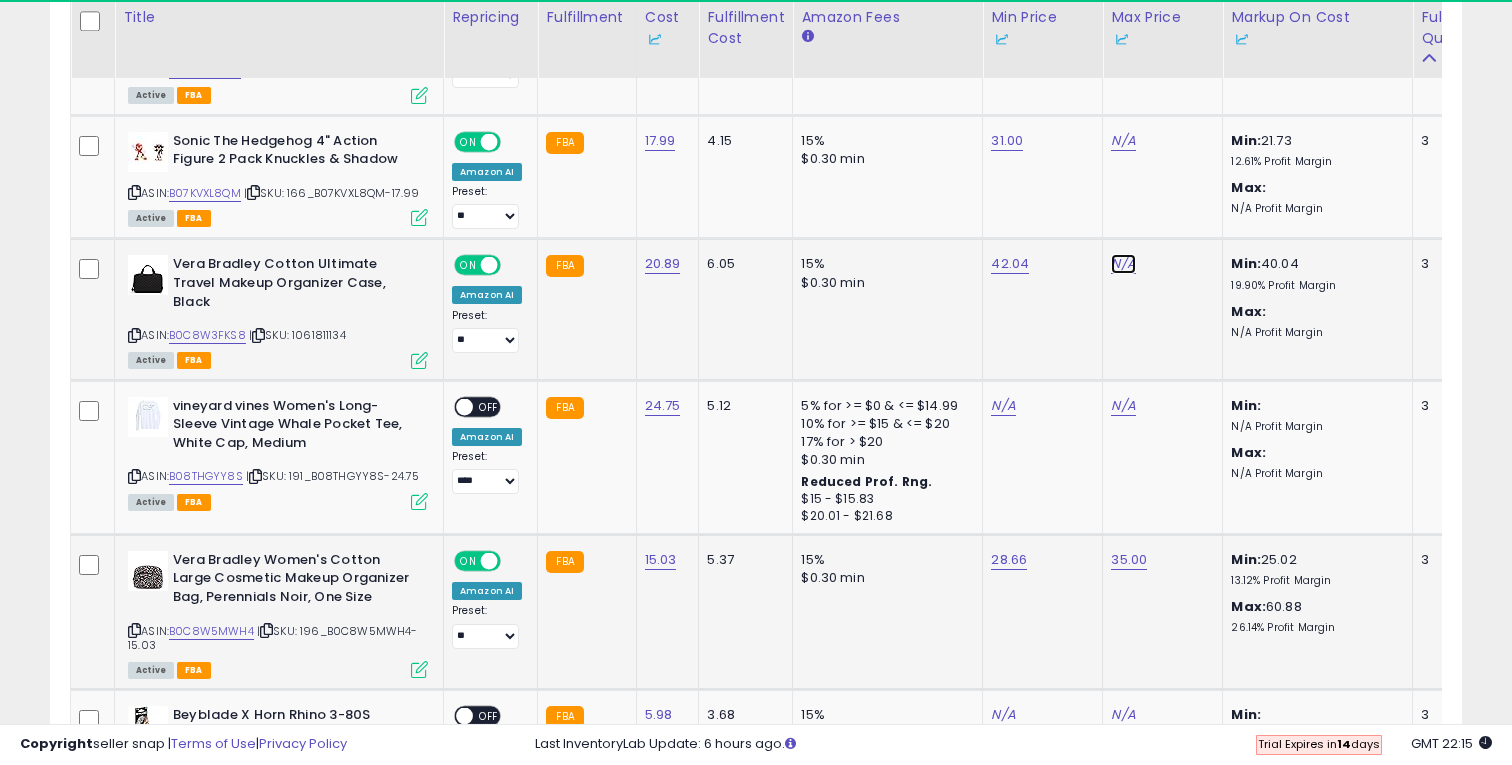 click on "N/A" at bounding box center [1123, -1846] 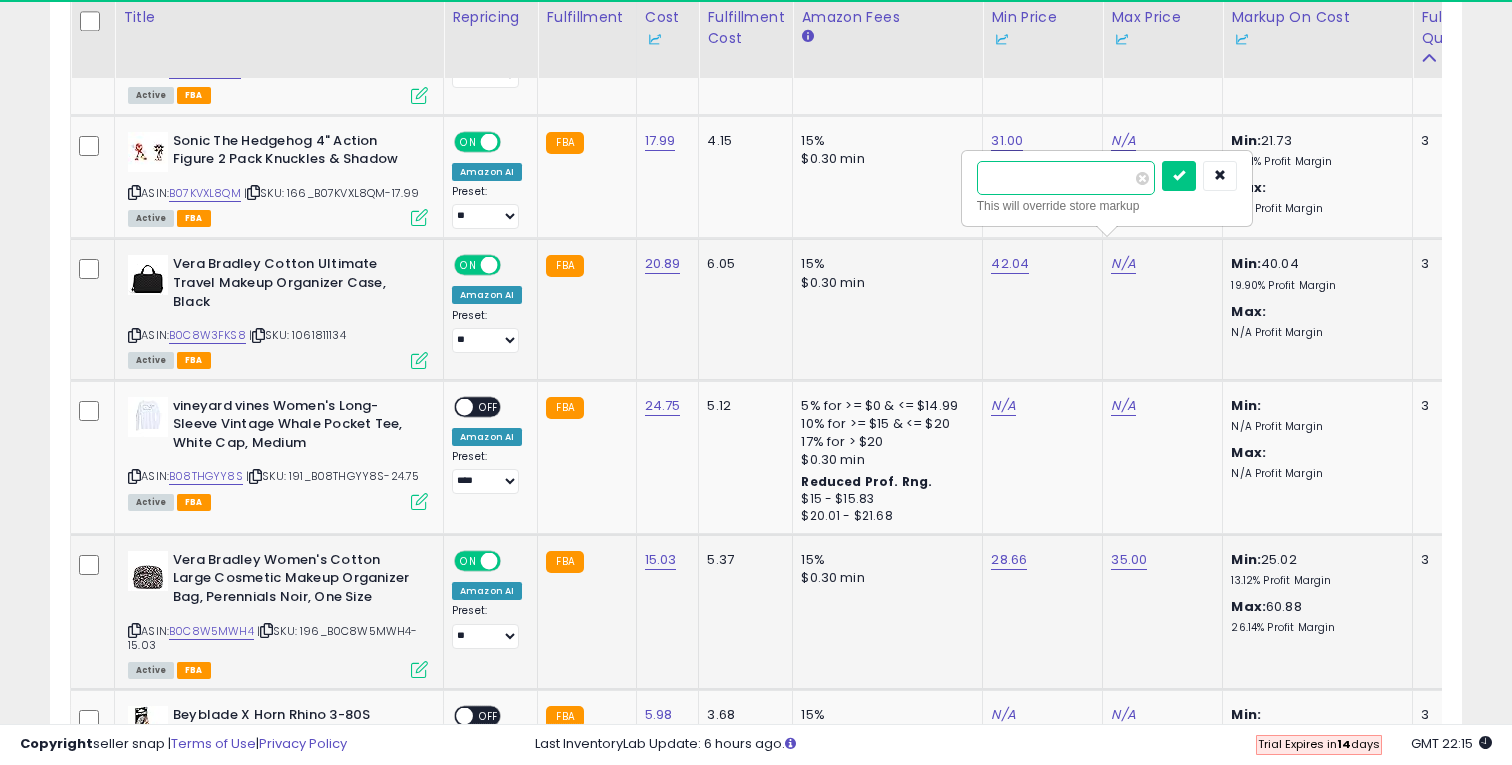 type on "**" 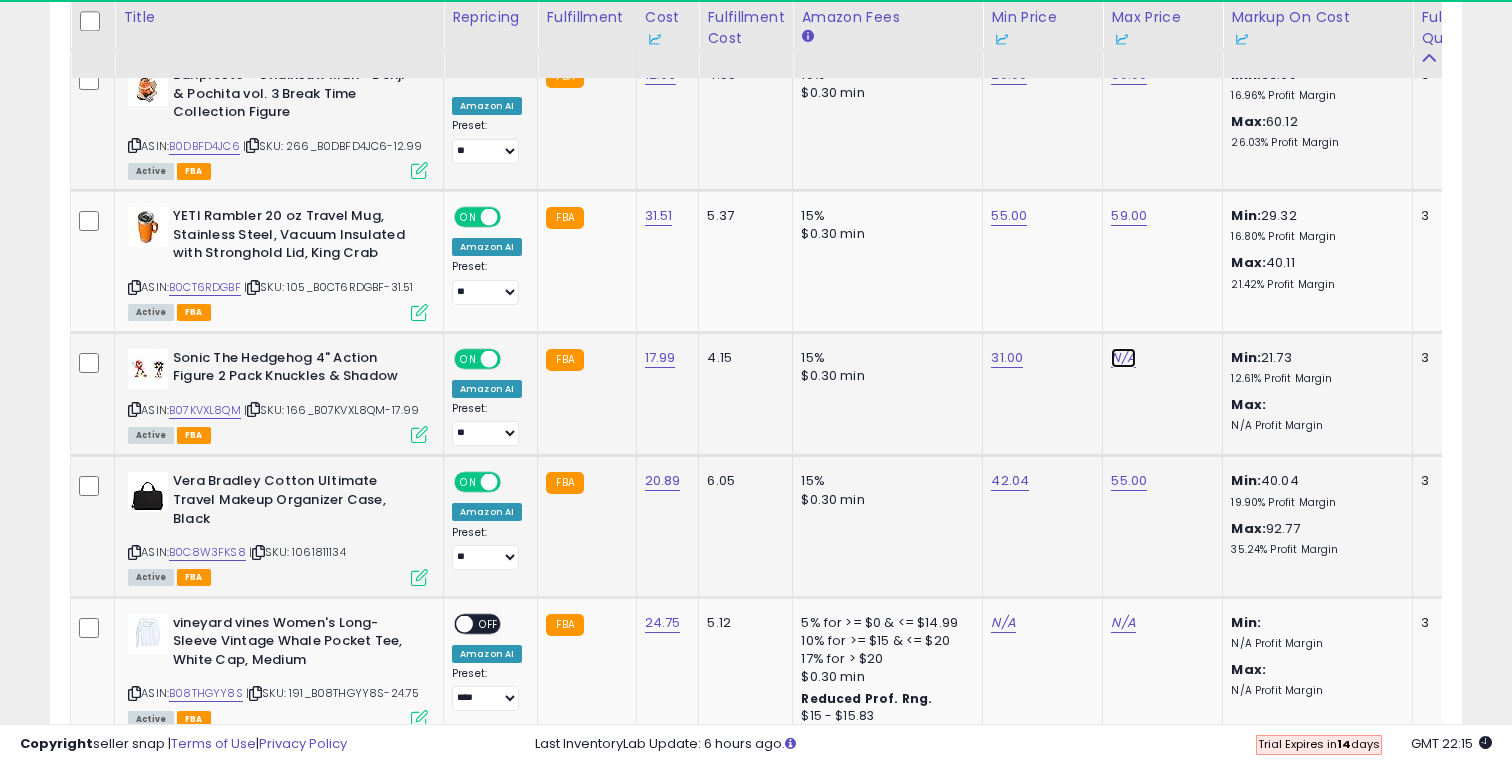 click on "N/A" at bounding box center (1123, -1629) 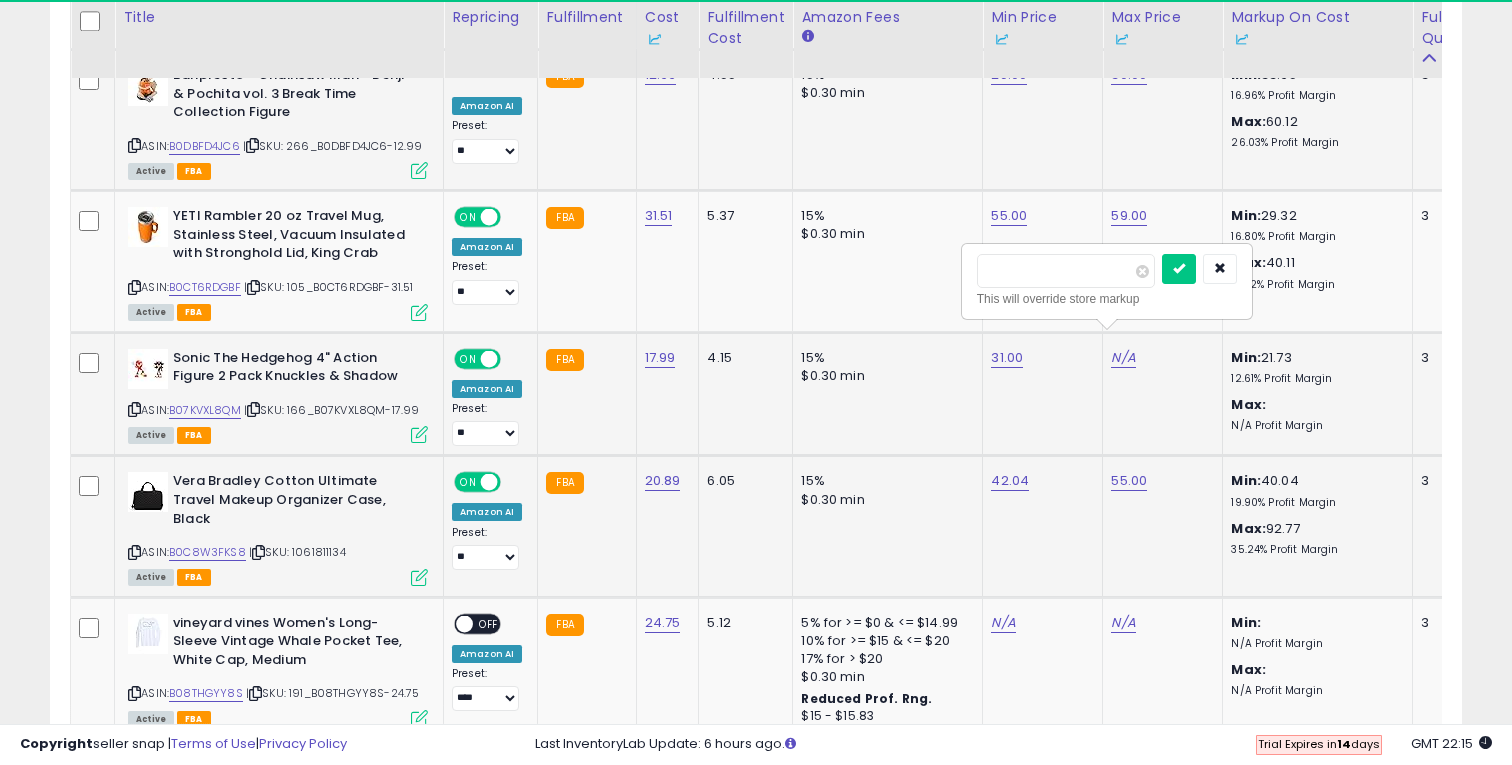 type on "**" 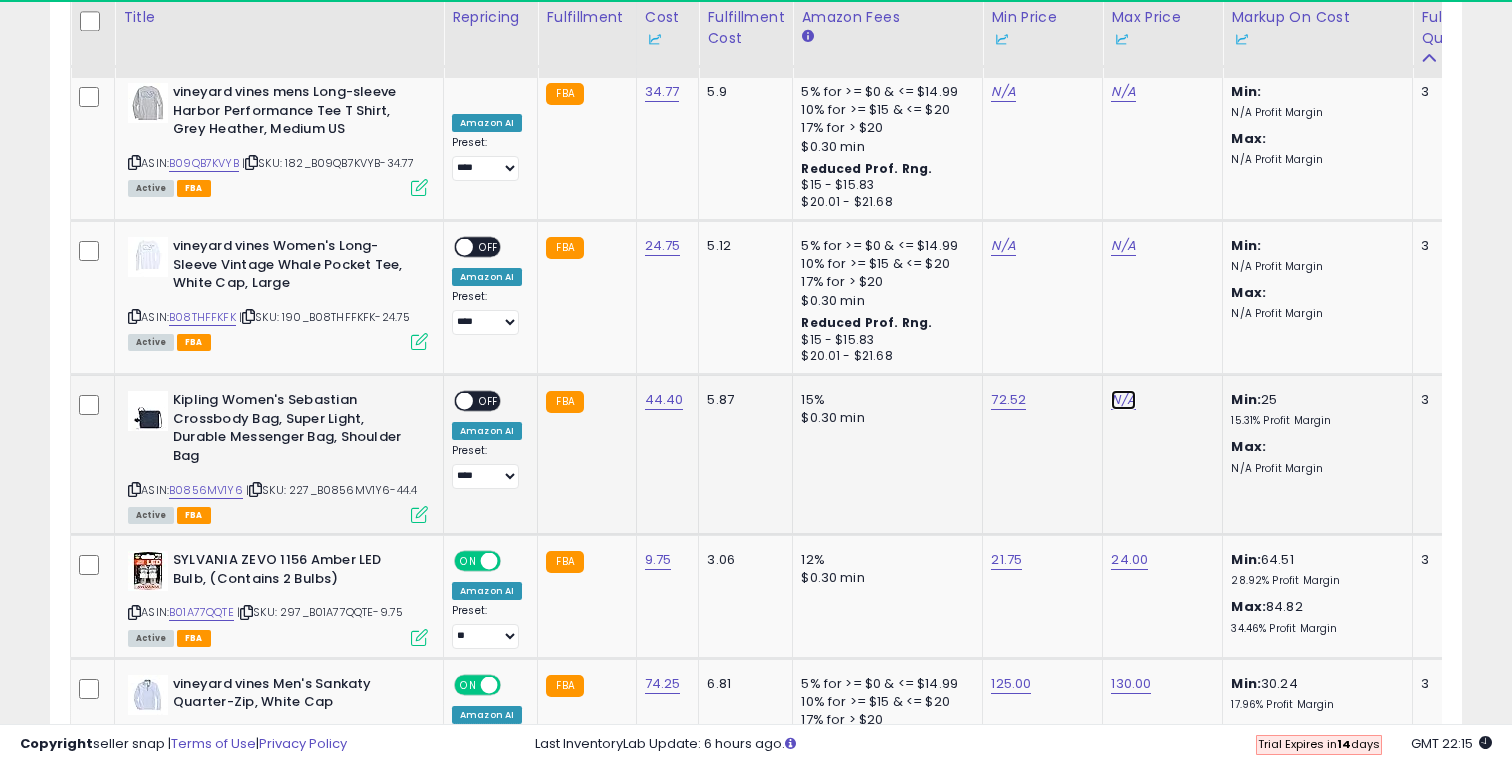 click on "N/A" at bounding box center (1123, -2648) 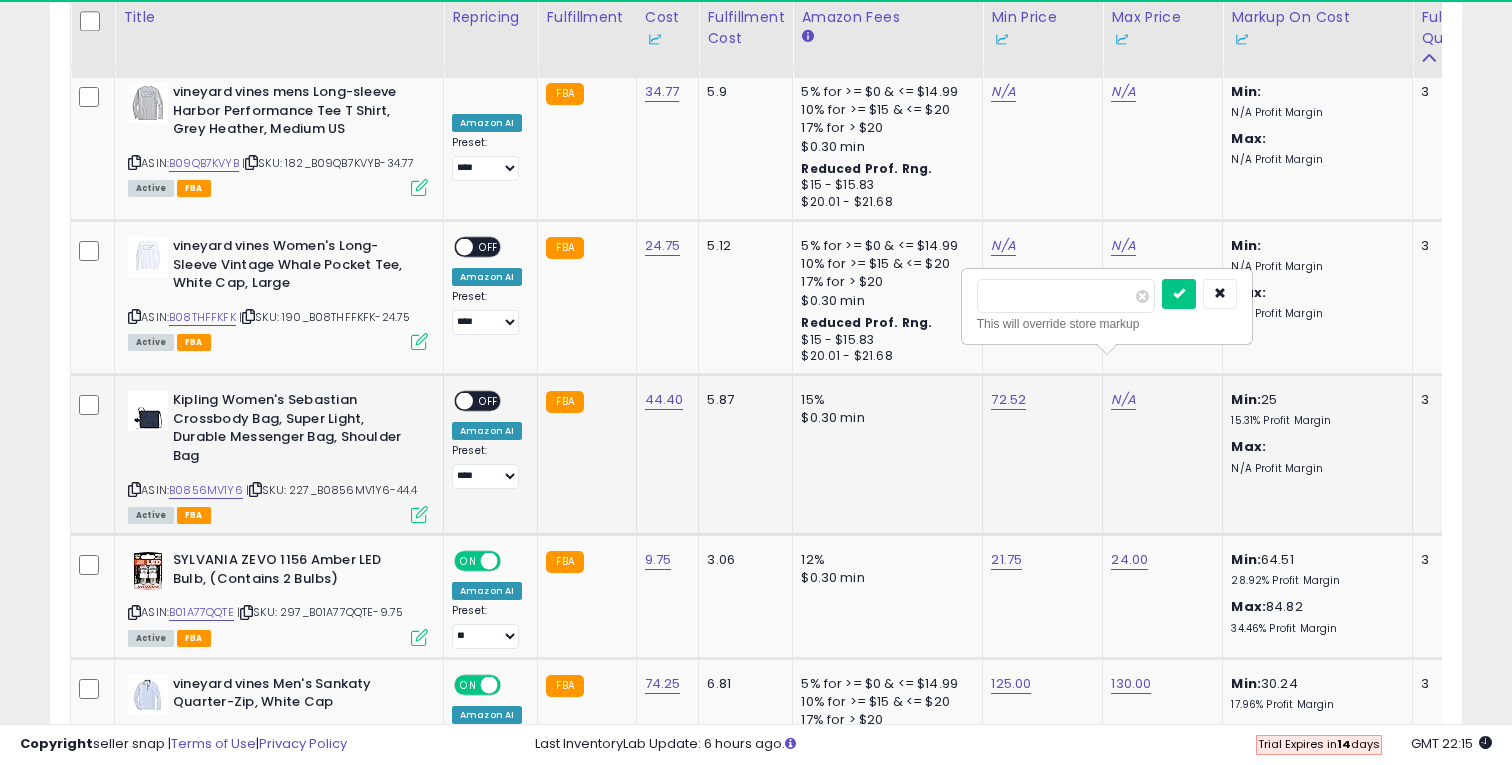 type on "**" 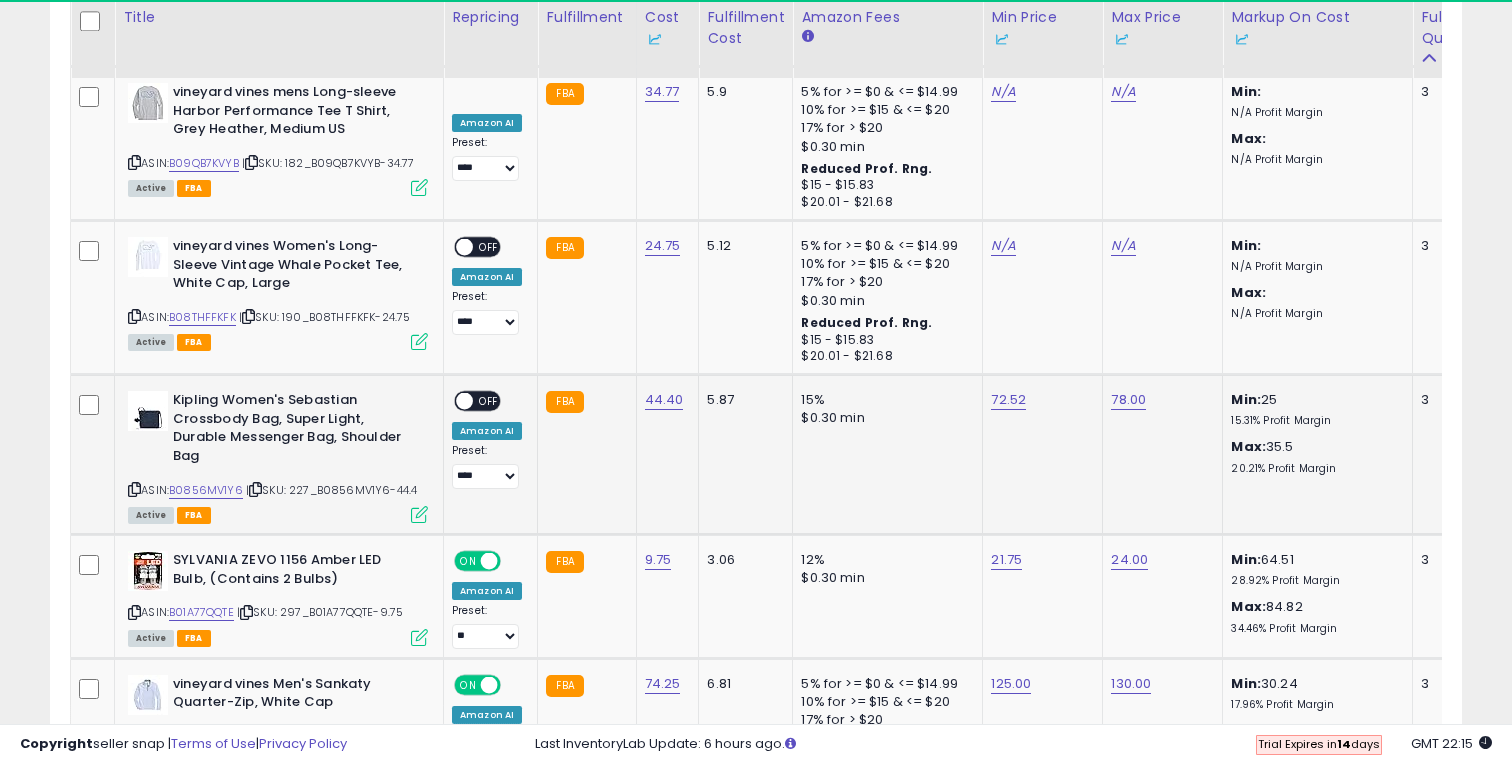 click on "OFF" at bounding box center [489, 401] 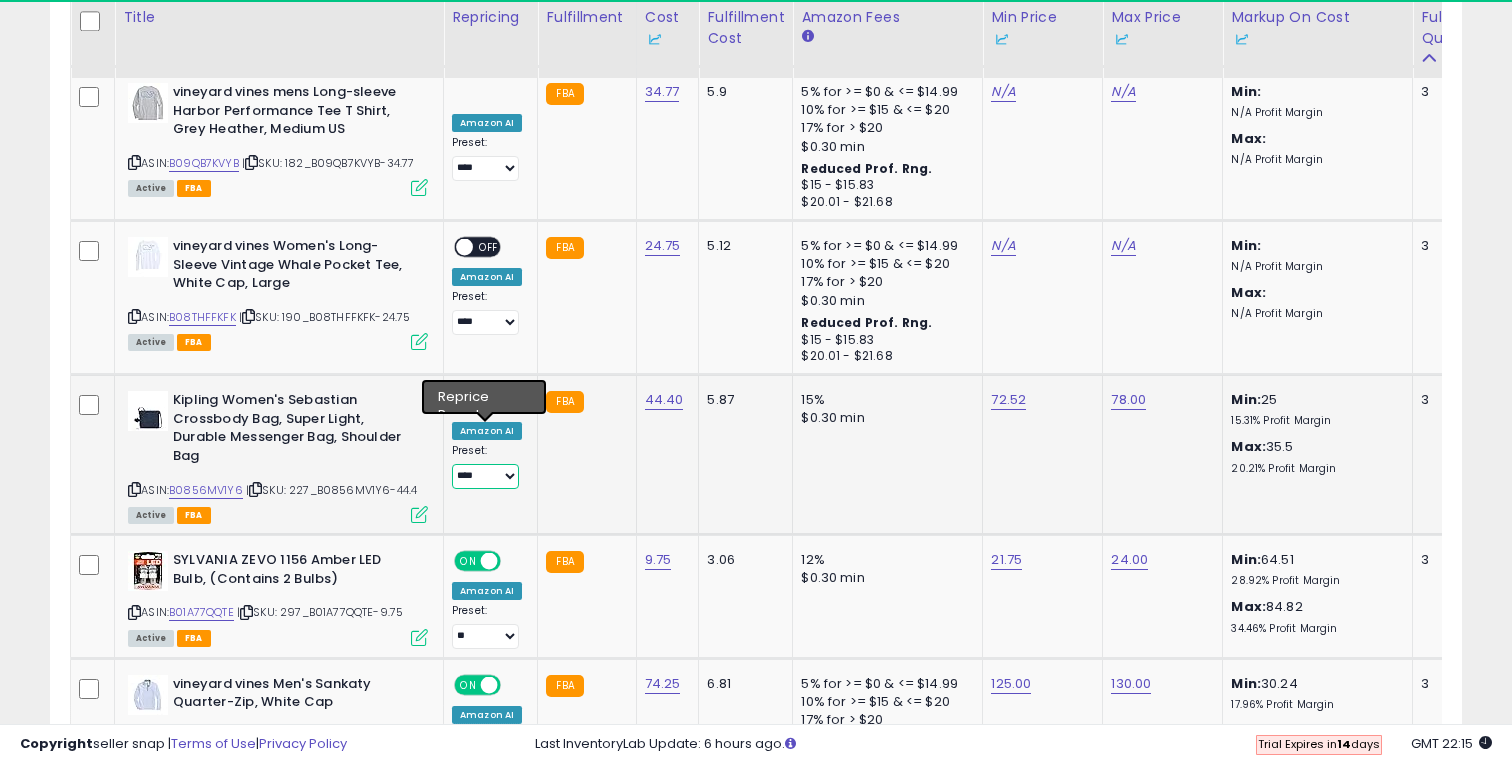 click on "**** **" at bounding box center [485, 476] 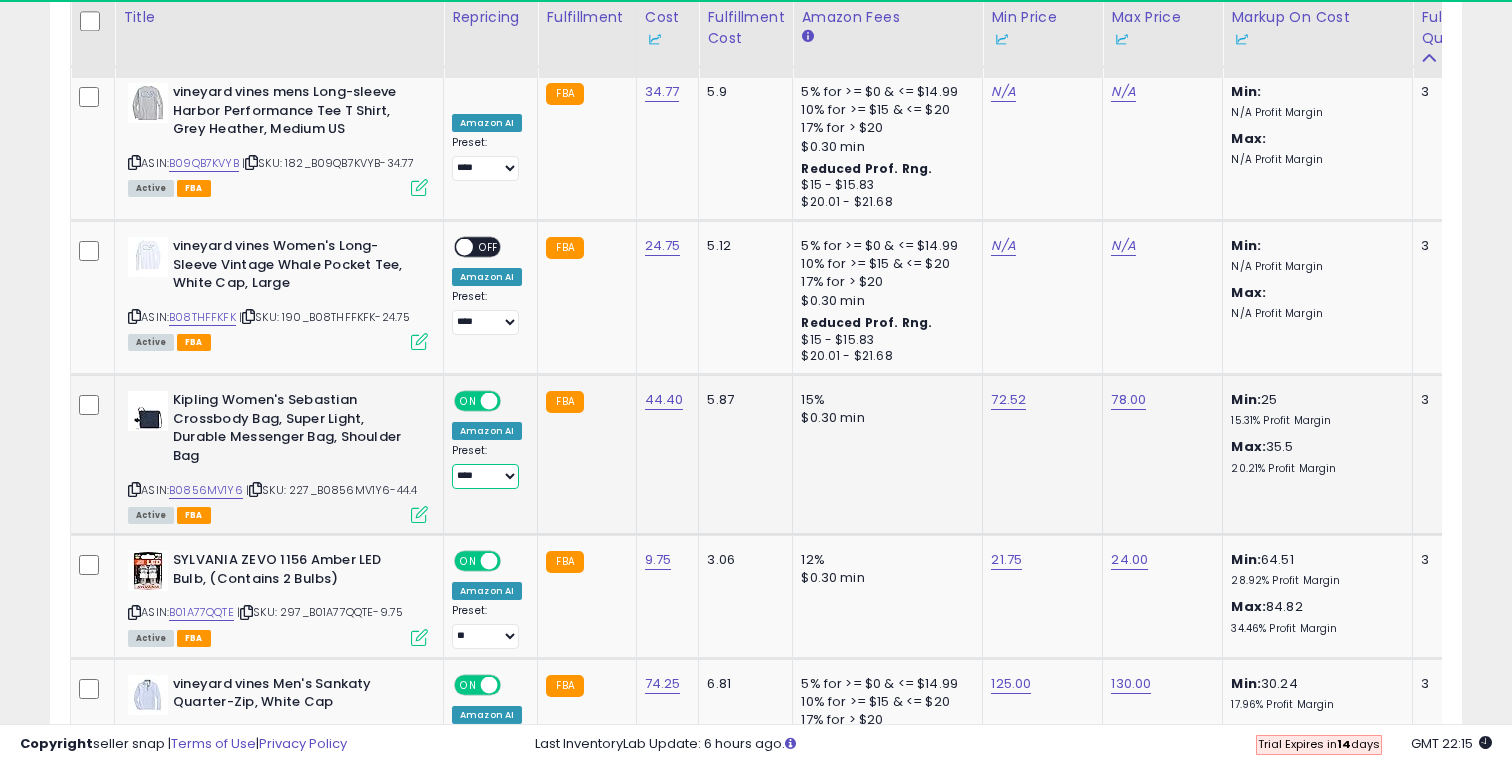 select on "**" 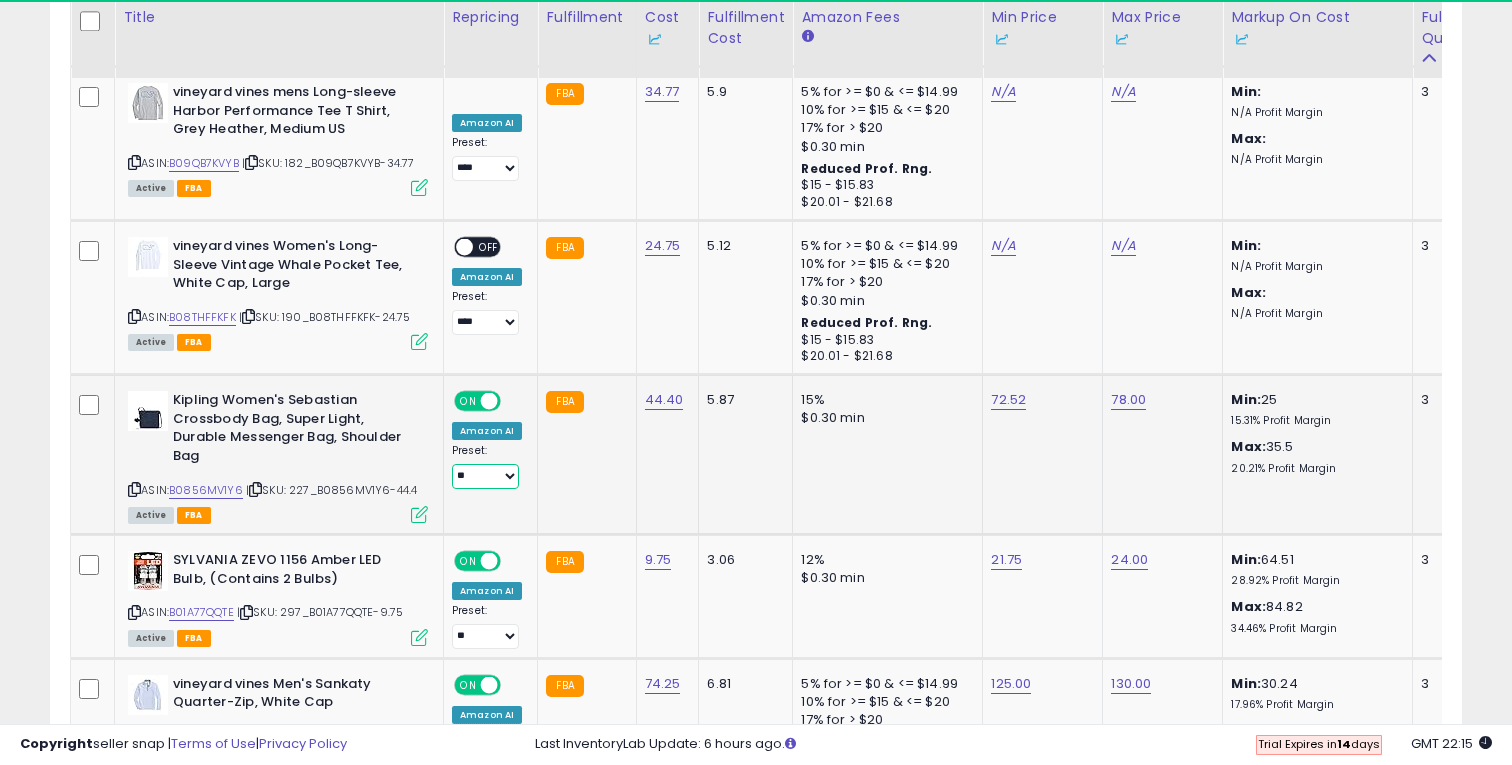 click on "**** **" at bounding box center [485, 476] 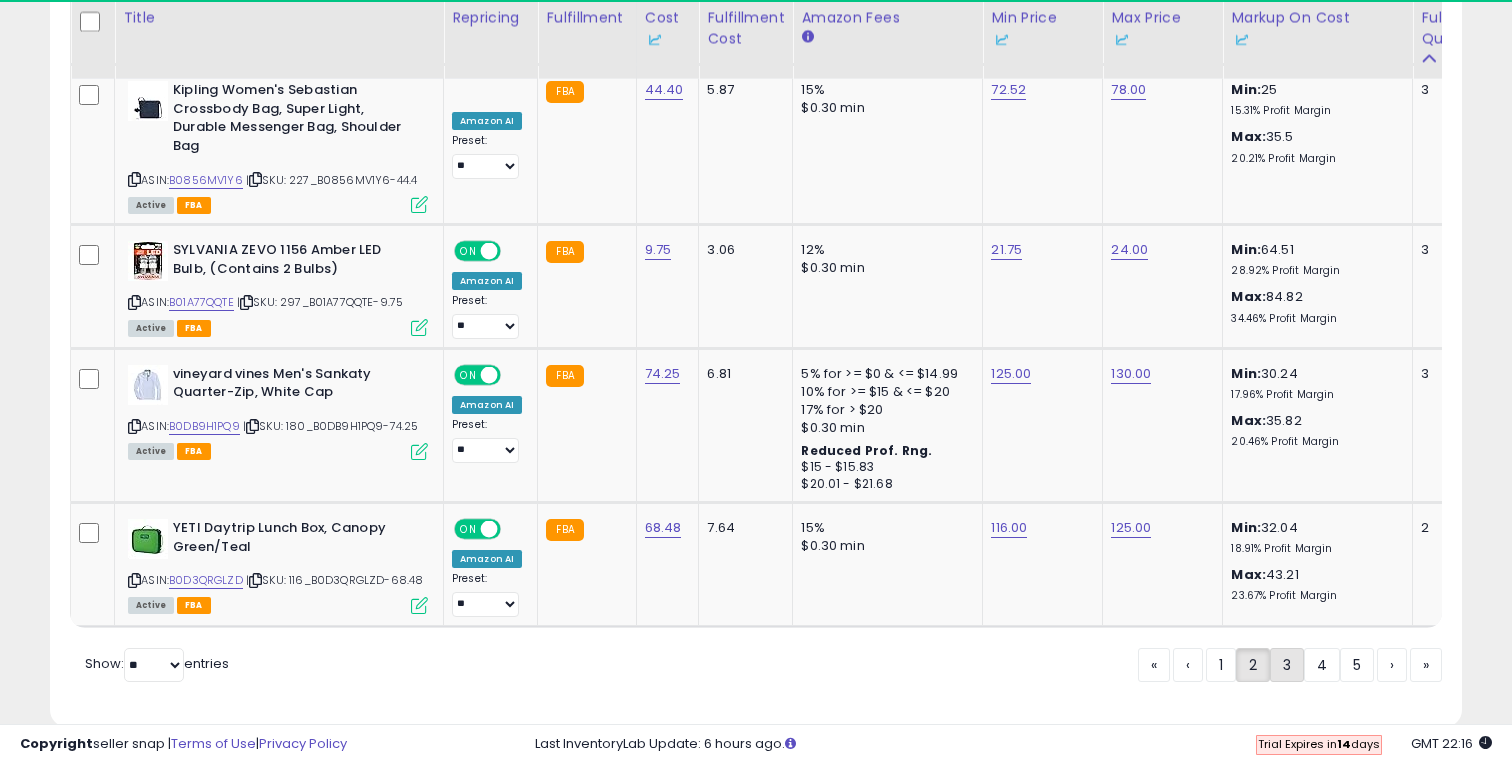 click on "3" 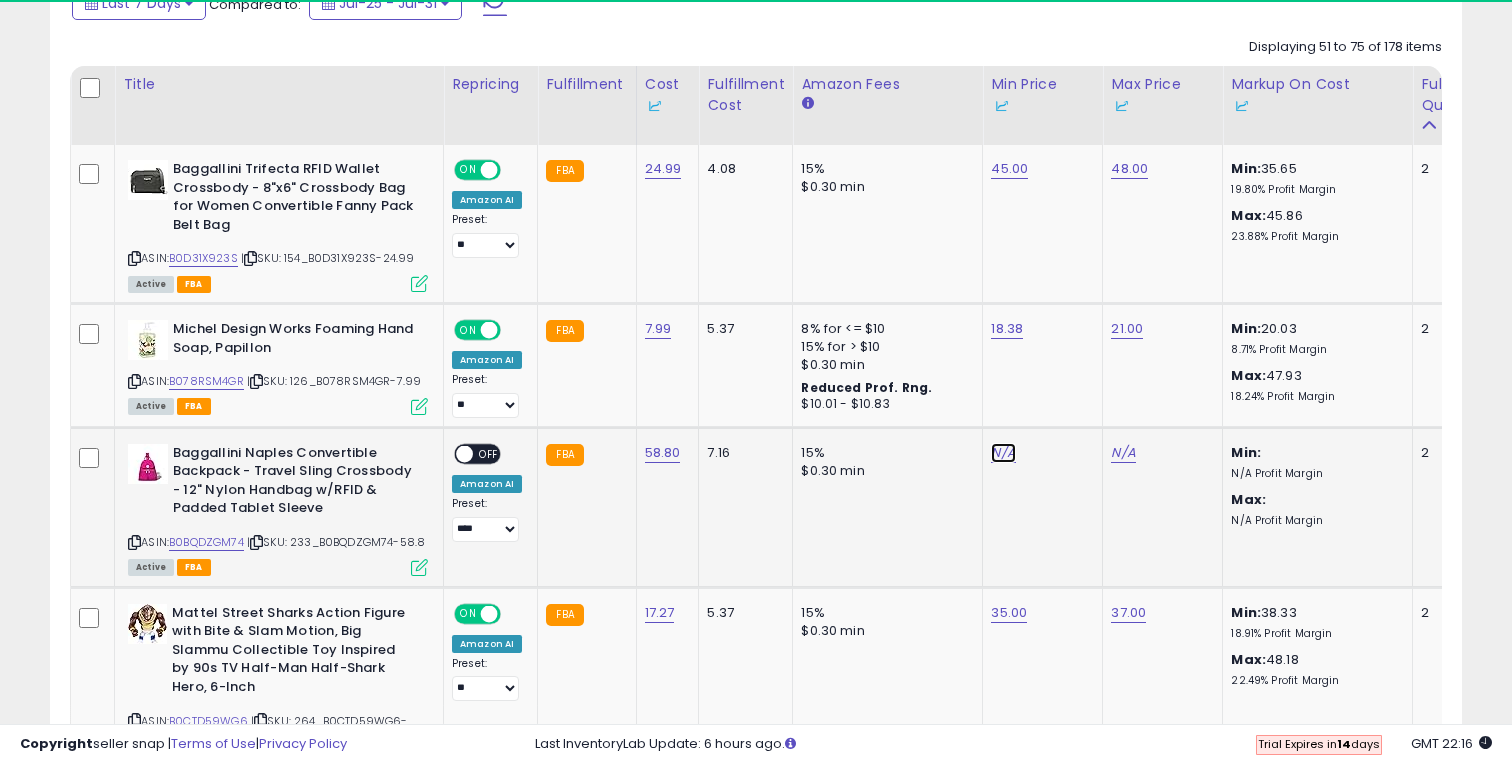click on "N/A" at bounding box center [1003, 453] 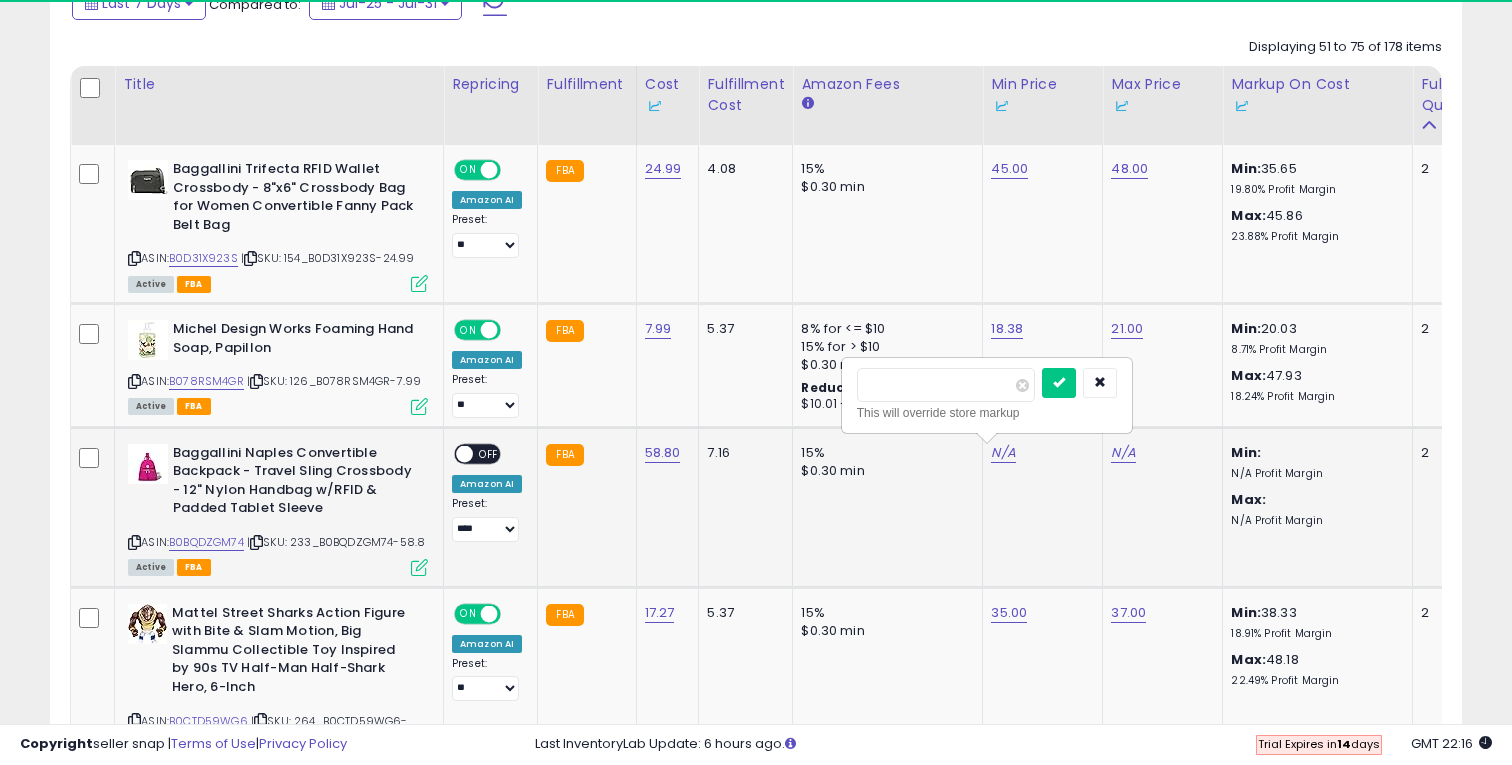 type on "***" 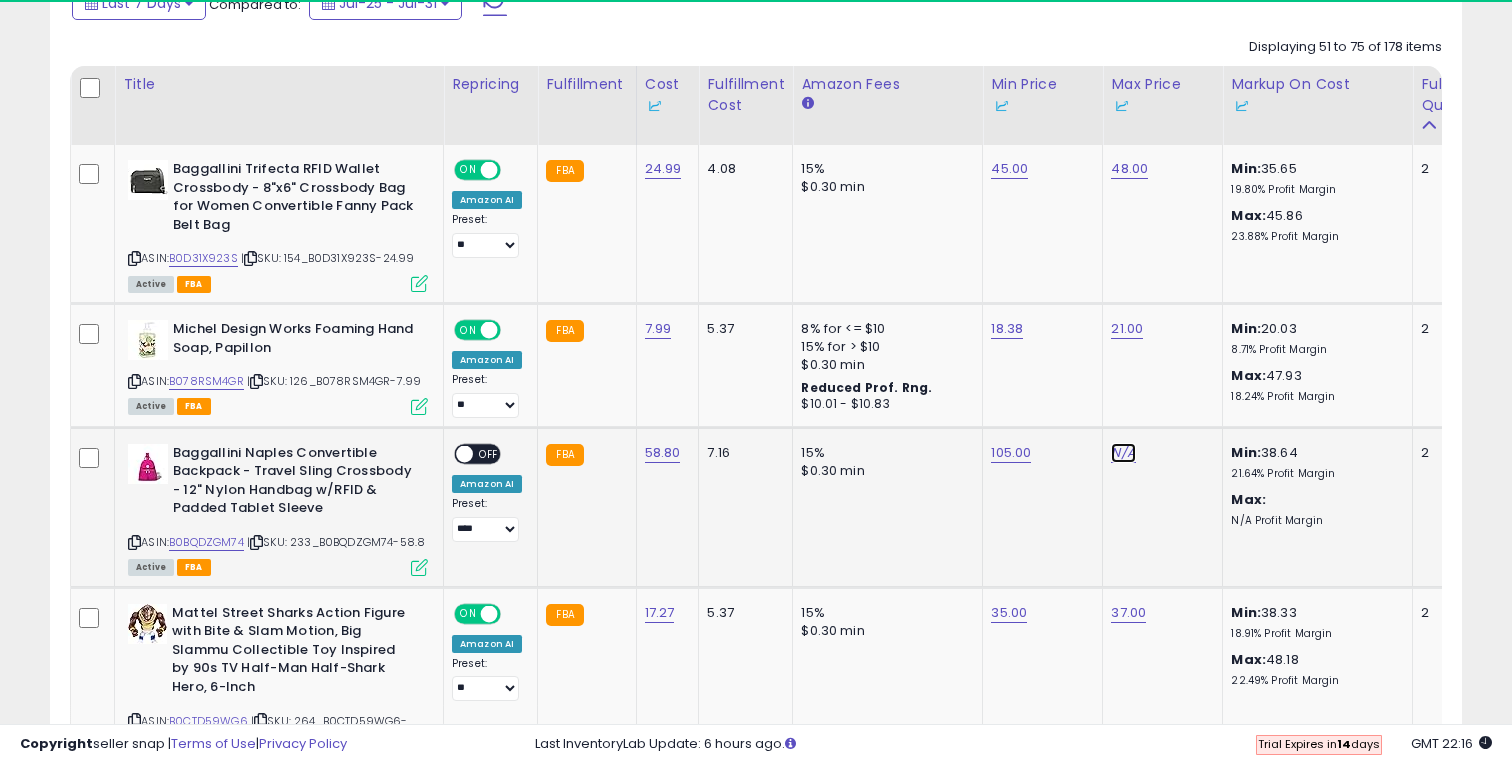 click on "N/A" at bounding box center (1123, 453) 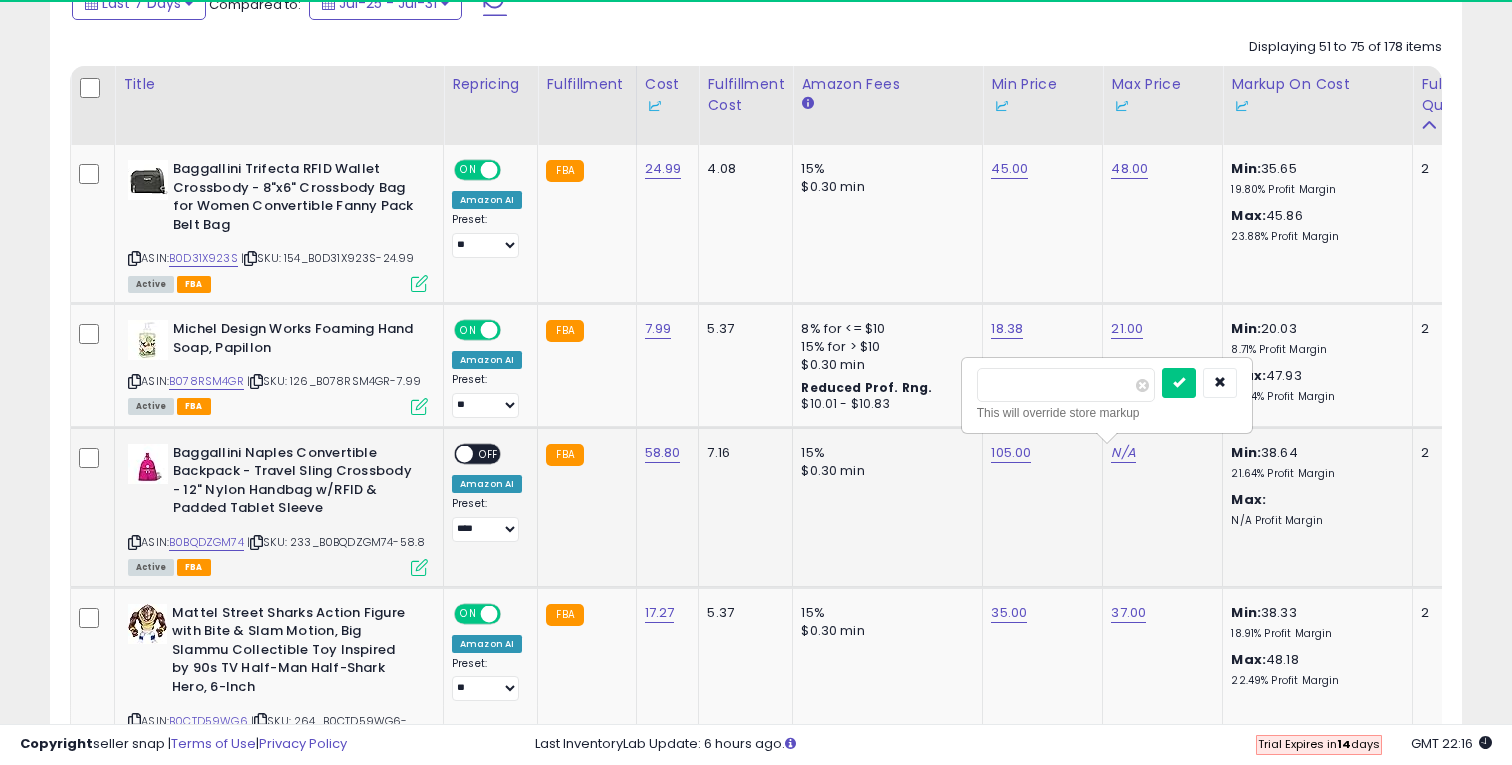 type on "***" 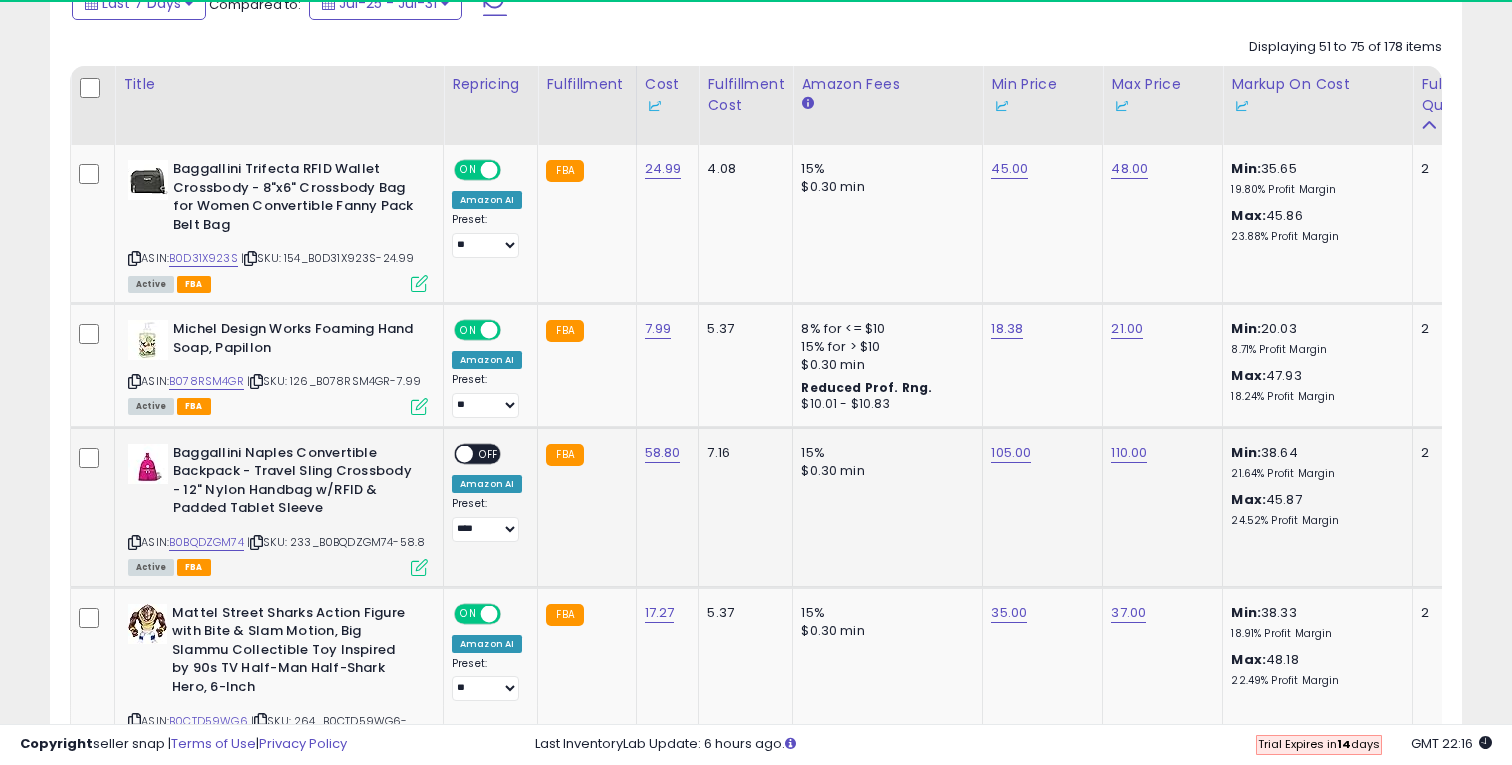 click on "OFF" at bounding box center (489, 453) 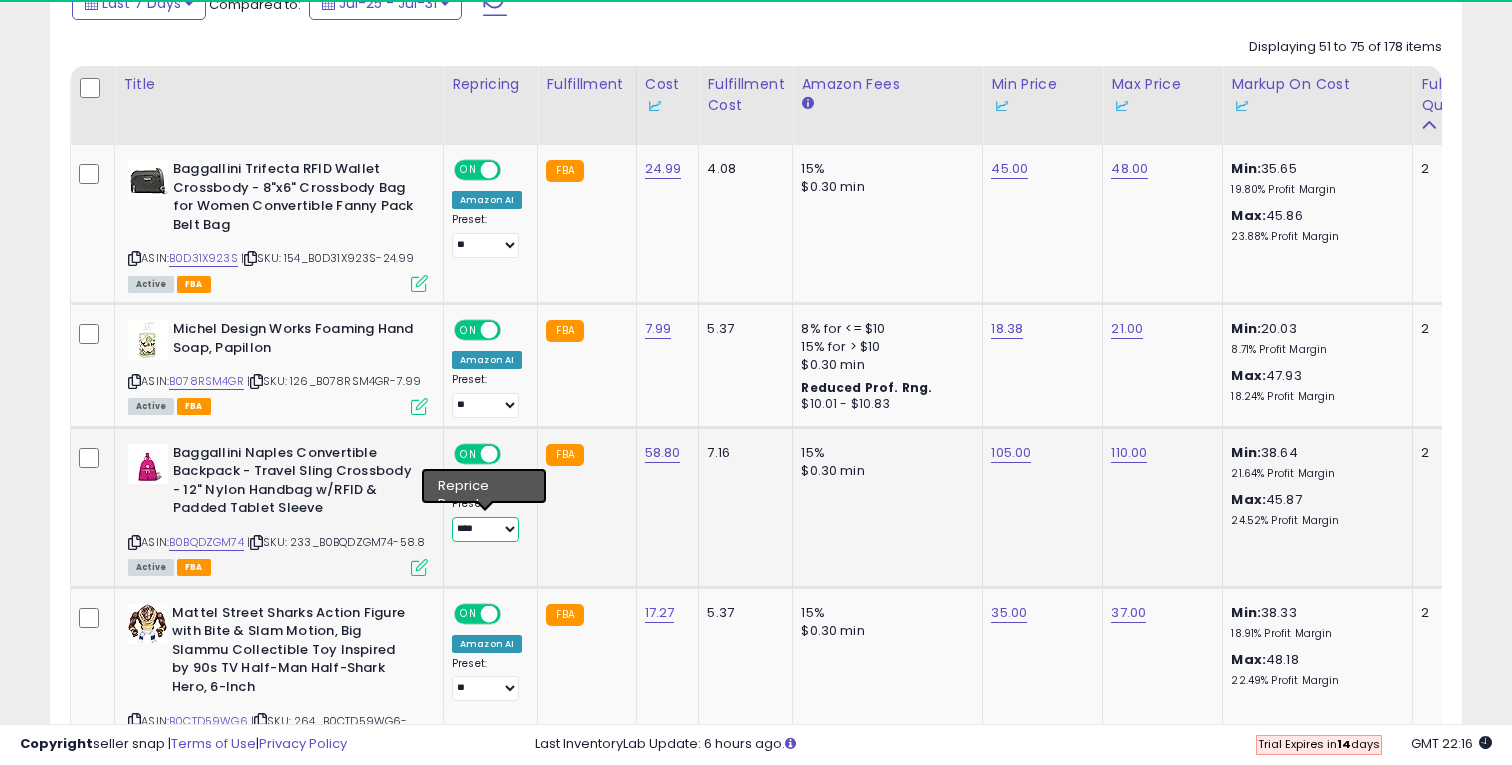 click on "**** **" at bounding box center (485, 529) 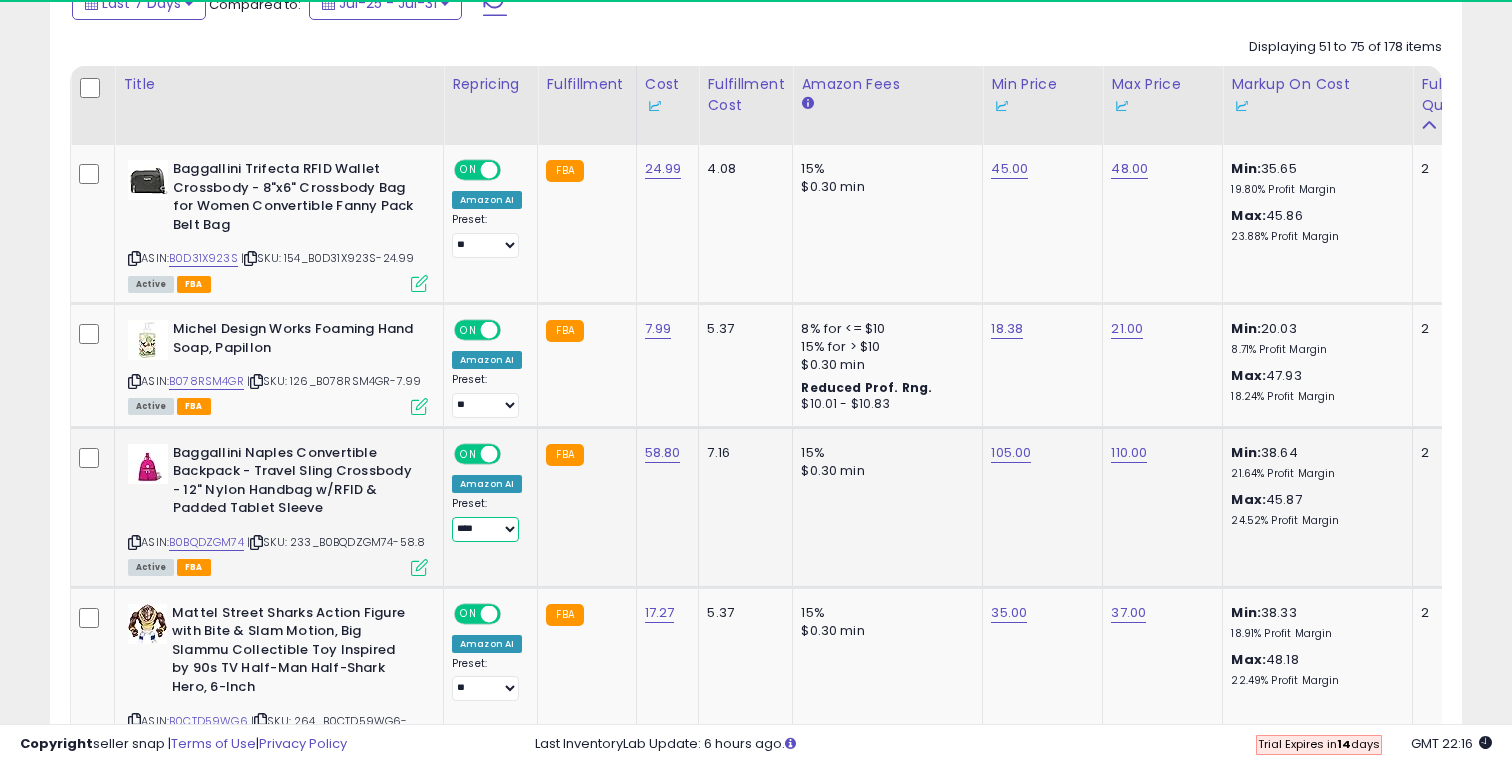 select on "**" 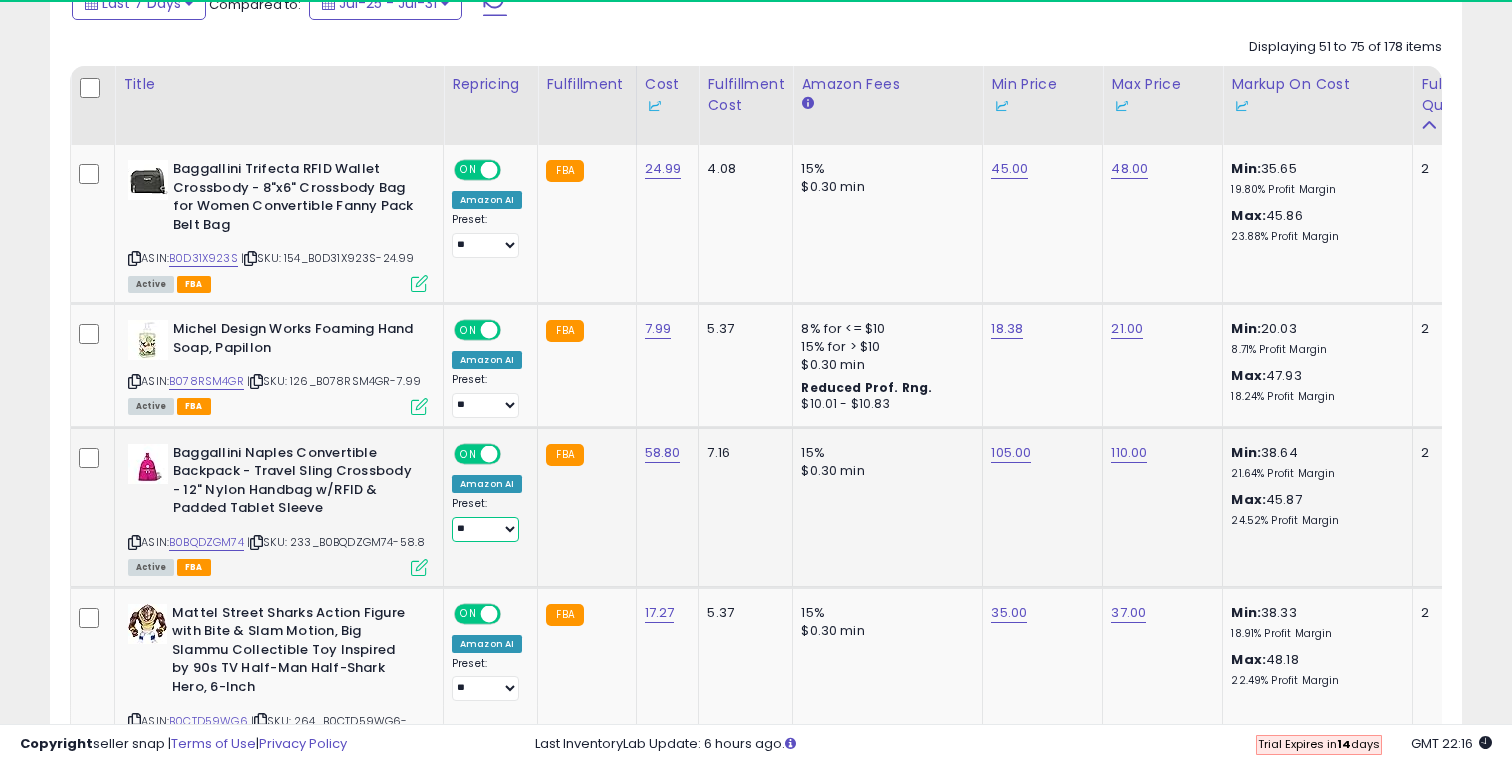 click on "**** **" at bounding box center (485, 529) 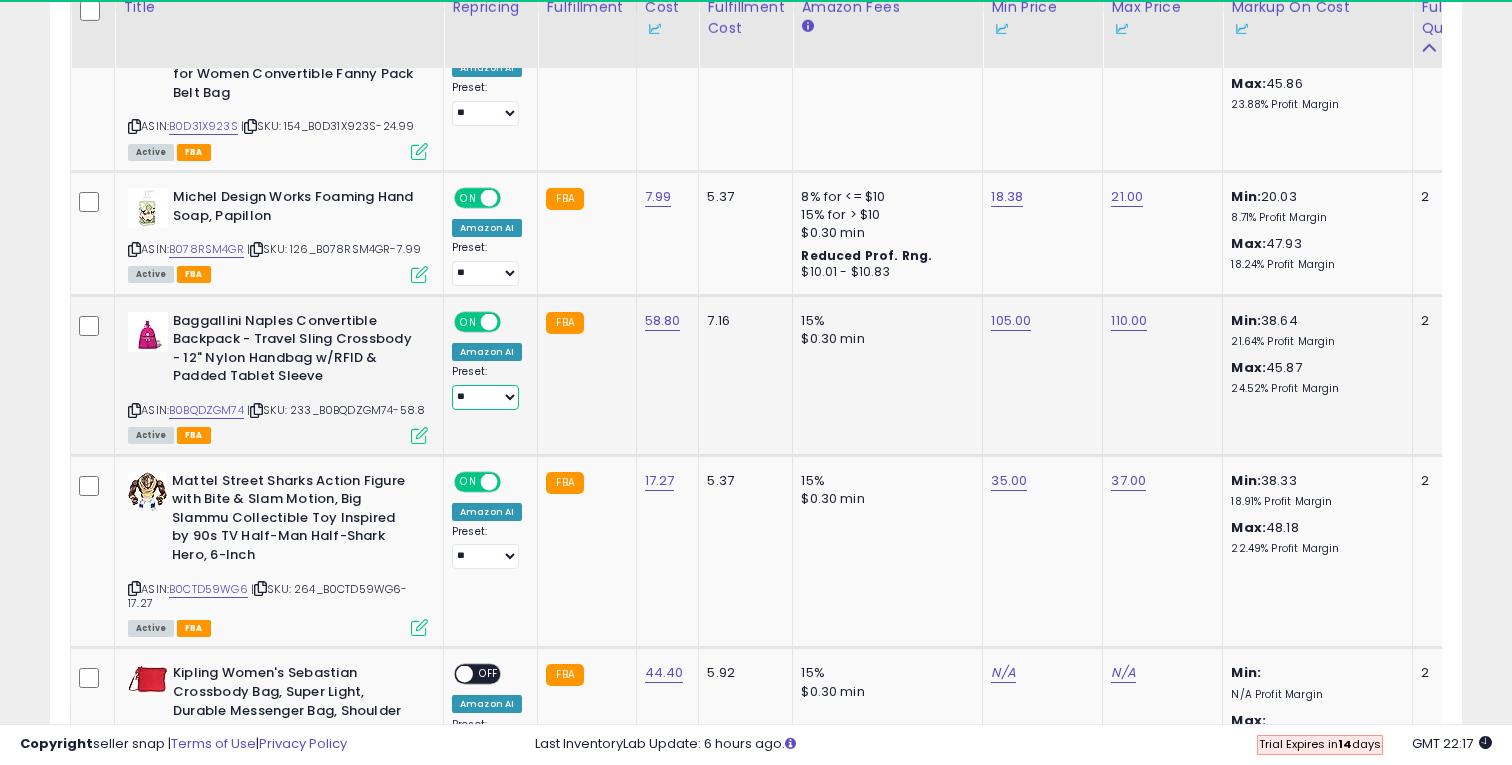 scroll, scrollTop: 1042, scrollLeft: 0, axis: vertical 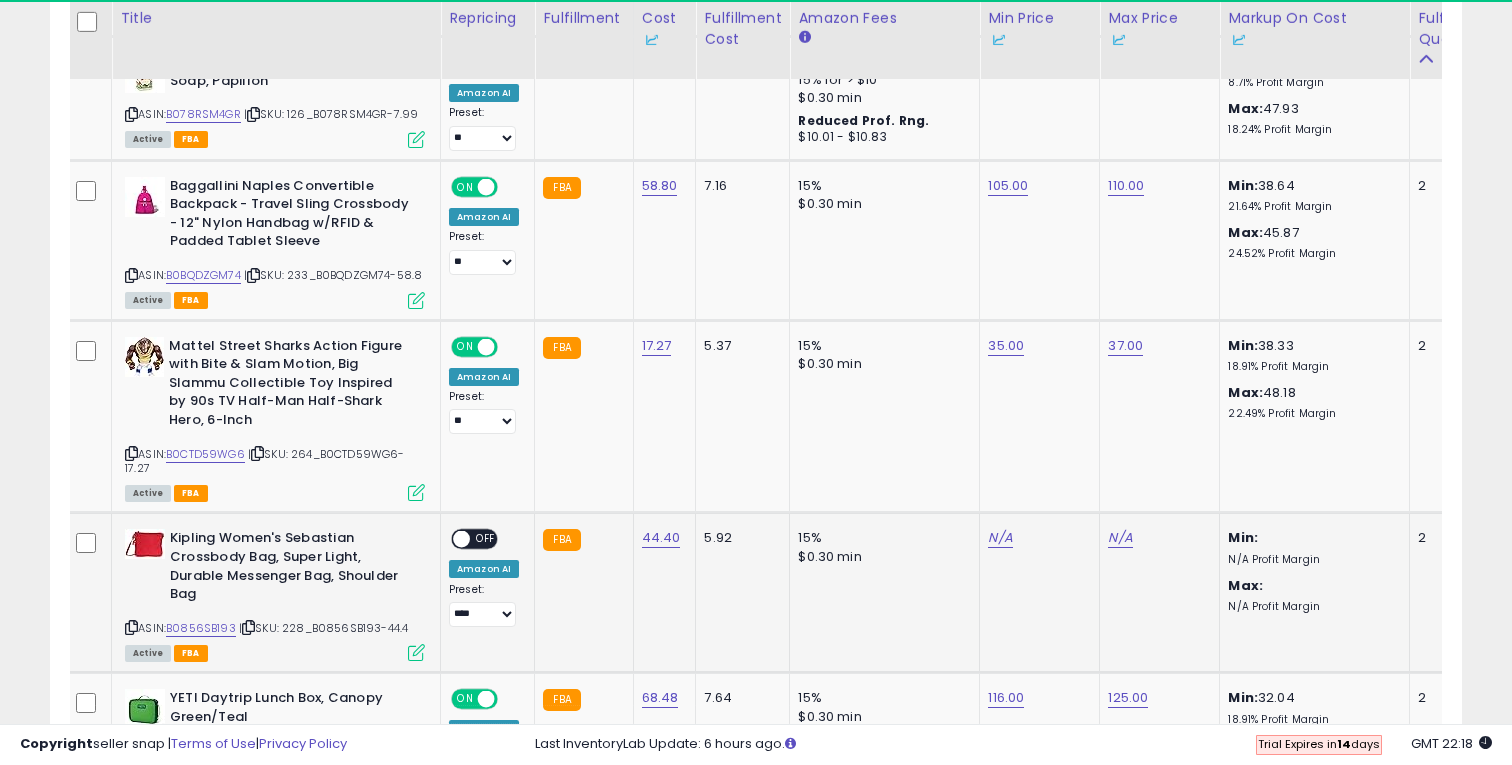 click at bounding box center (416, 652) 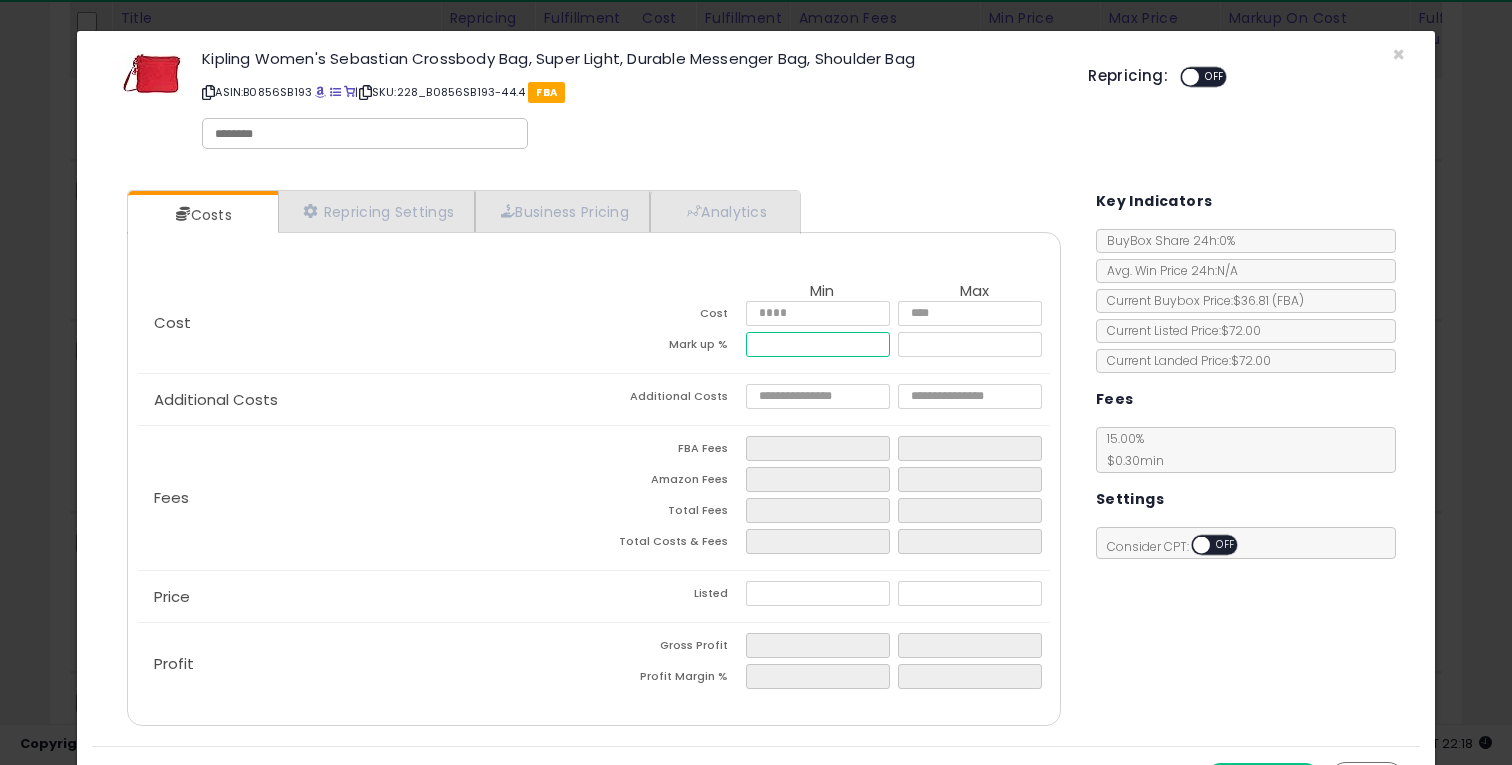 click at bounding box center (818, 344) 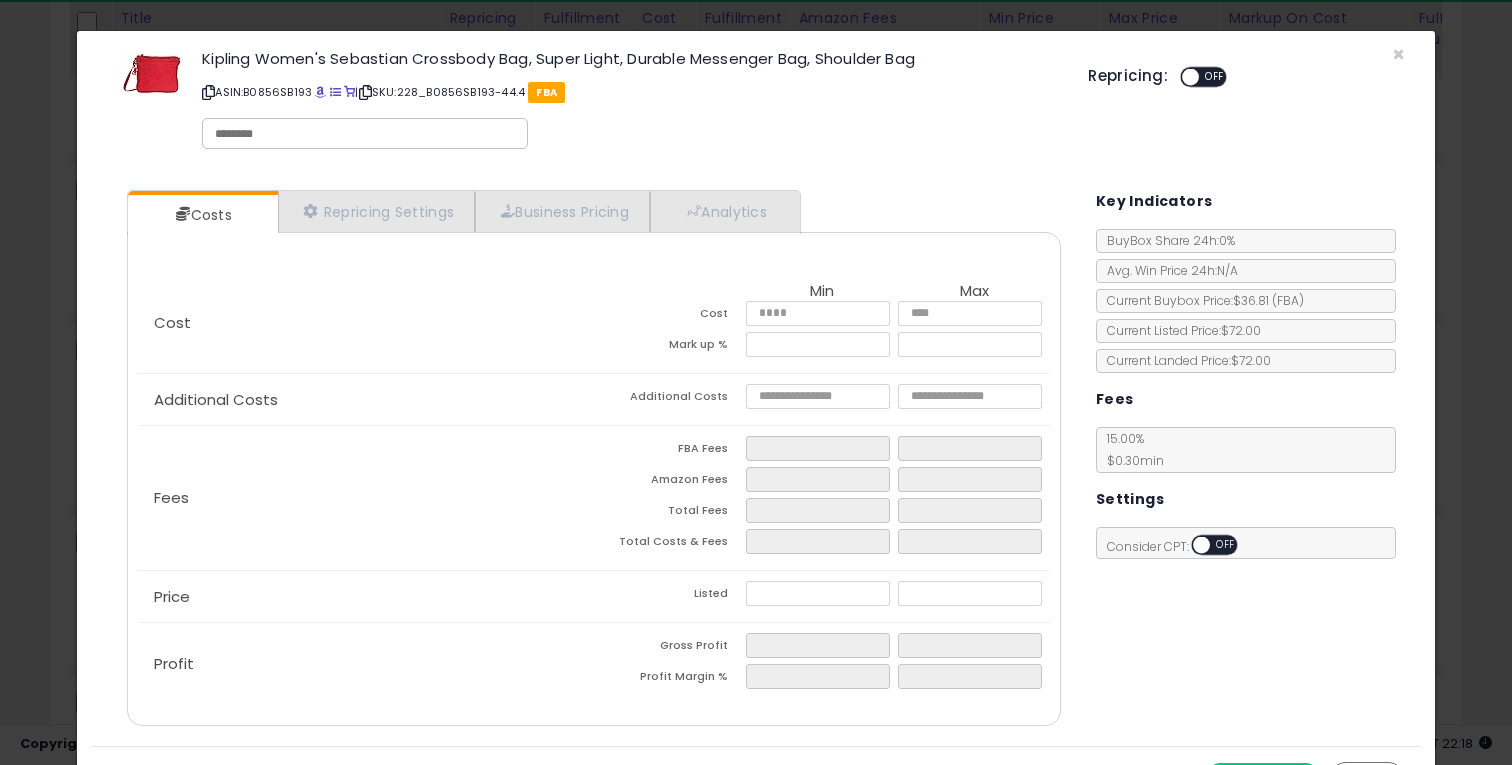 type on "*****" 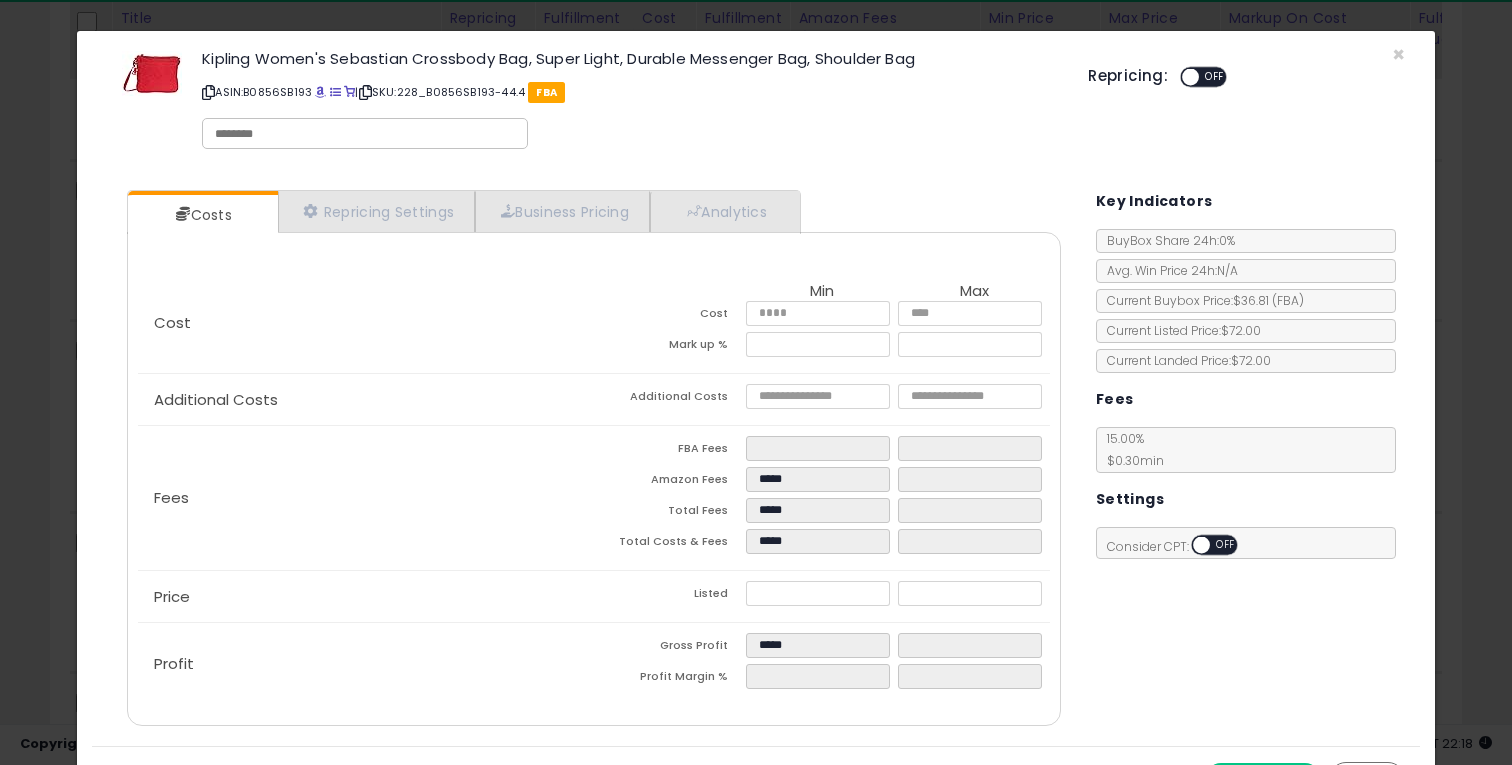 click on "Cost" at bounding box center (366, 323) 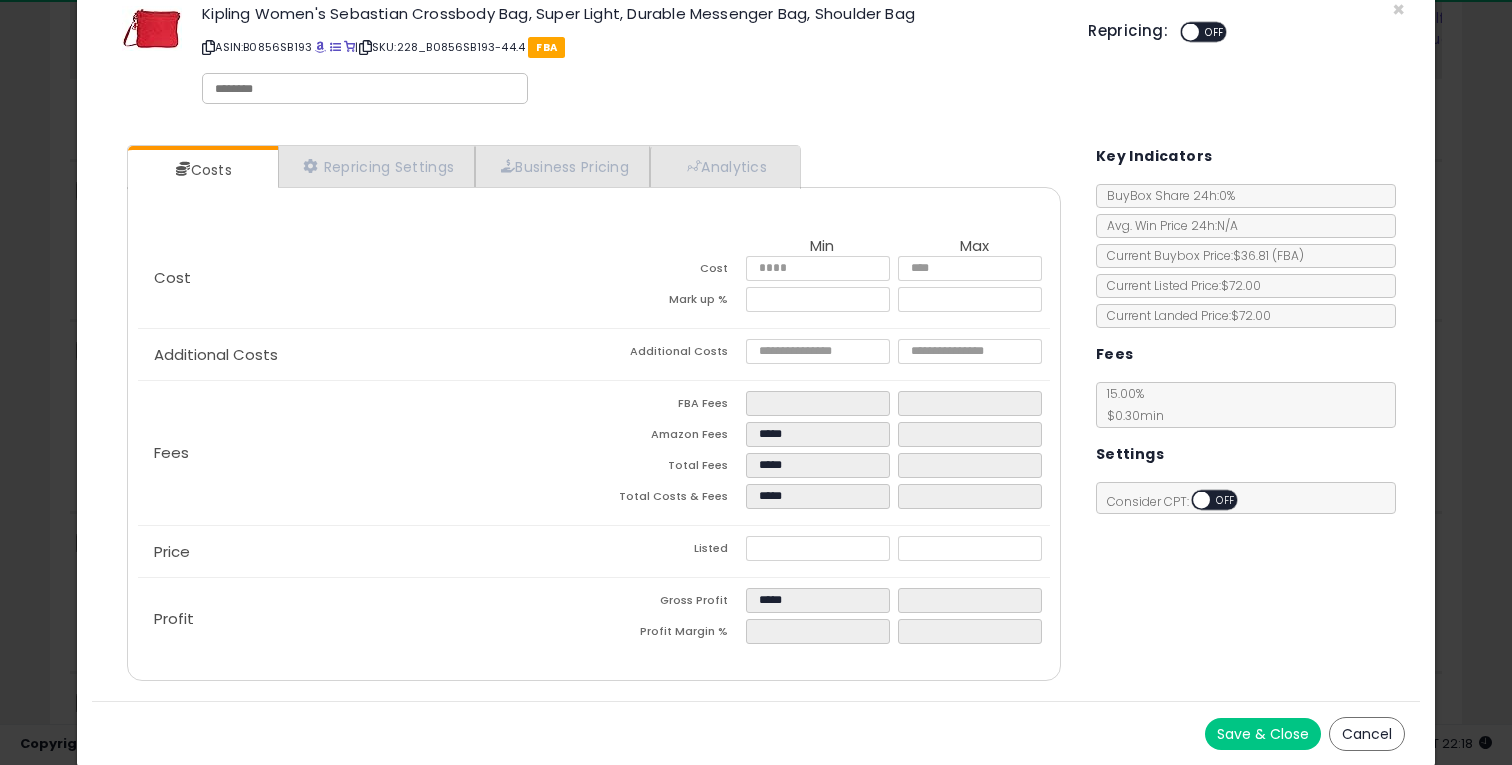 click on "Save & Close" at bounding box center [1263, 734] 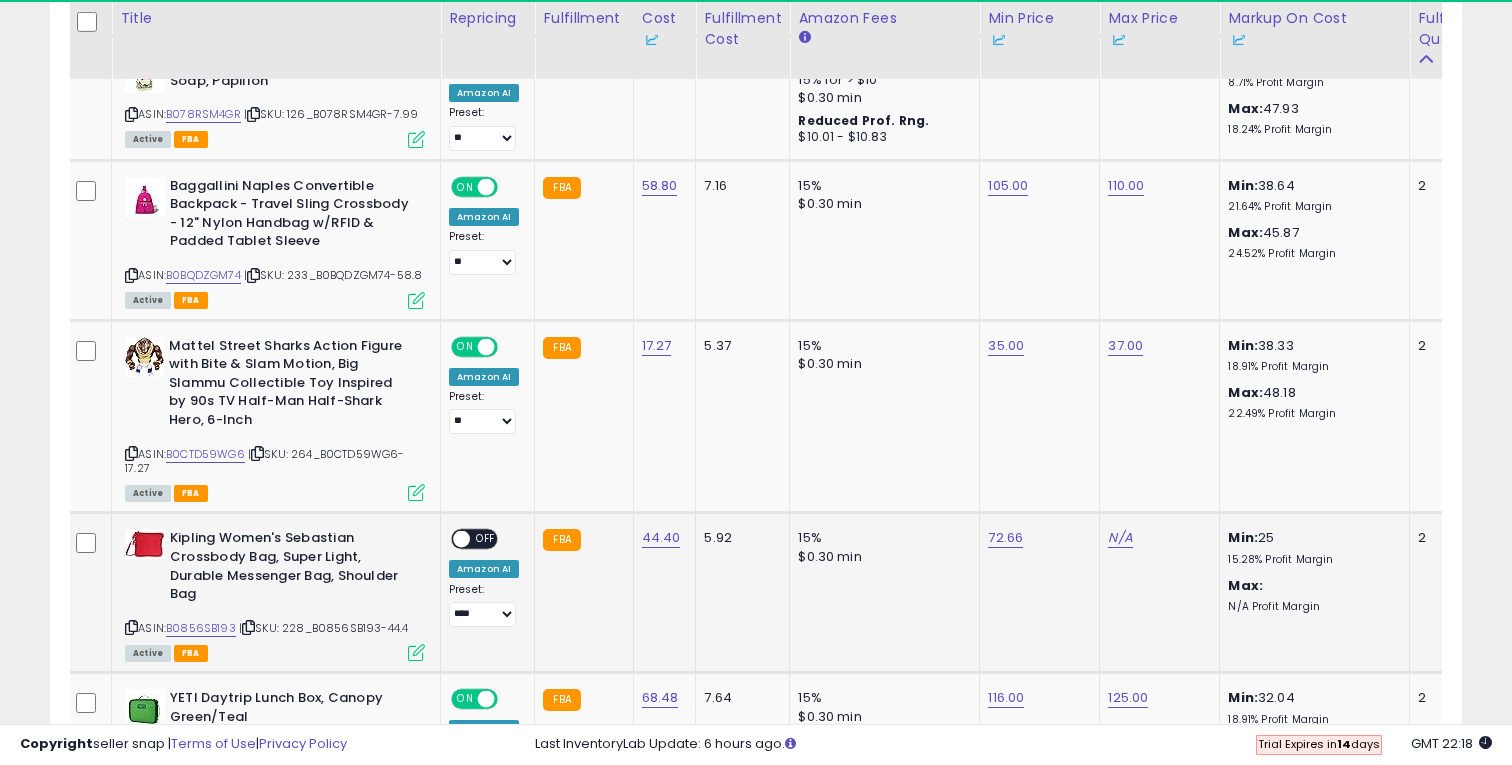 click on "OFF" at bounding box center [486, 539] 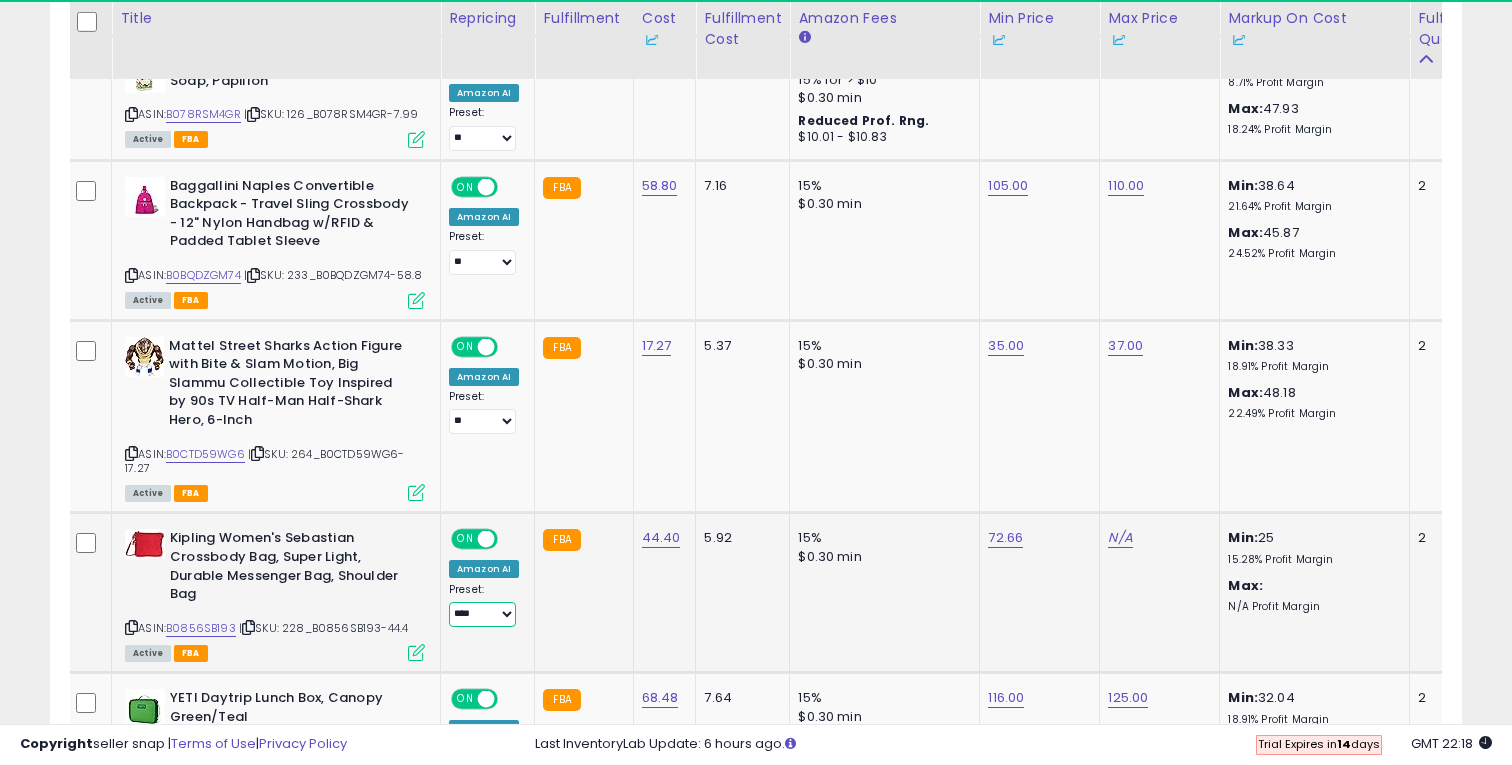 click on "**** **" at bounding box center [482, 614] 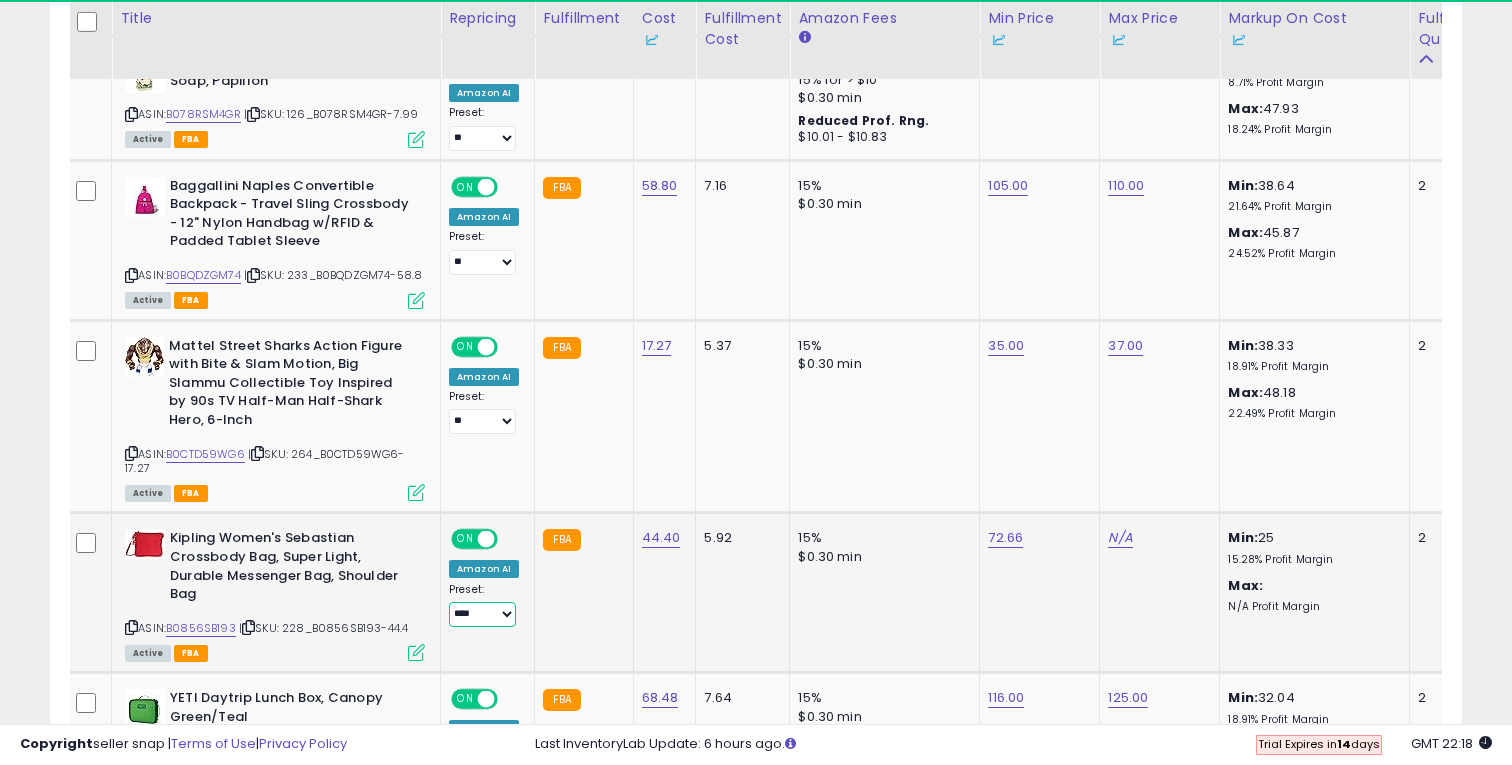 select on "**" 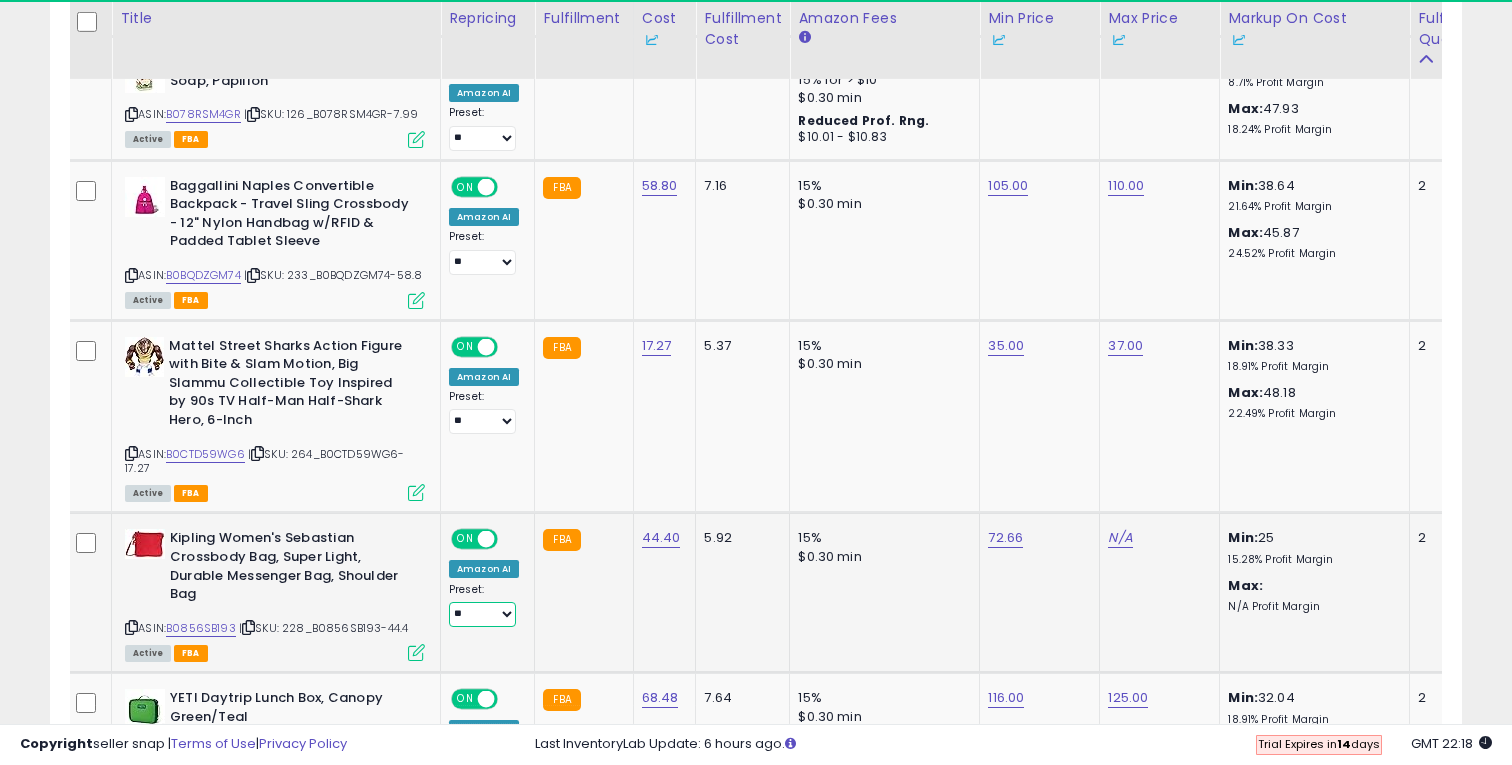 click on "**** **" at bounding box center (482, 614) 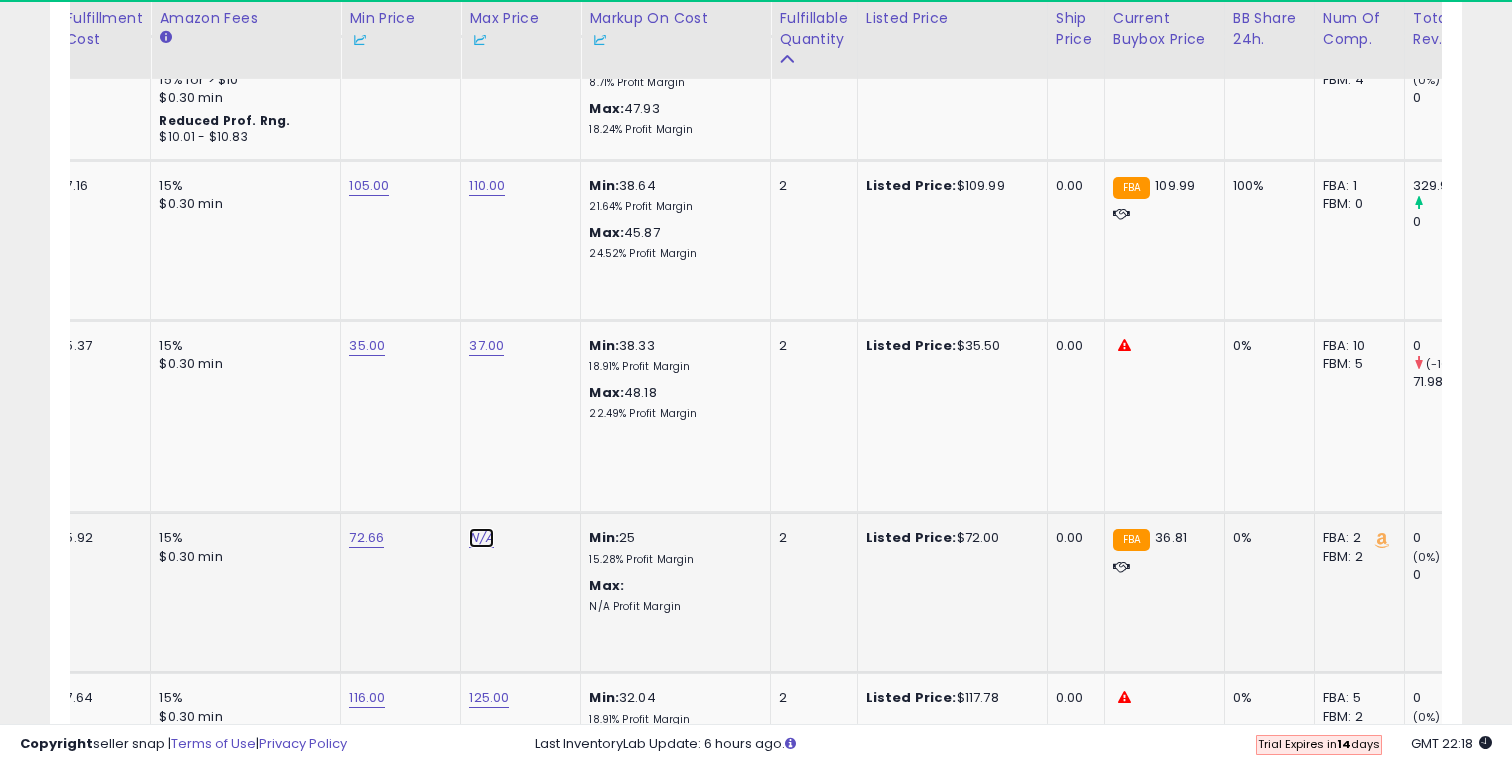click on "N/A" at bounding box center [481, 538] 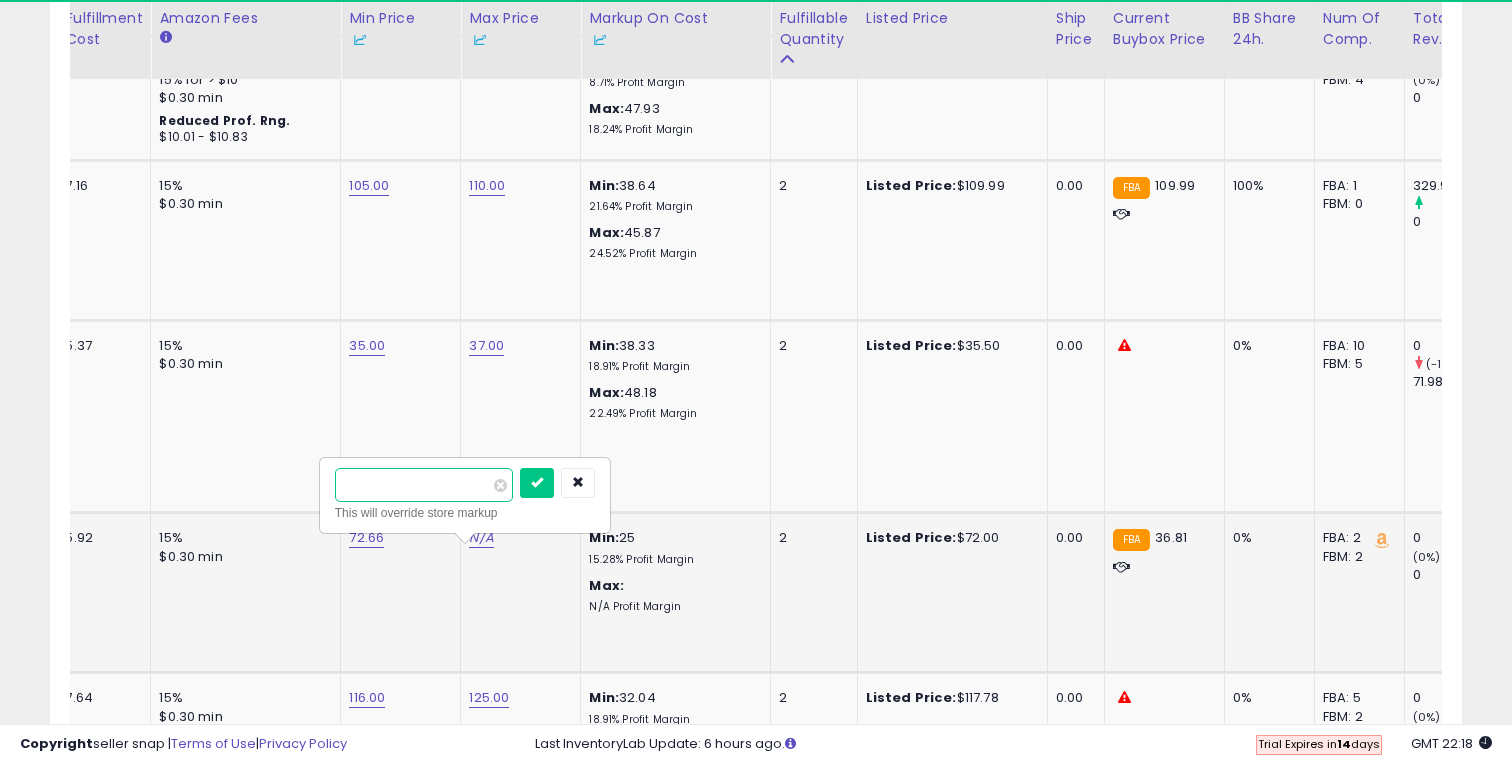 type on "**" 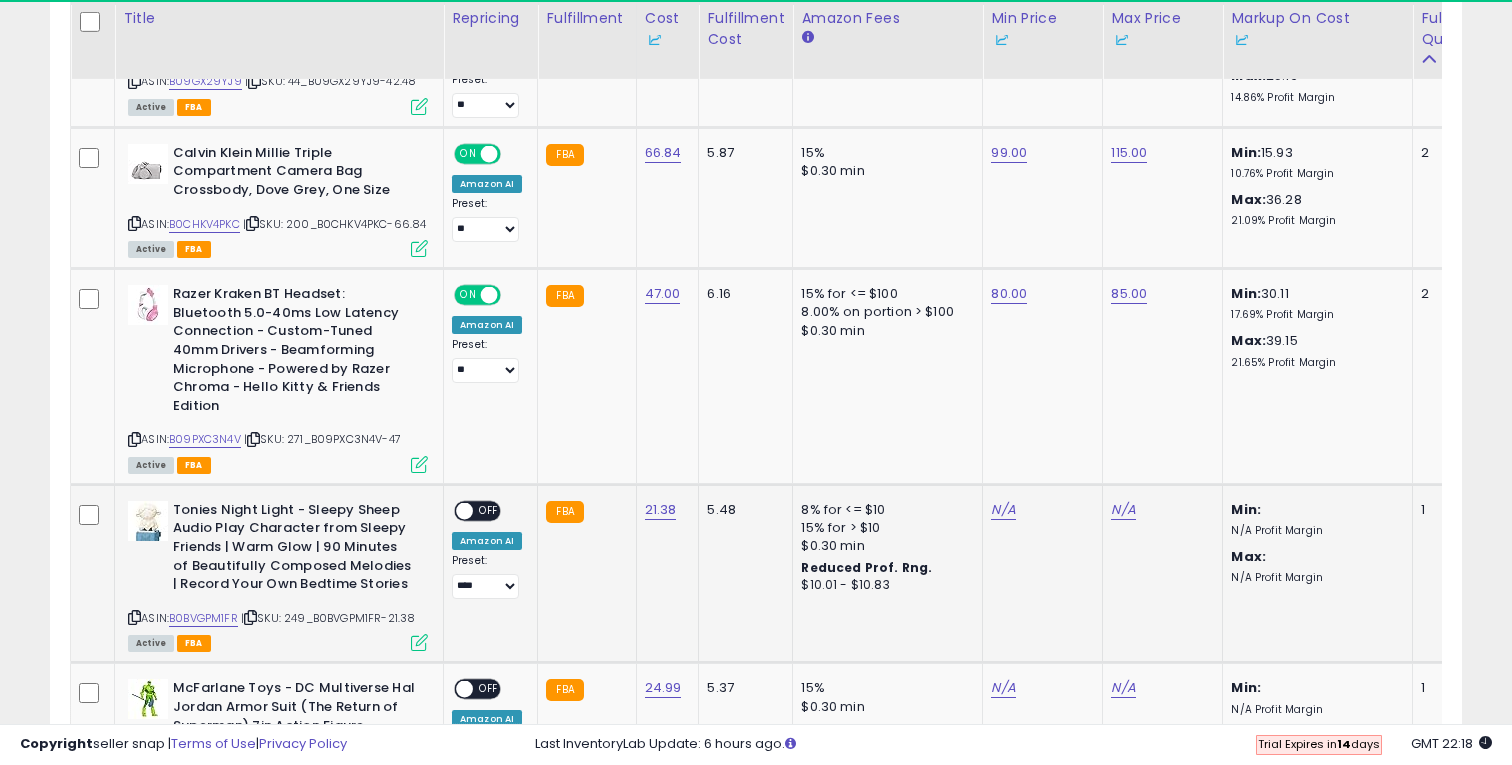 click at bounding box center (419, 642) 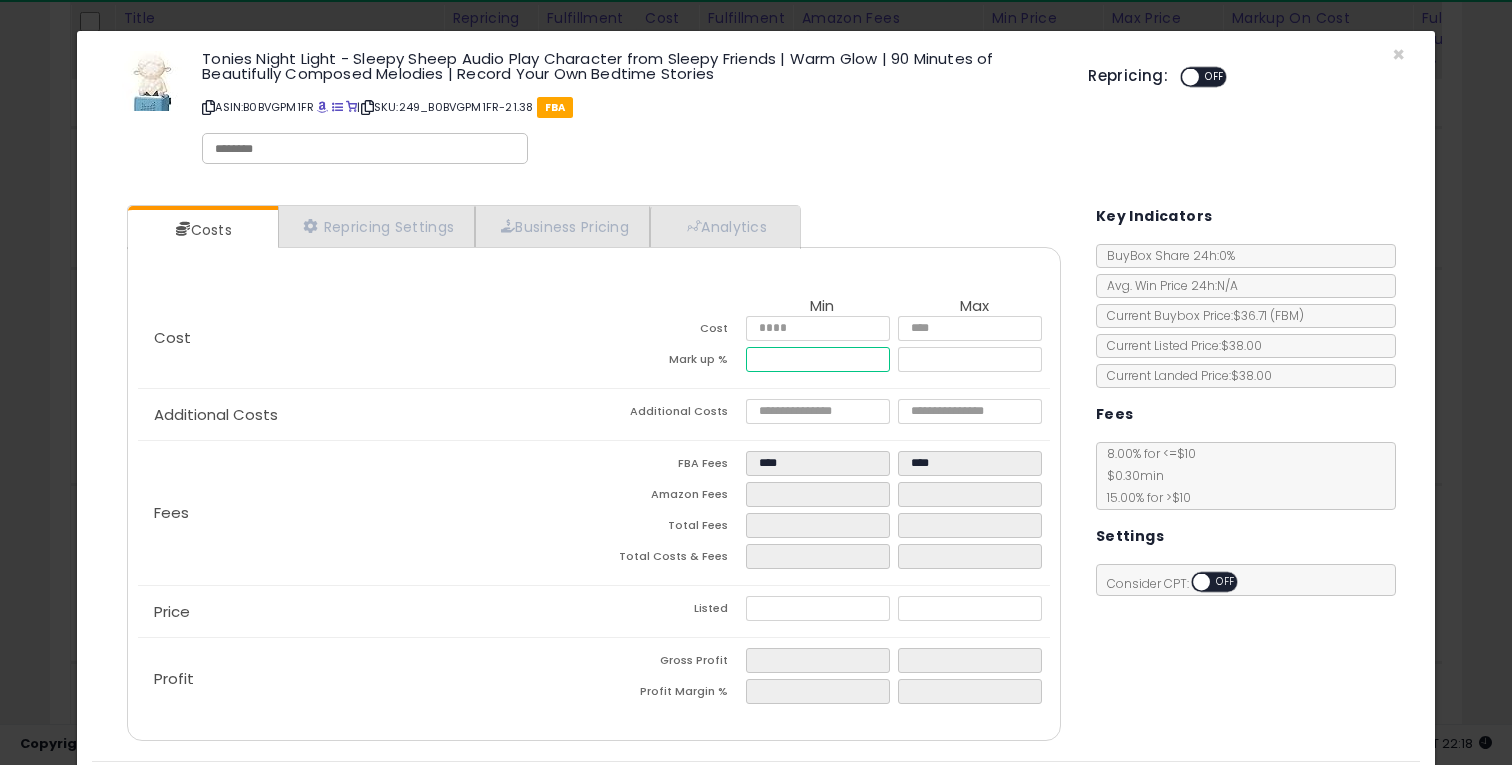 click at bounding box center (818, 359) 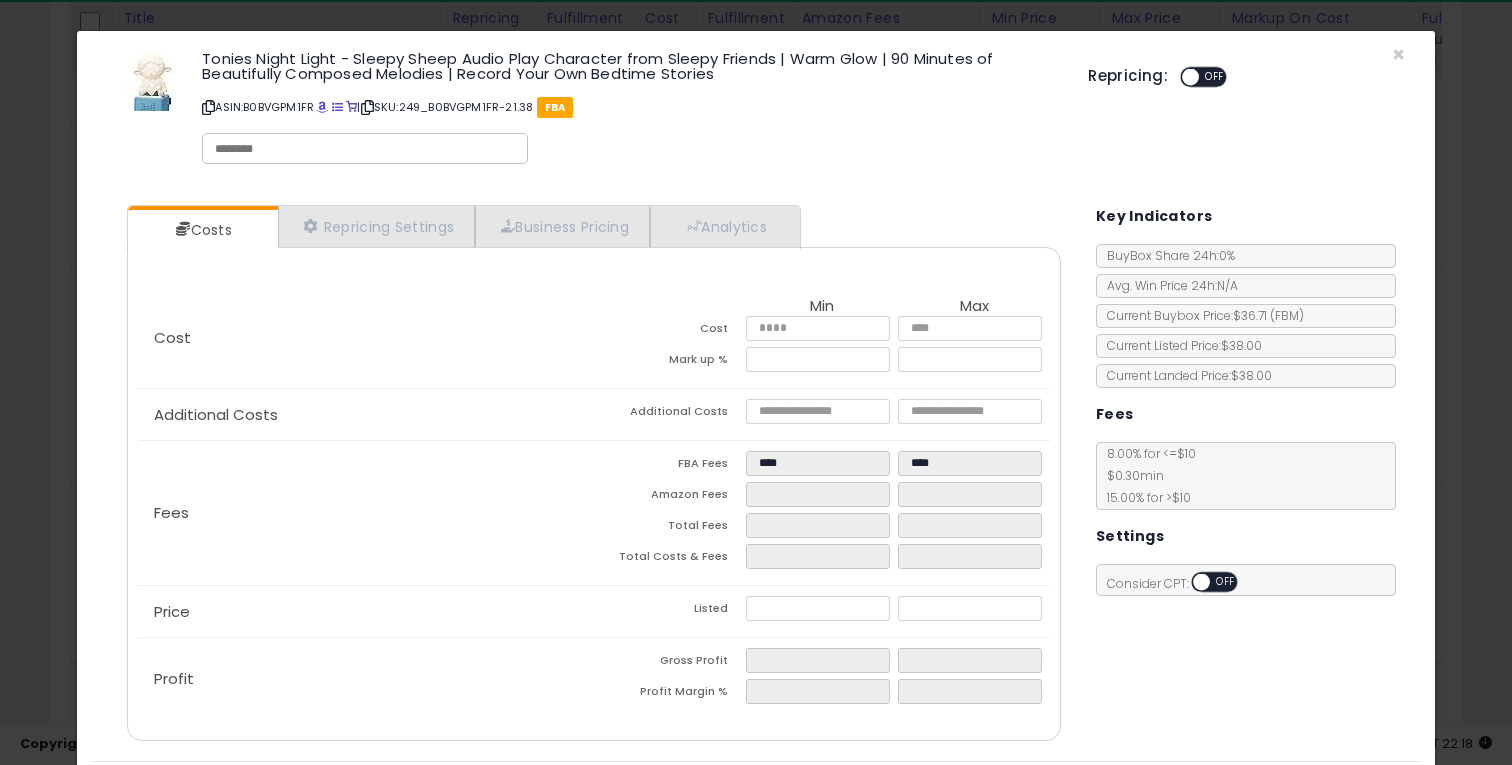 type on "*****" 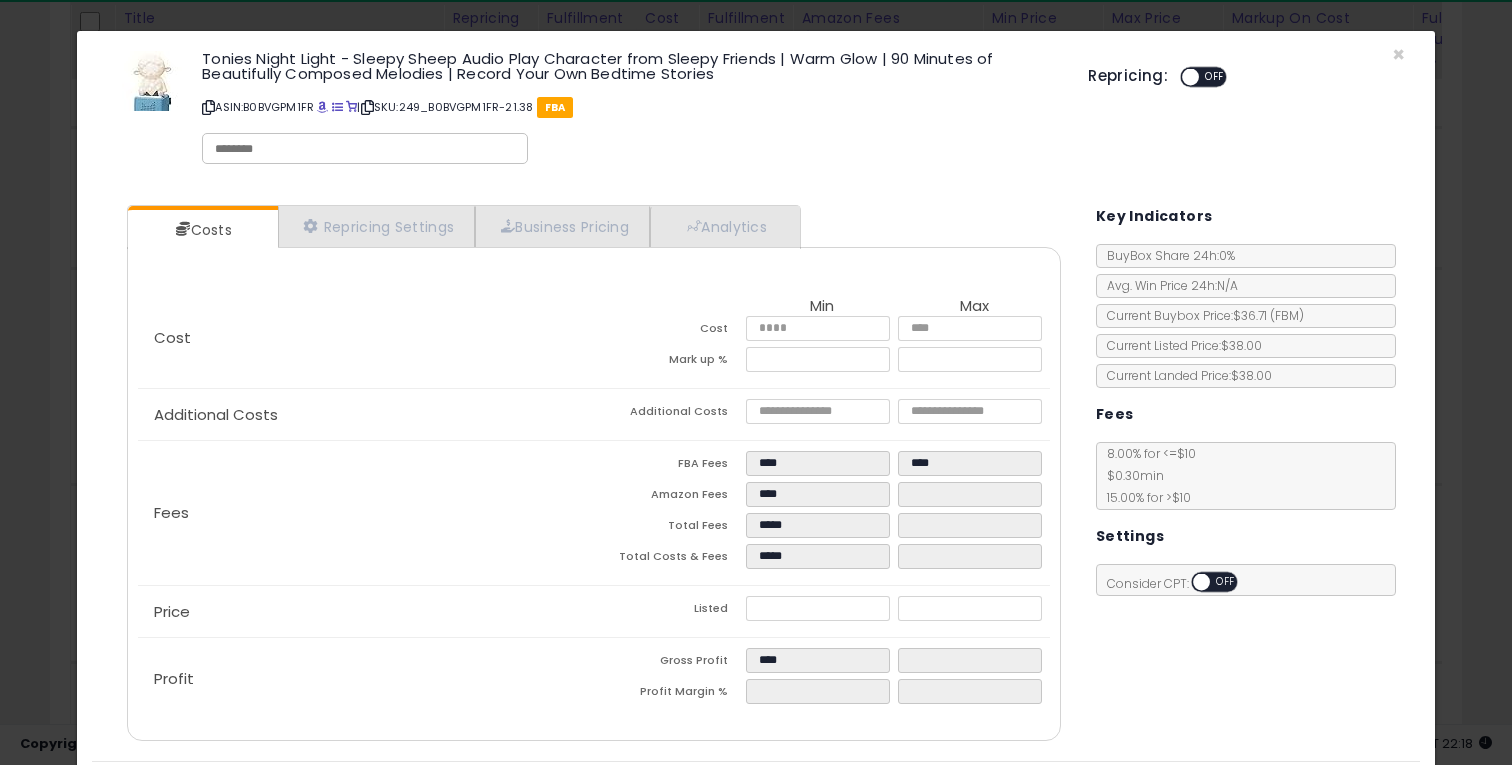 click on "Additional Costs
Additional Costs
****
****" 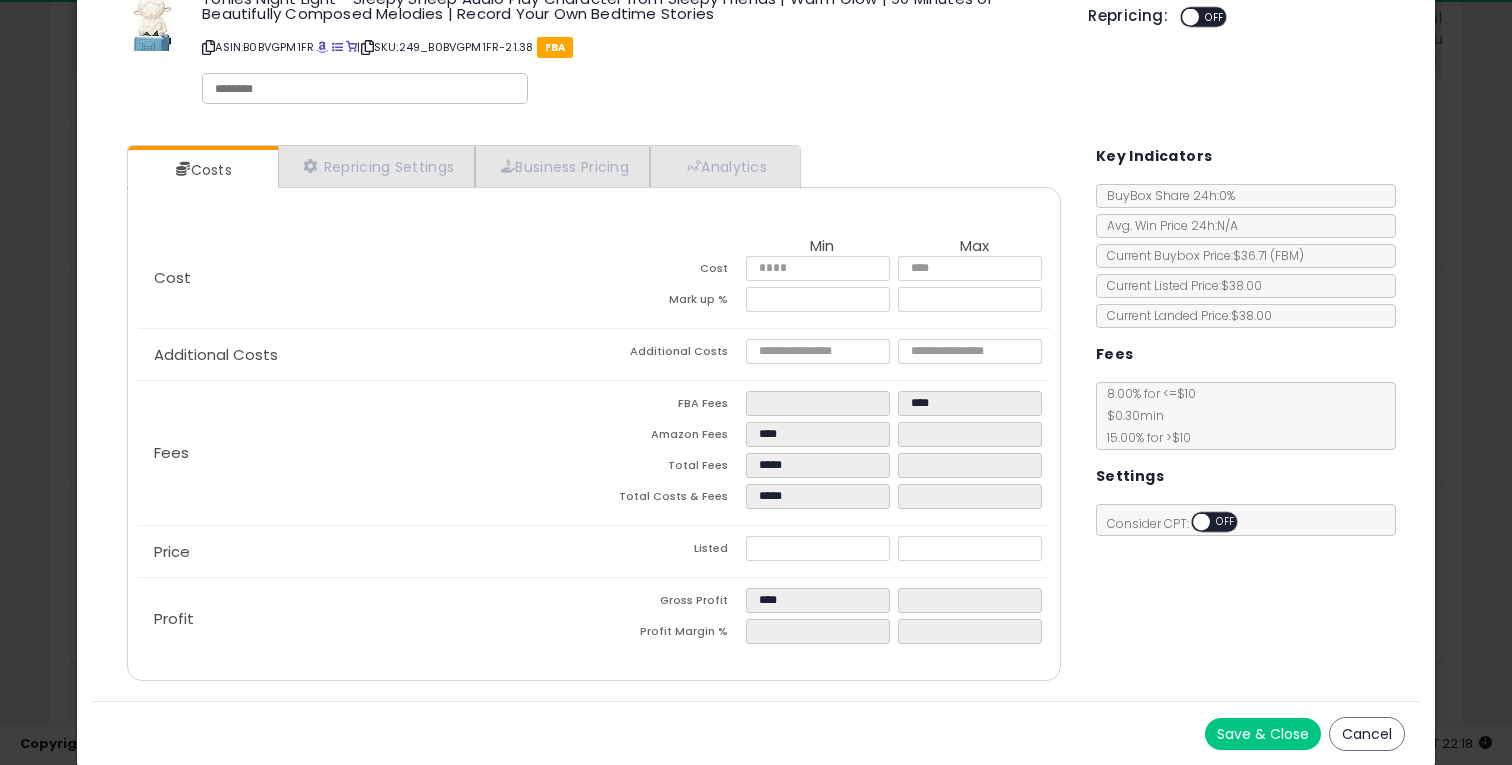 click on "Save & Close" at bounding box center (1263, 734) 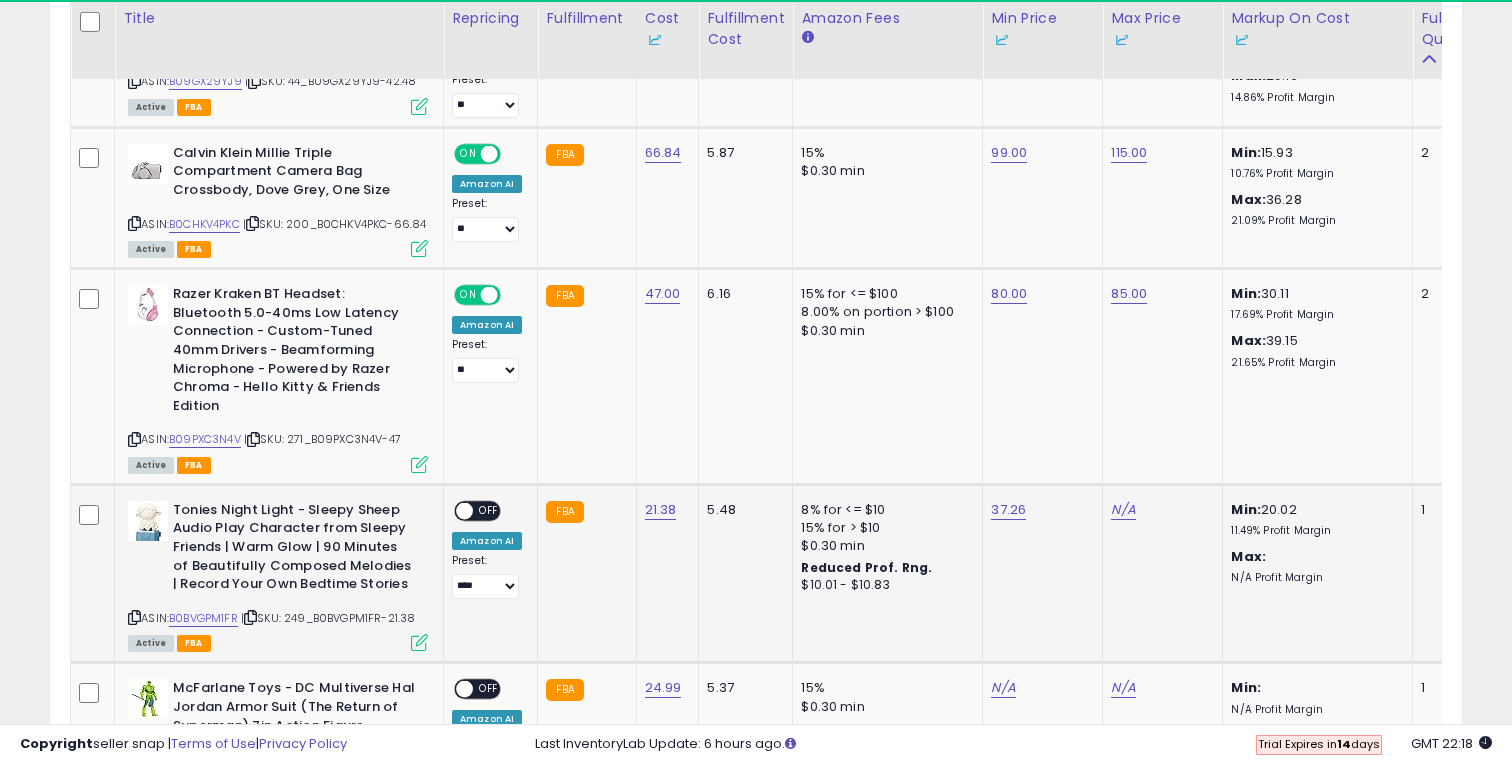 click on "OFF" at bounding box center (489, 510) 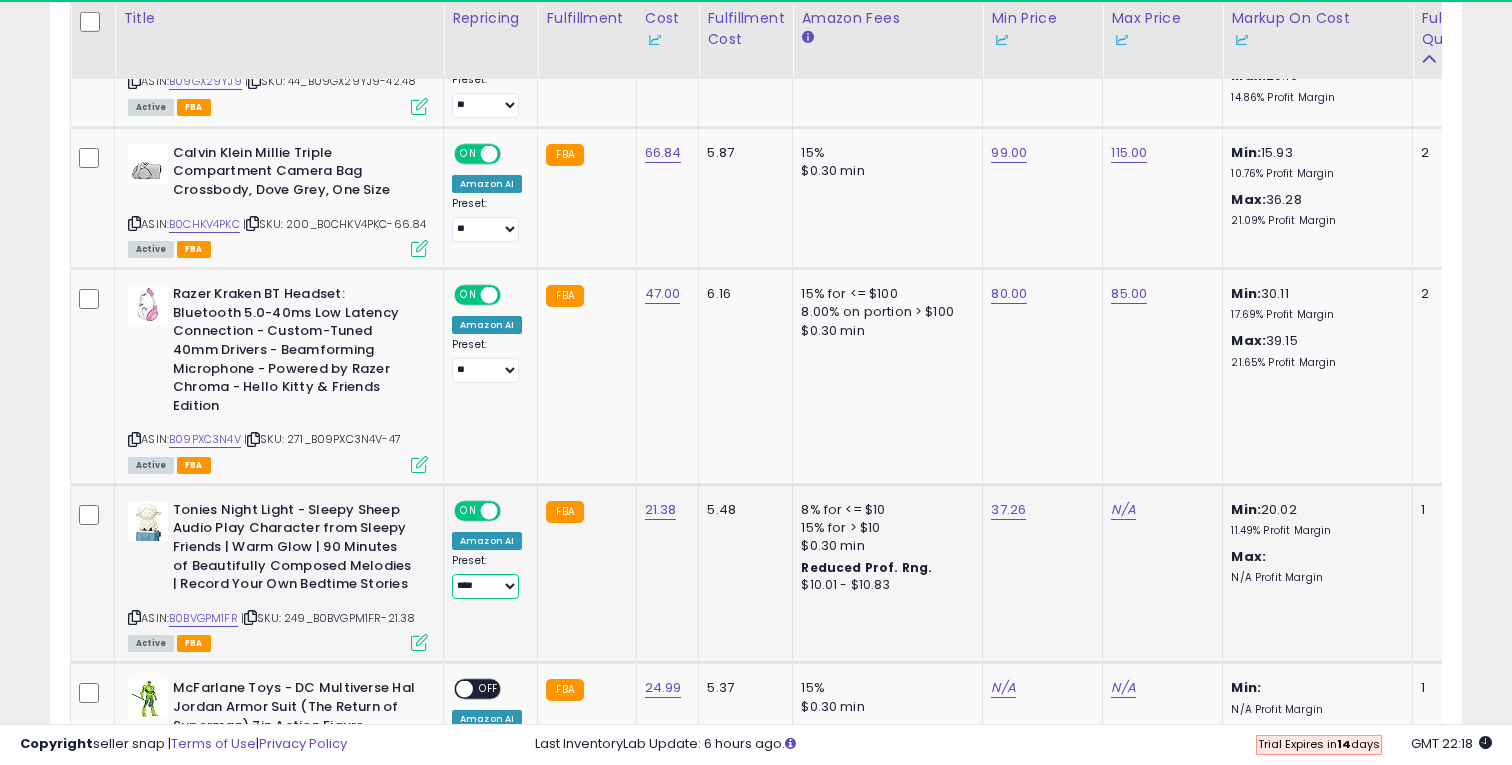click on "**** **" at bounding box center [485, 586] 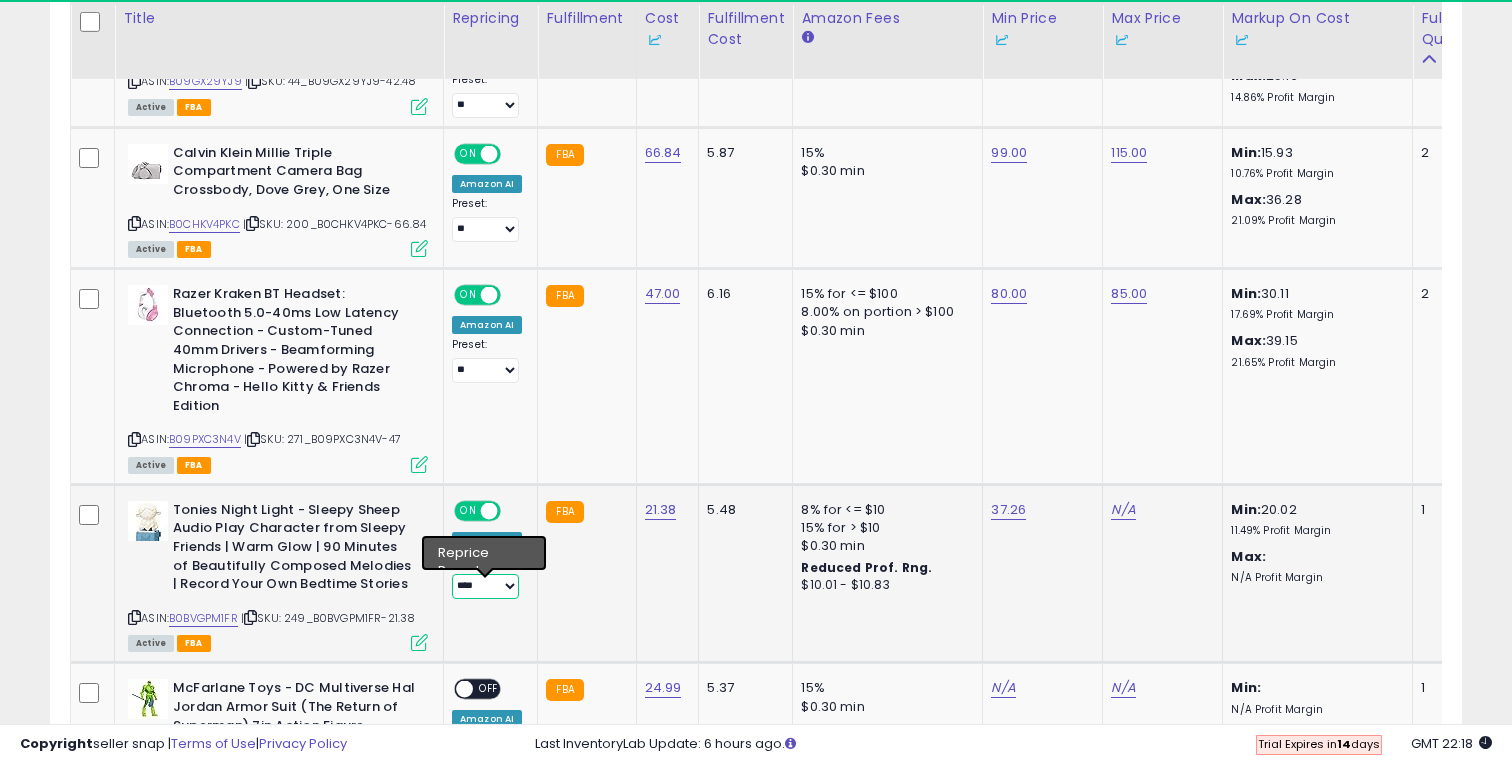 select on "**" 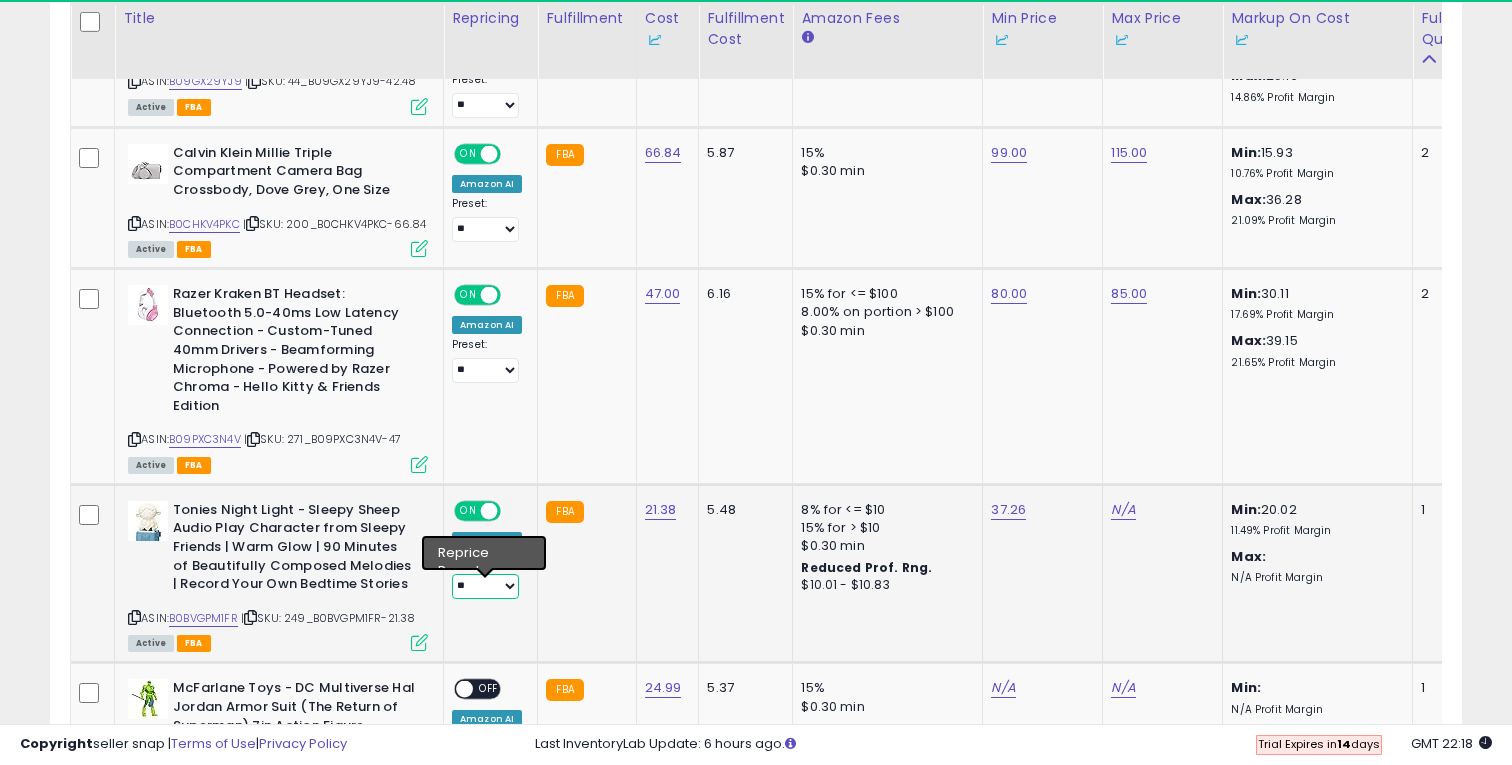 click on "**** **" at bounding box center (485, 586) 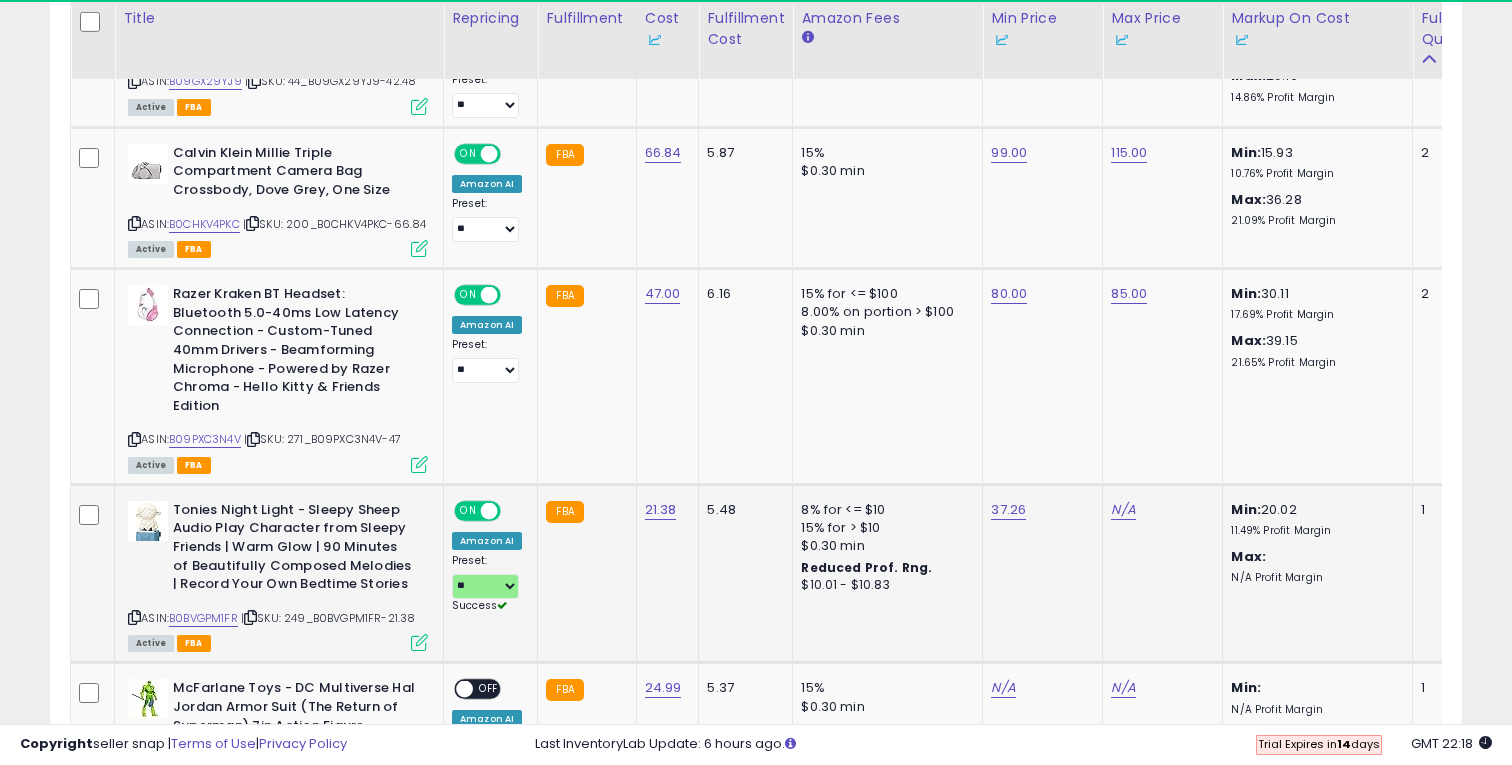 click on "21.38" 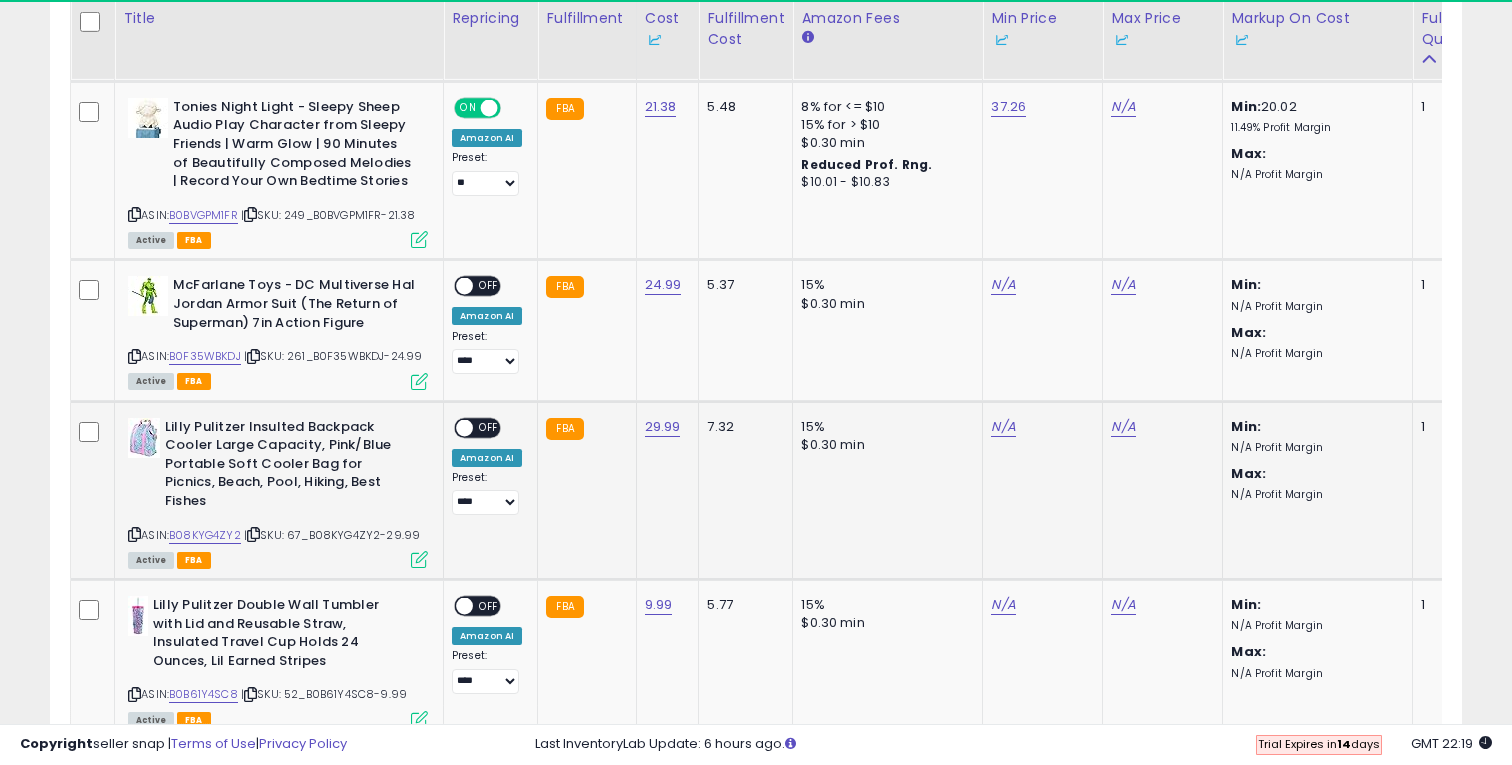 click at bounding box center (419, 559) 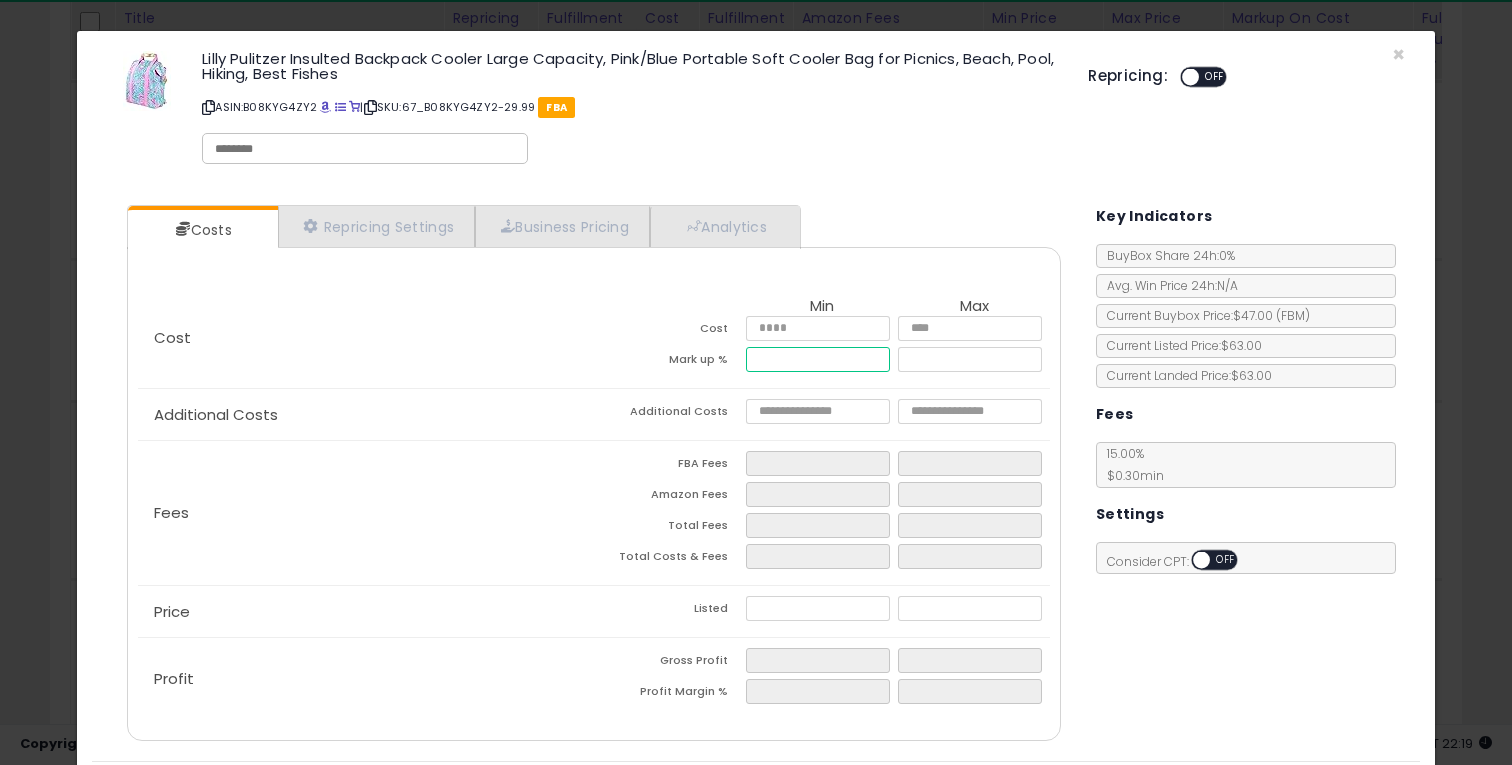 click at bounding box center [818, 359] 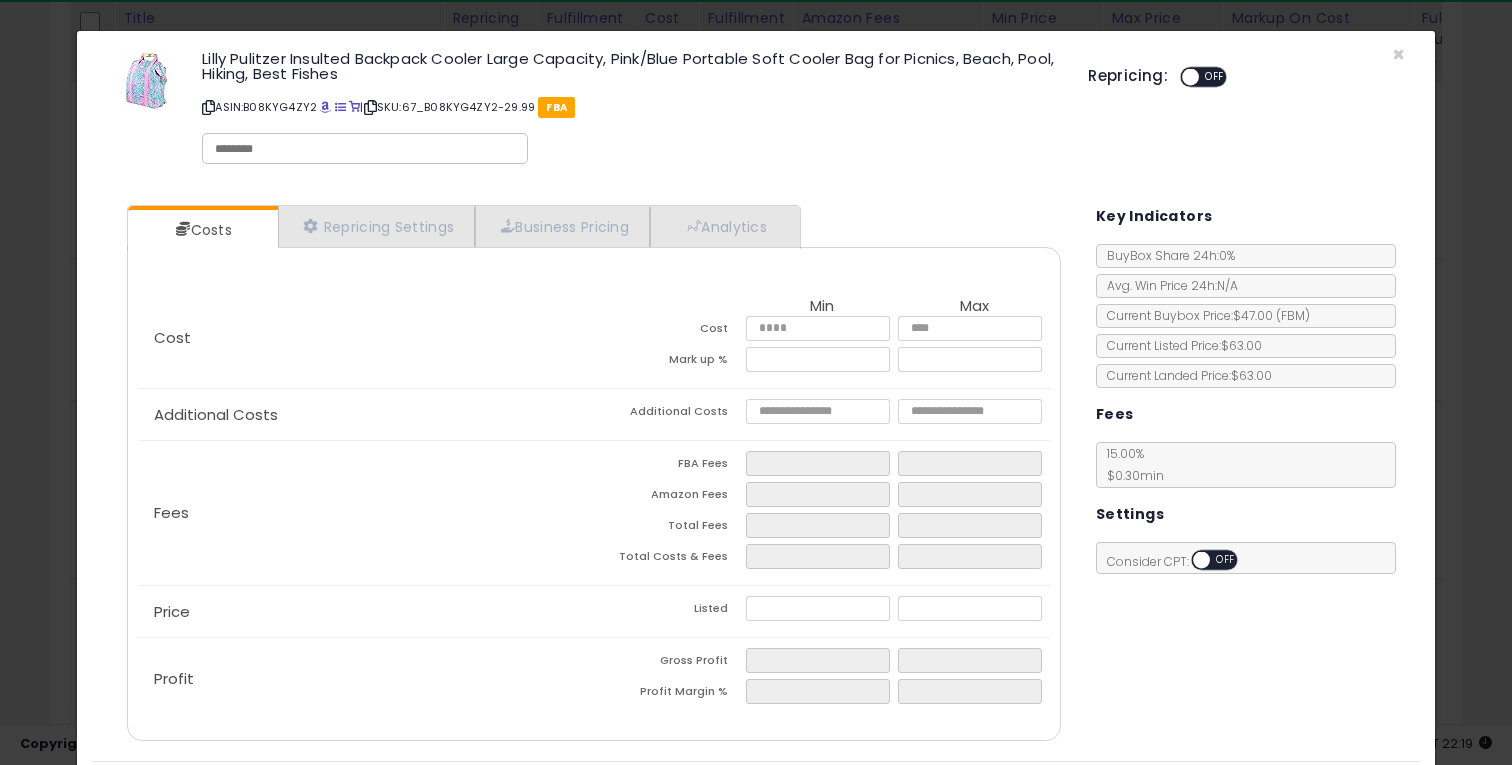type on "*****" 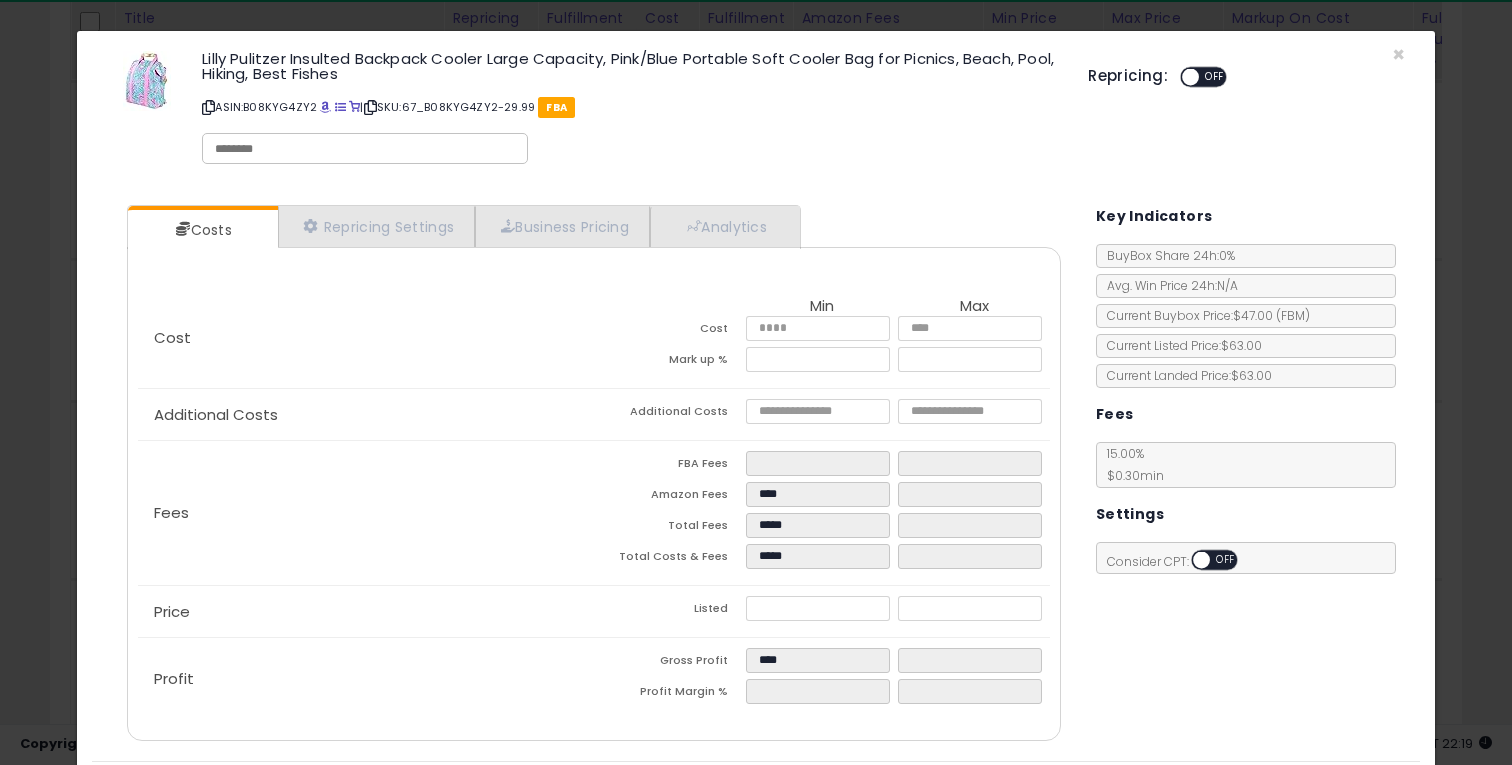 click on "Cost
Min
Max
Cost
*****
*****
Mark up %
*****" at bounding box center (594, 338) 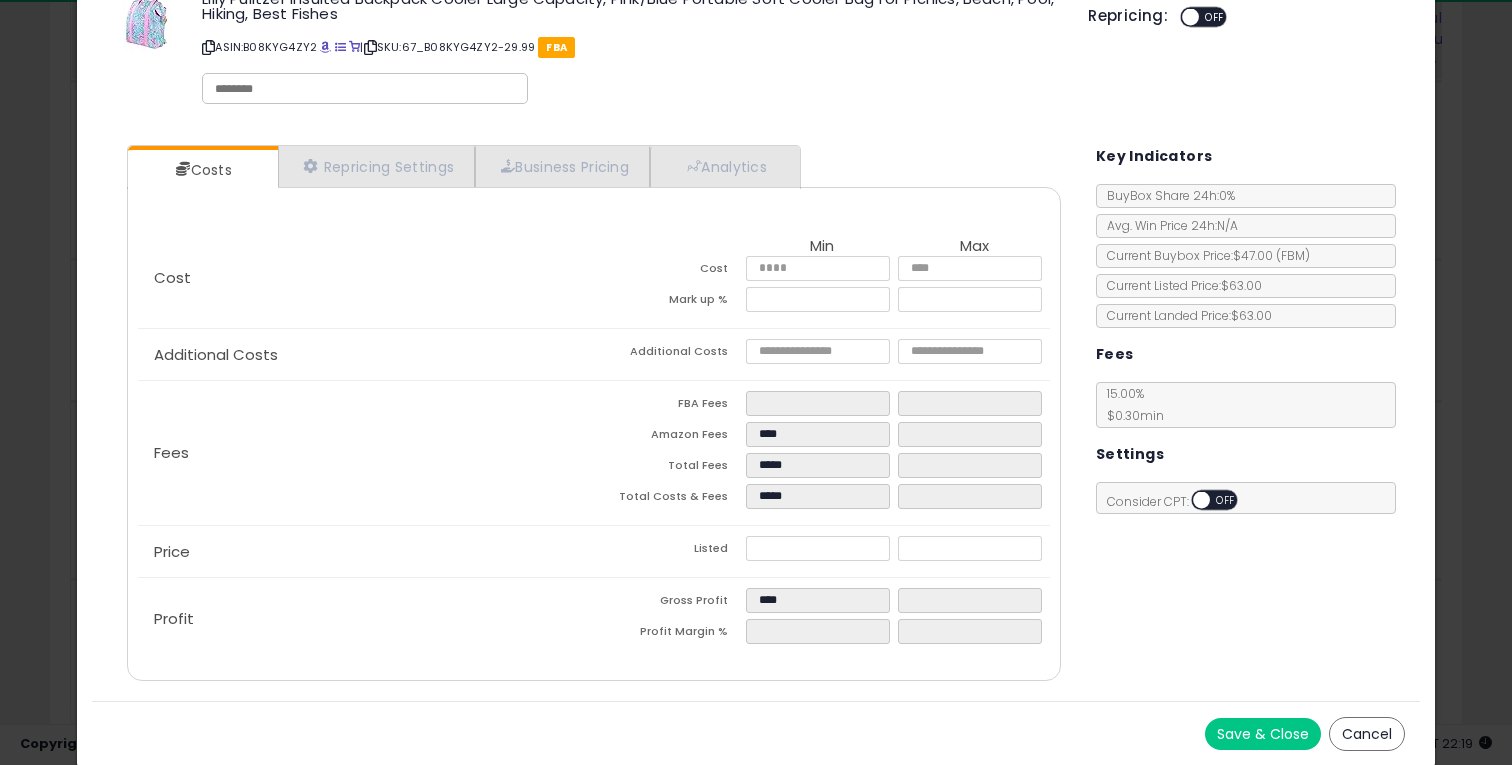 click on "Save & Close" at bounding box center (1263, 734) 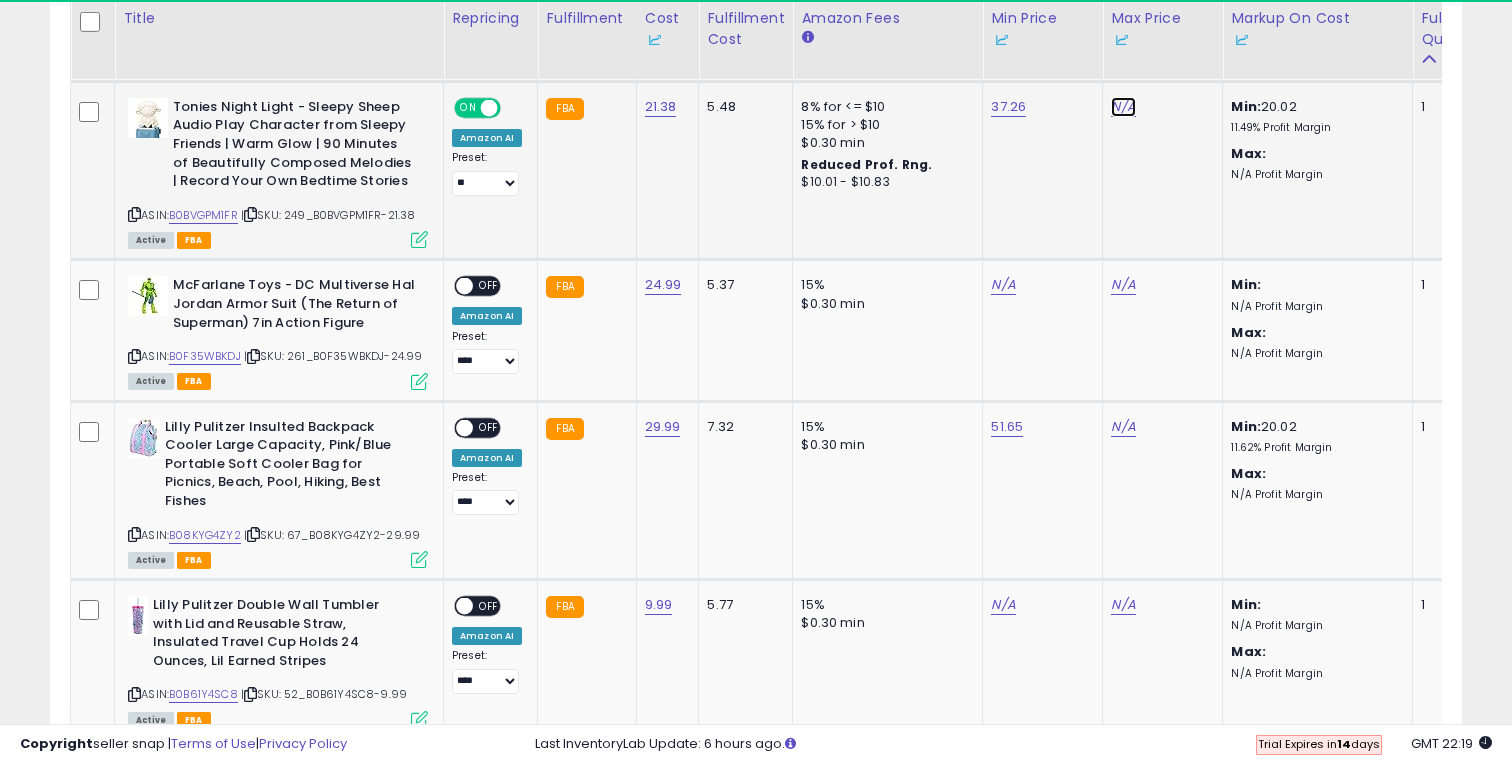 click on "N/A" at bounding box center [1123, 107] 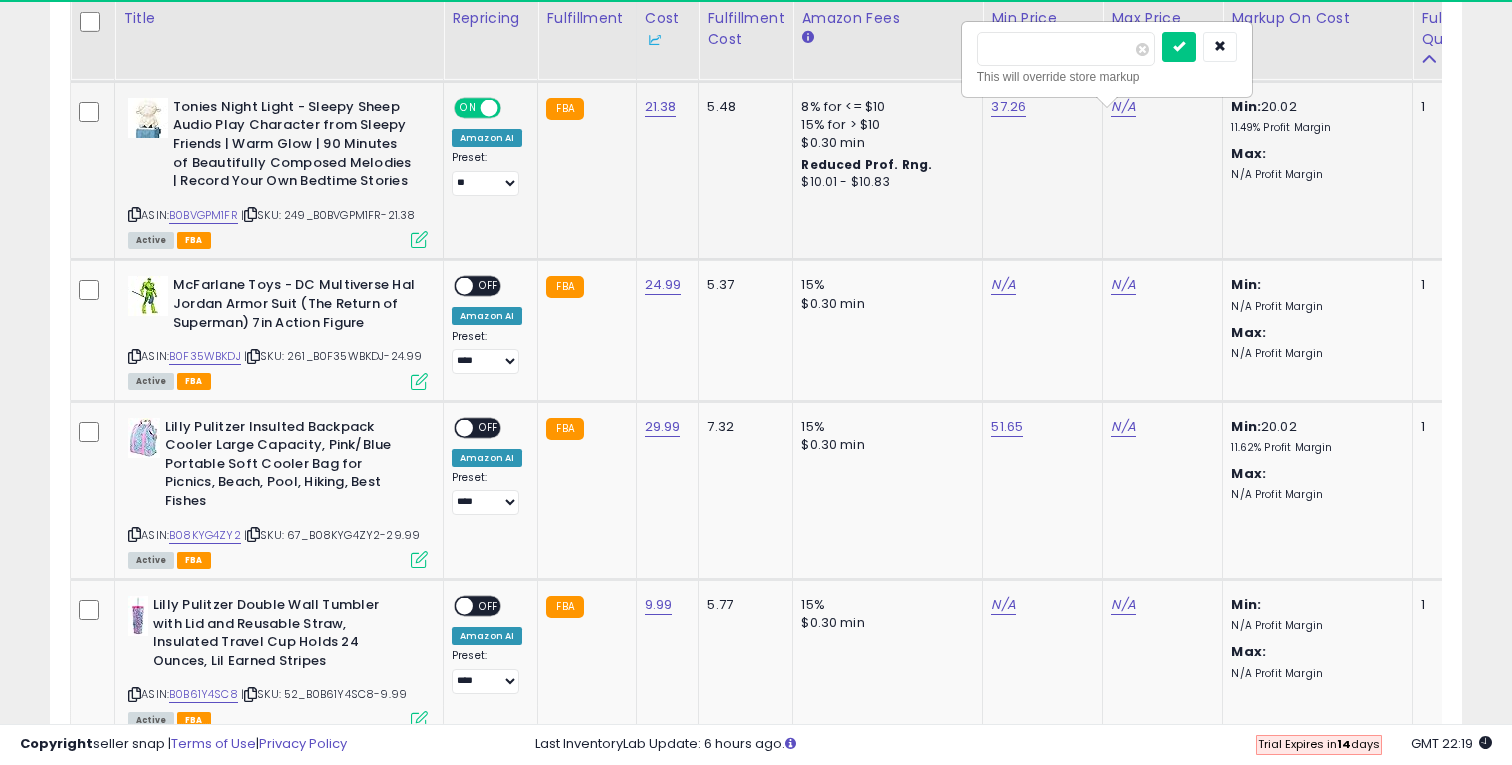 type on "**" 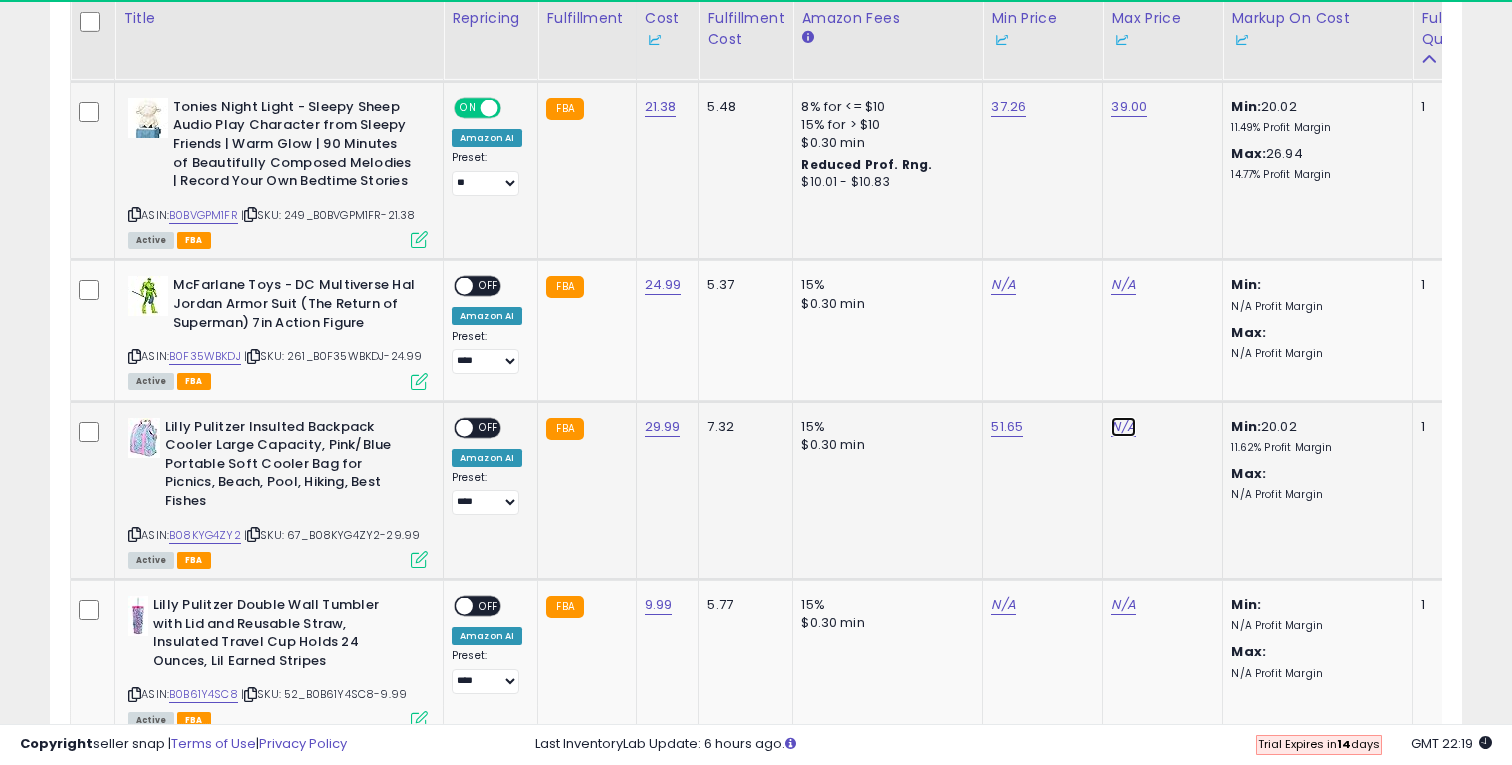 click on "N/A" at bounding box center [1123, 285] 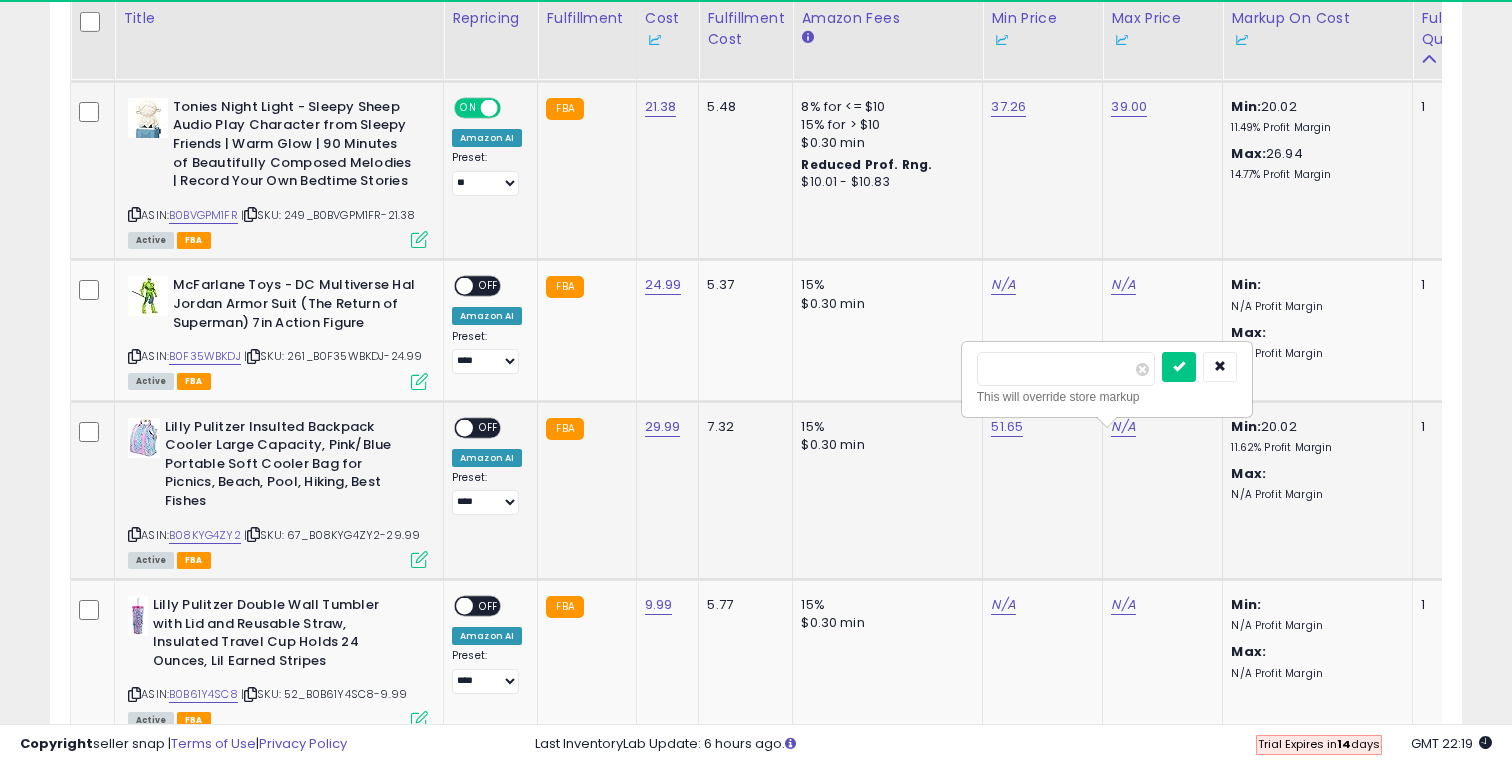 type on "**" 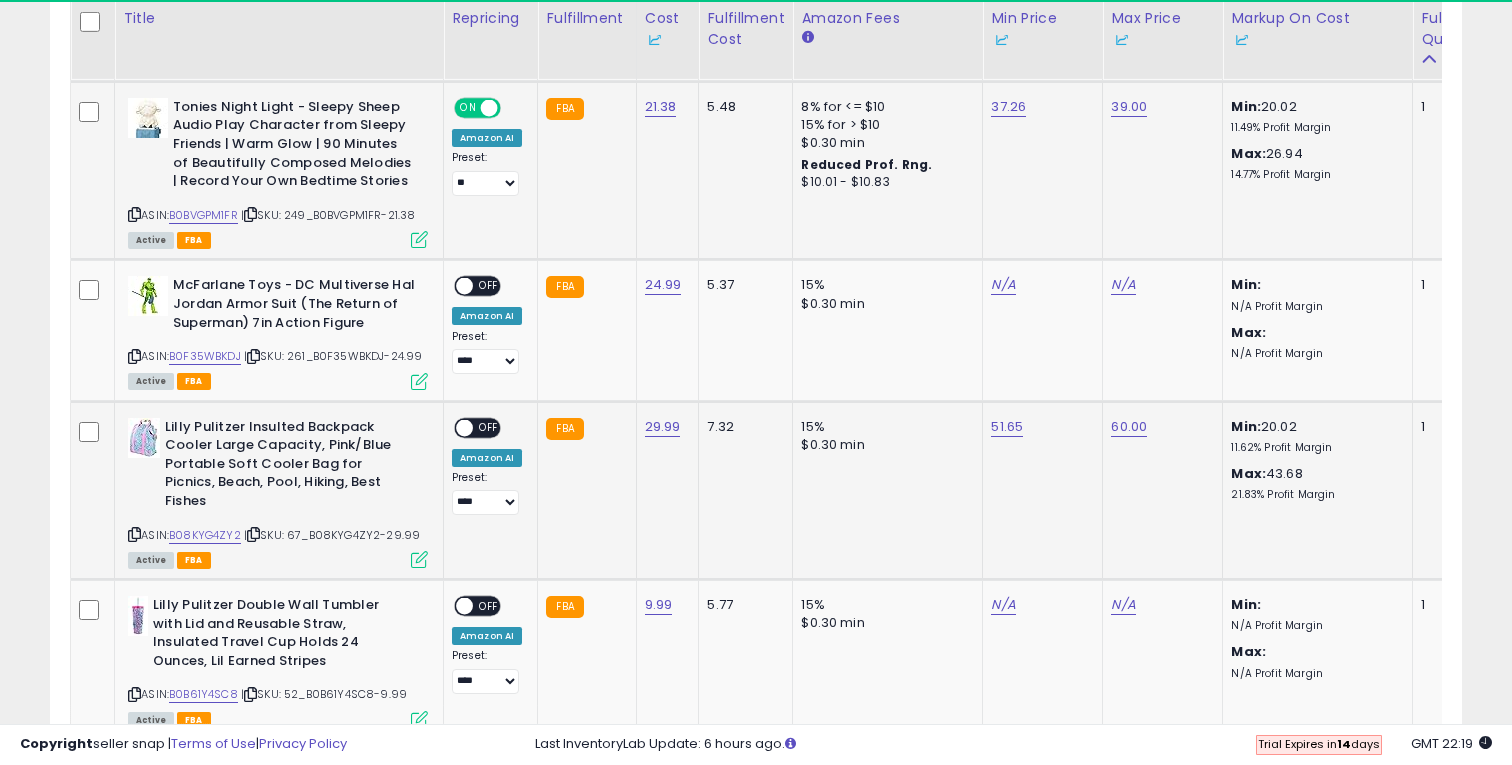 click on "OFF" at bounding box center (489, 427) 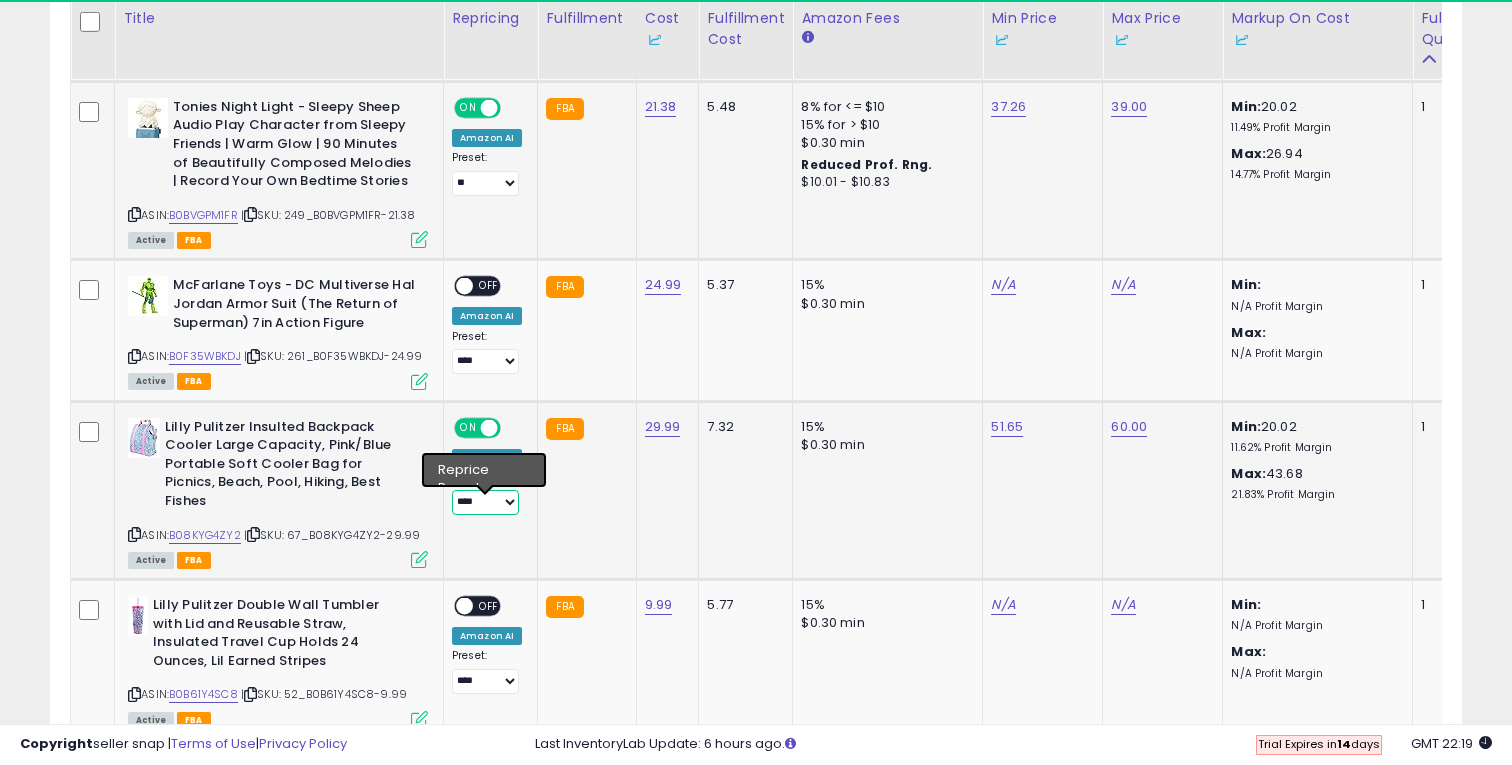 click on "**** **" at bounding box center (485, 502) 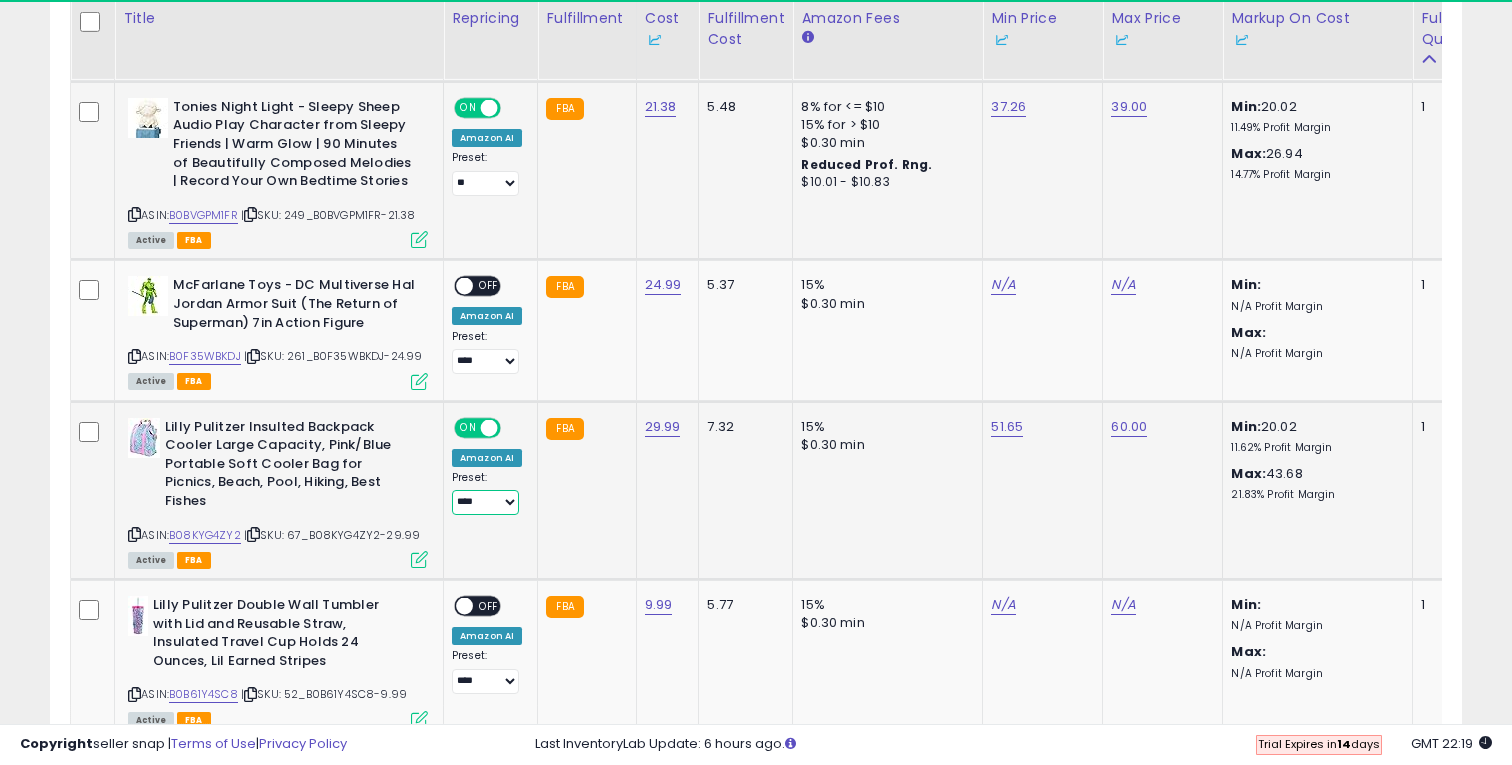 select on "**" 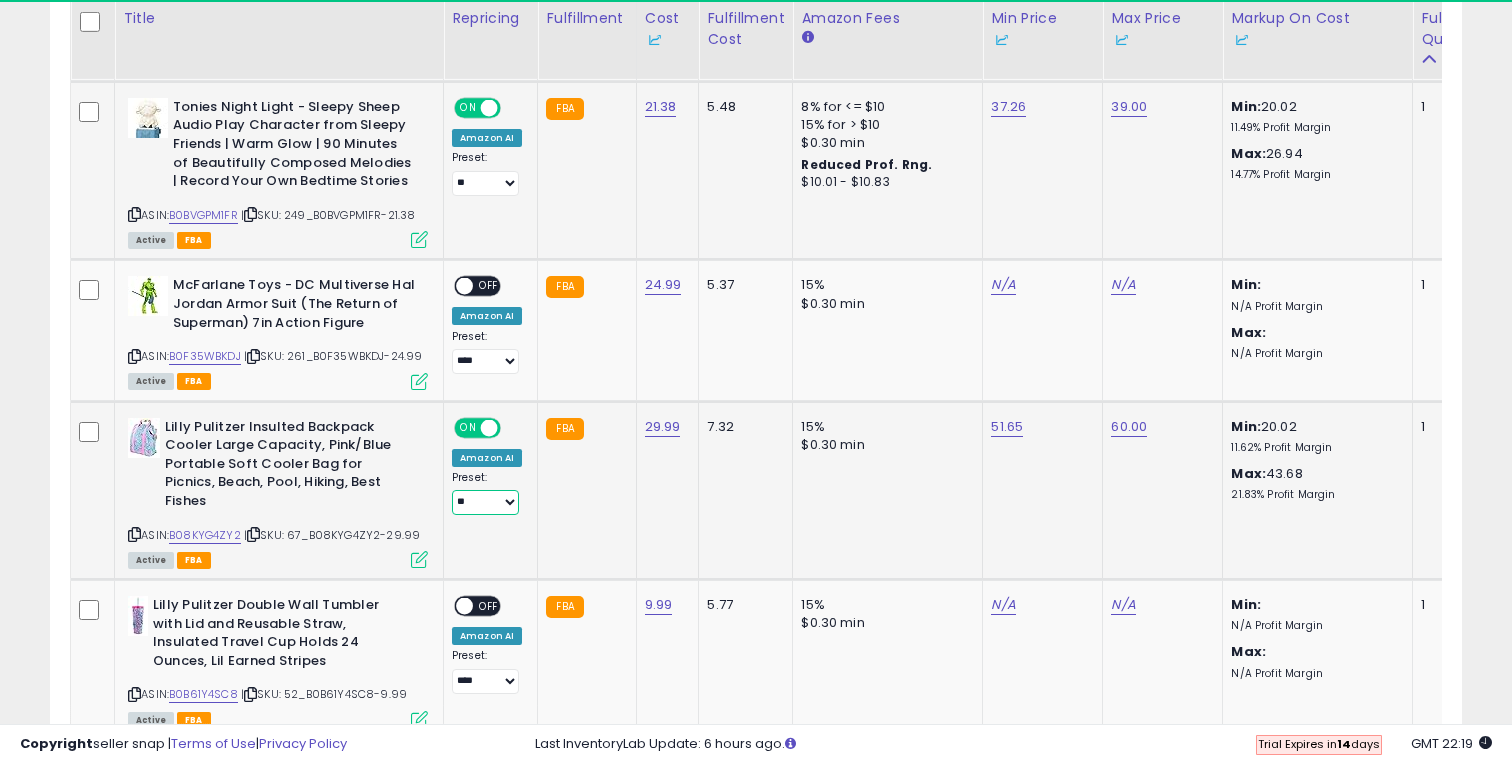 click on "**** **" at bounding box center (485, 502) 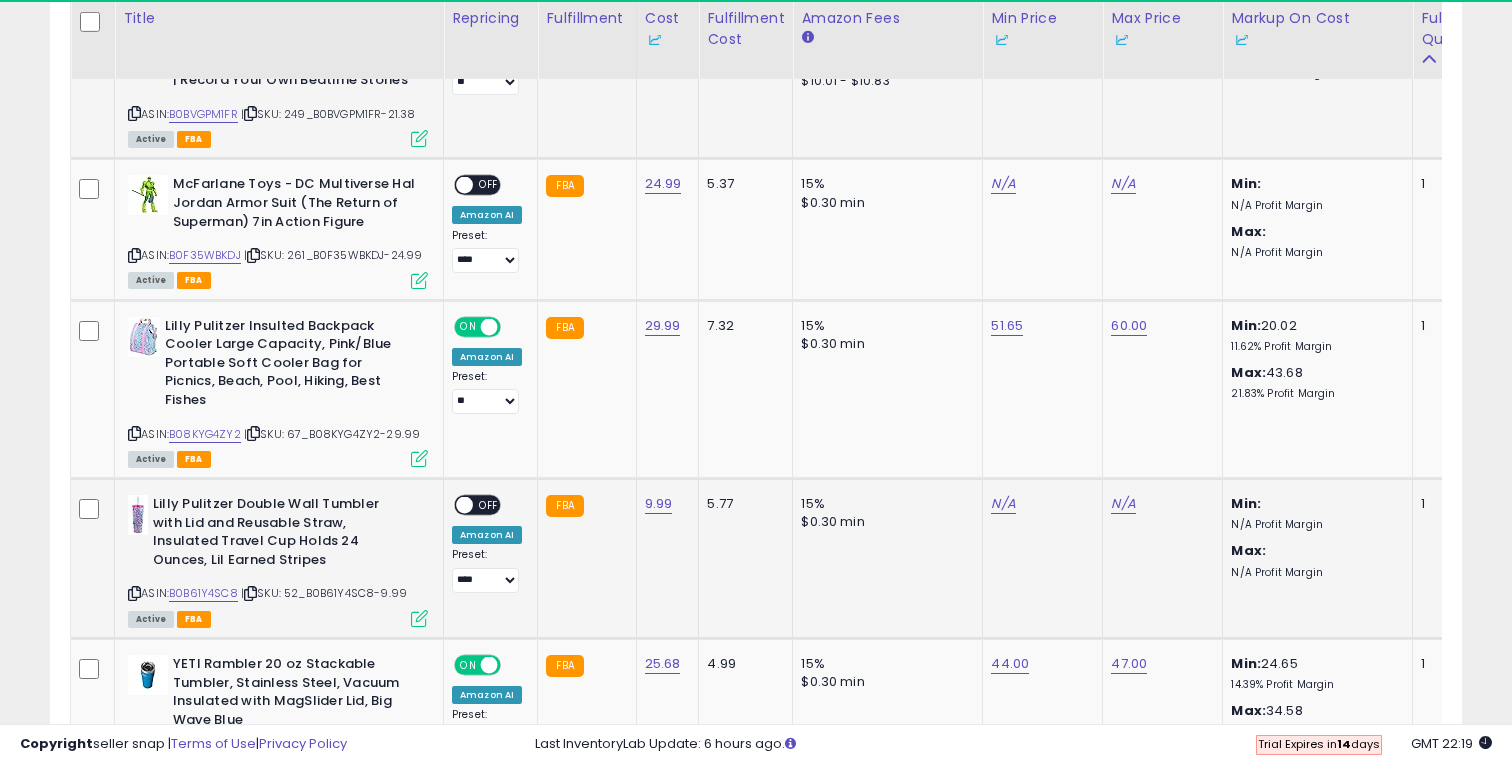 click at bounding box center (419, 618) 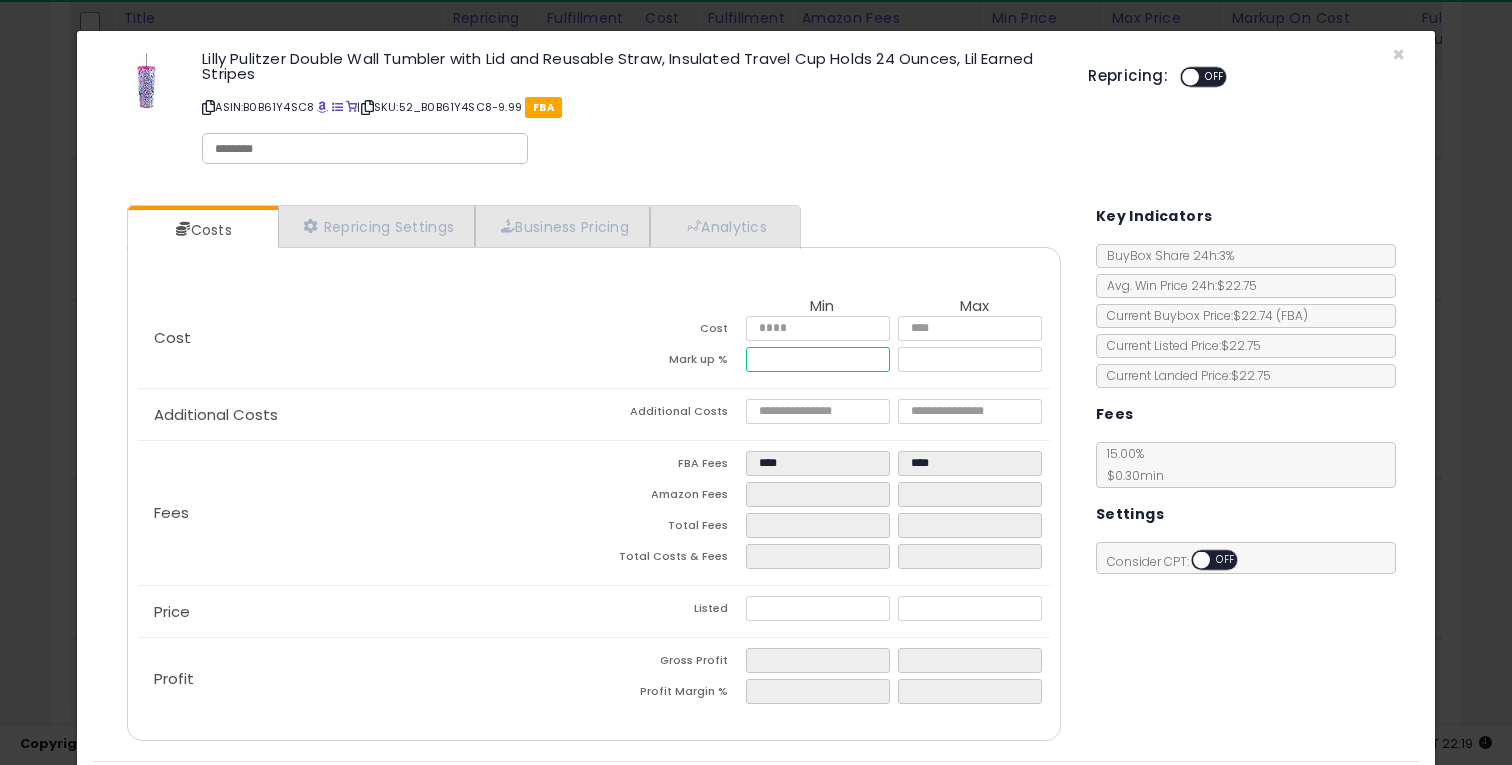 click at bounding box center [818, 359] 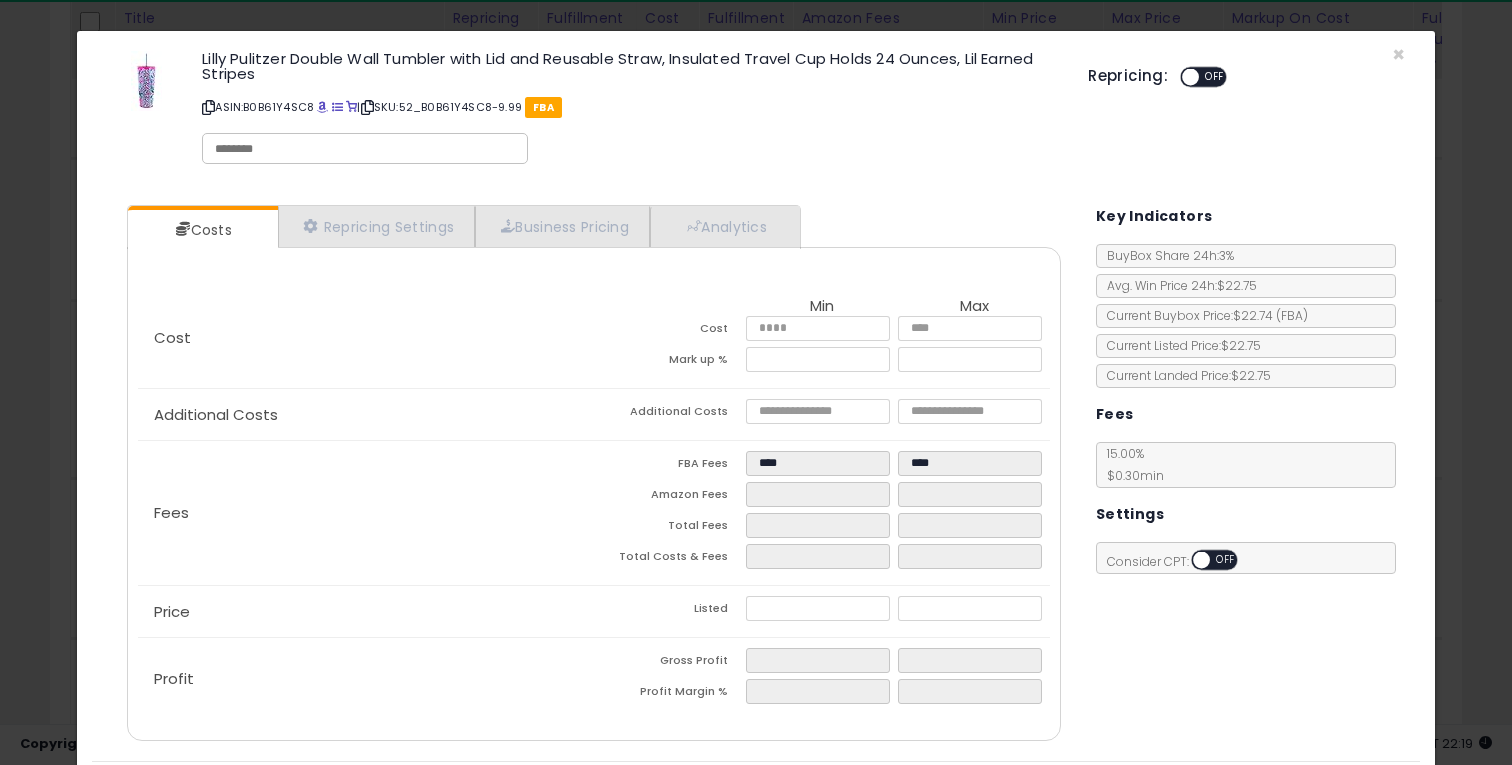 type on "*****" 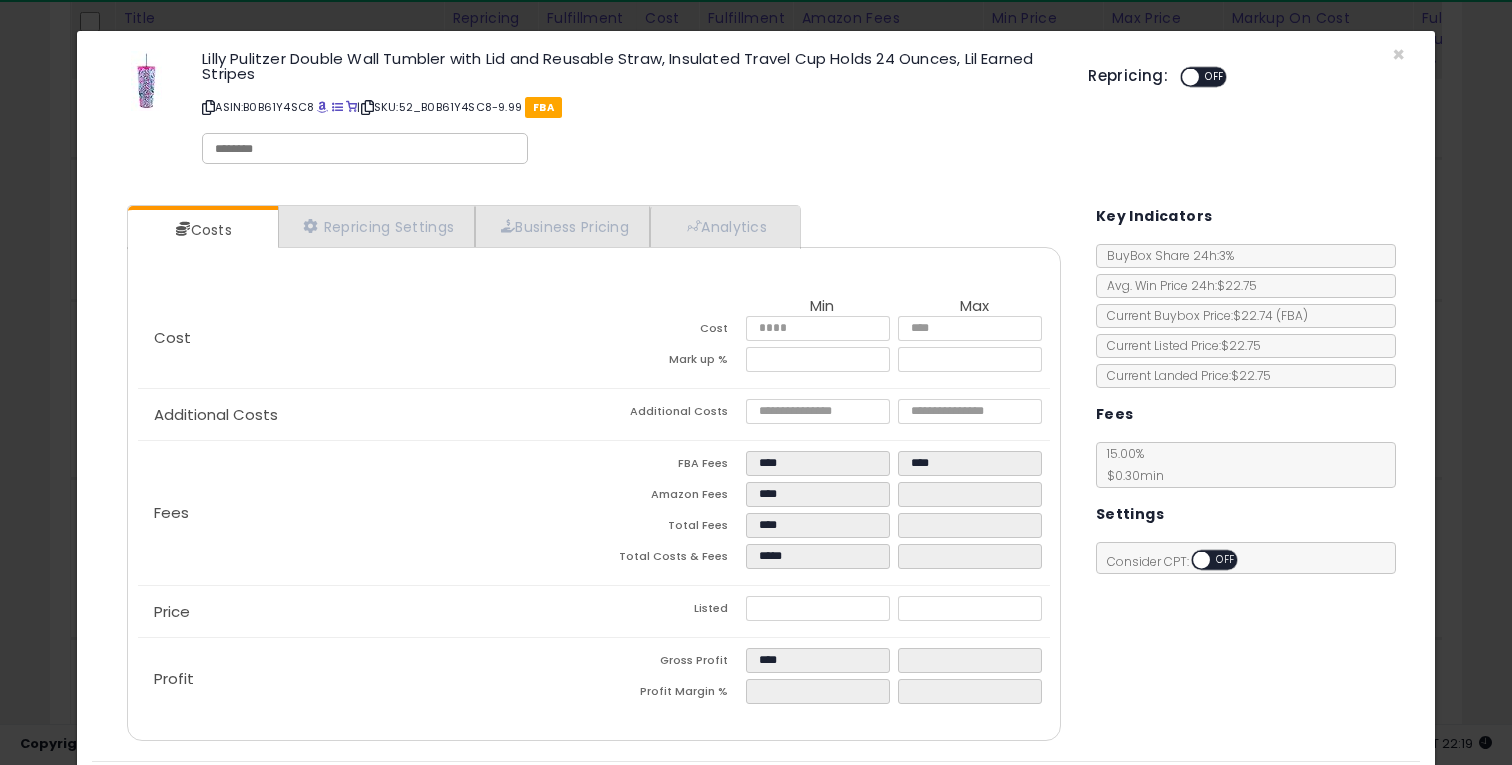 click on "Cost
Min
Max
Cost
****
****
Mark up %
*****" at bounding box center (594, 338) 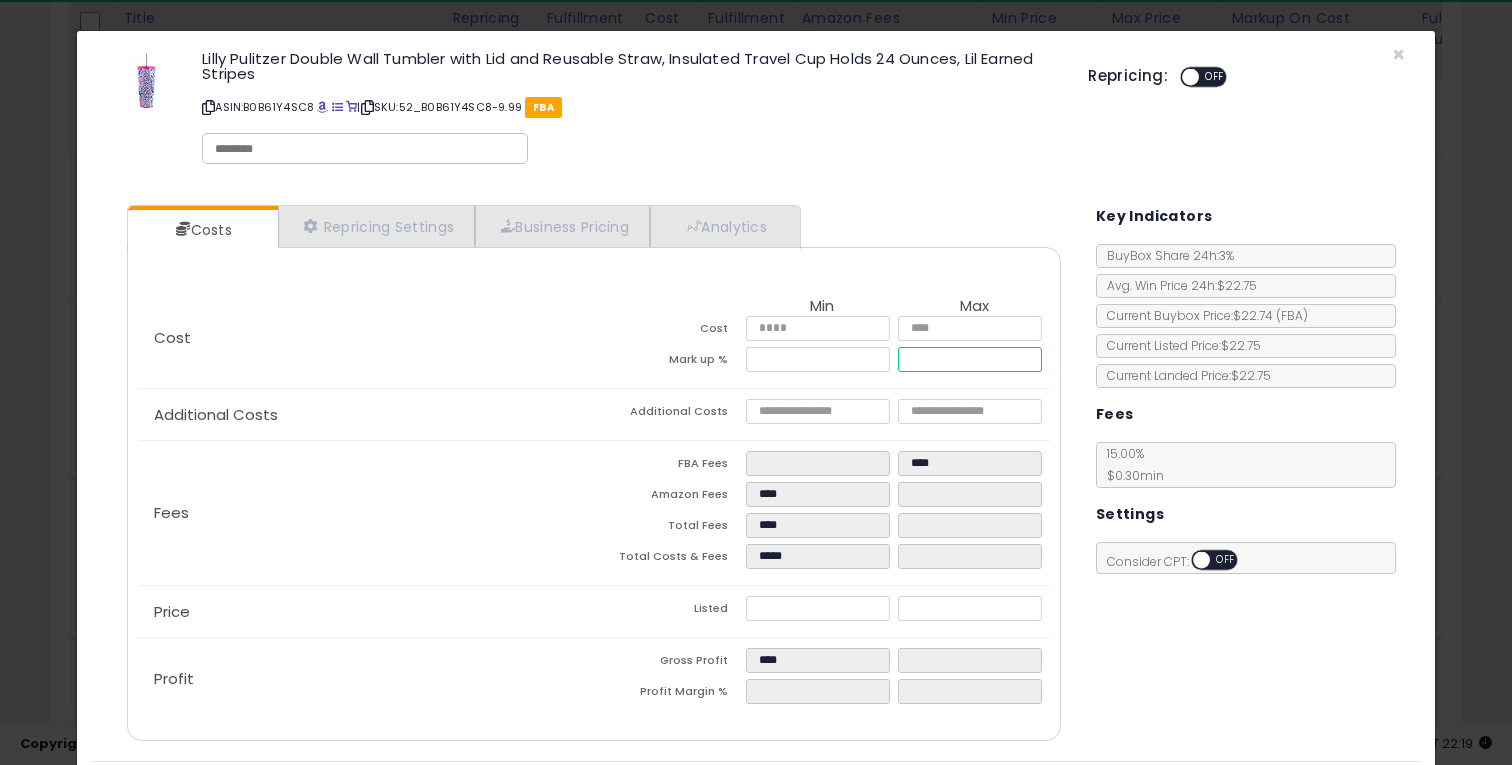 click at bounding box center [970, 359] 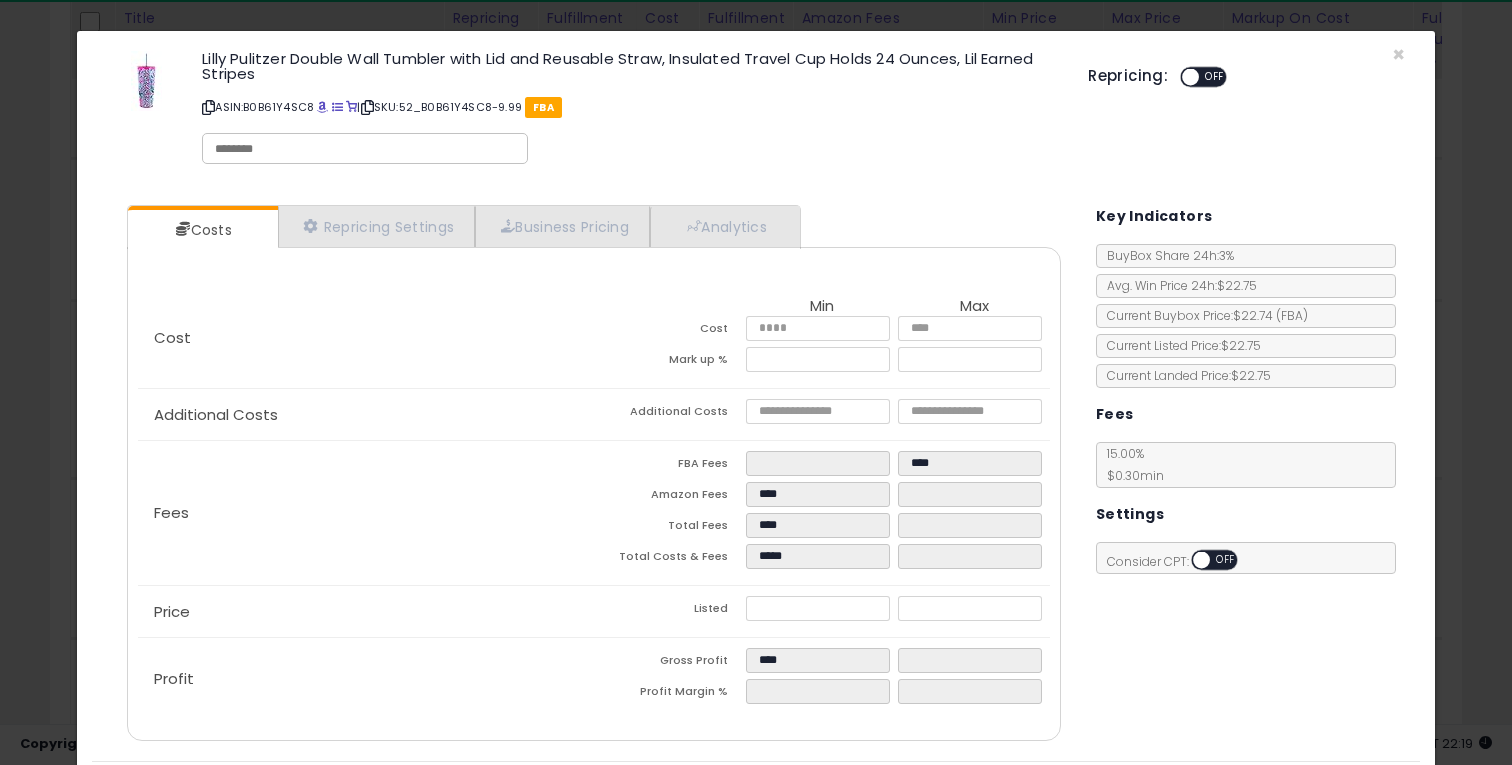 type on "*****" 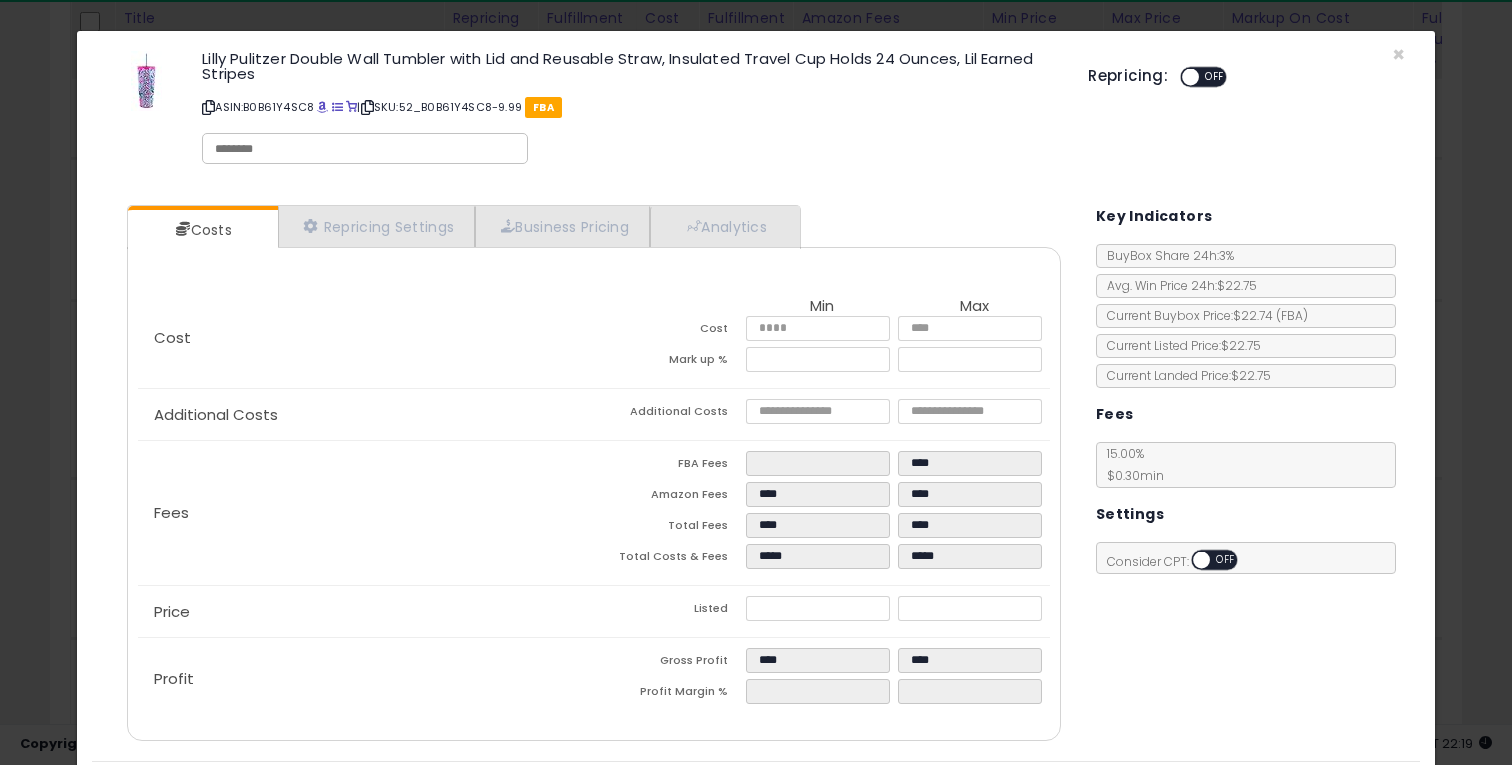 click on "Cost" at bounding box center (366, 338) 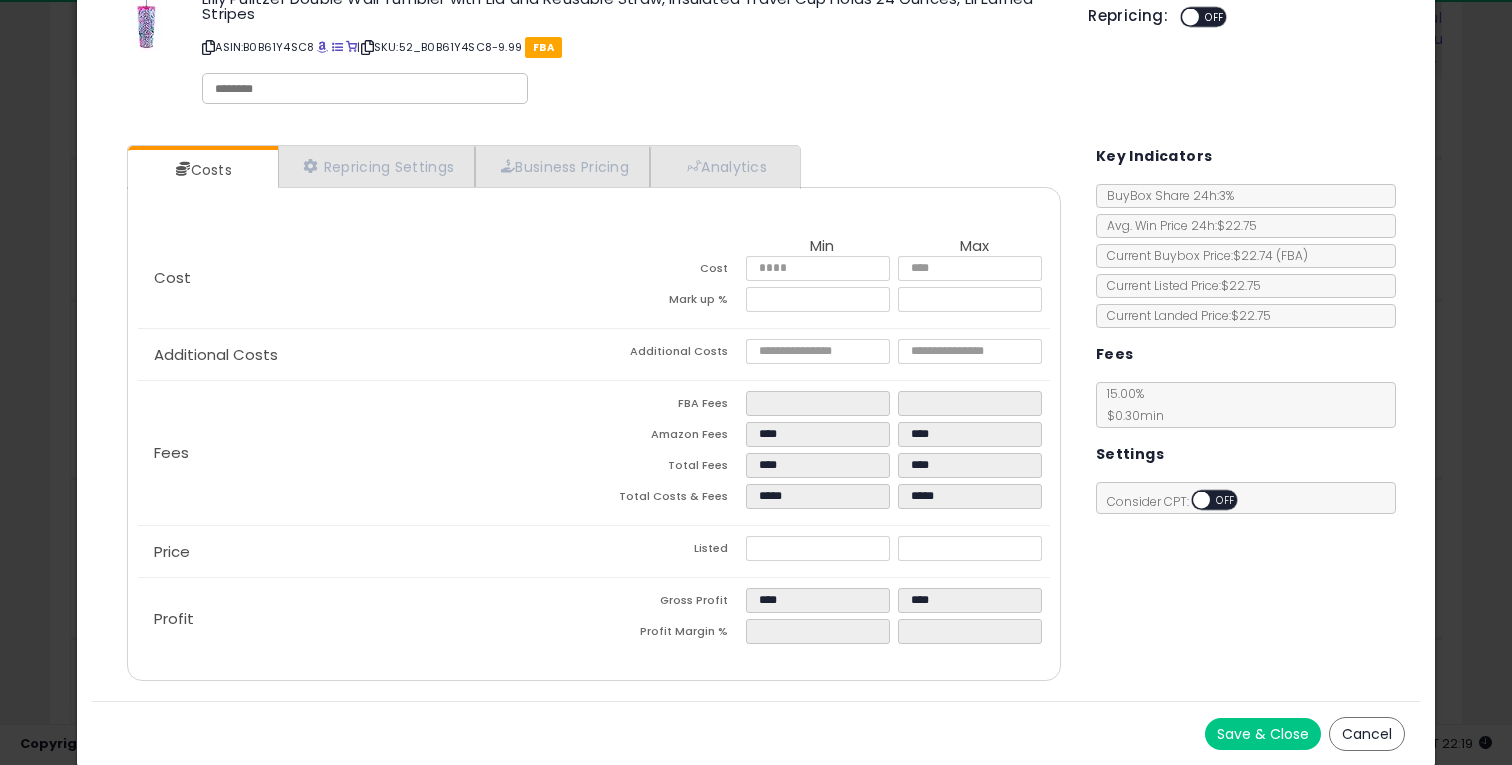 click on "Save & Close" at bounding box center [1263, 734] 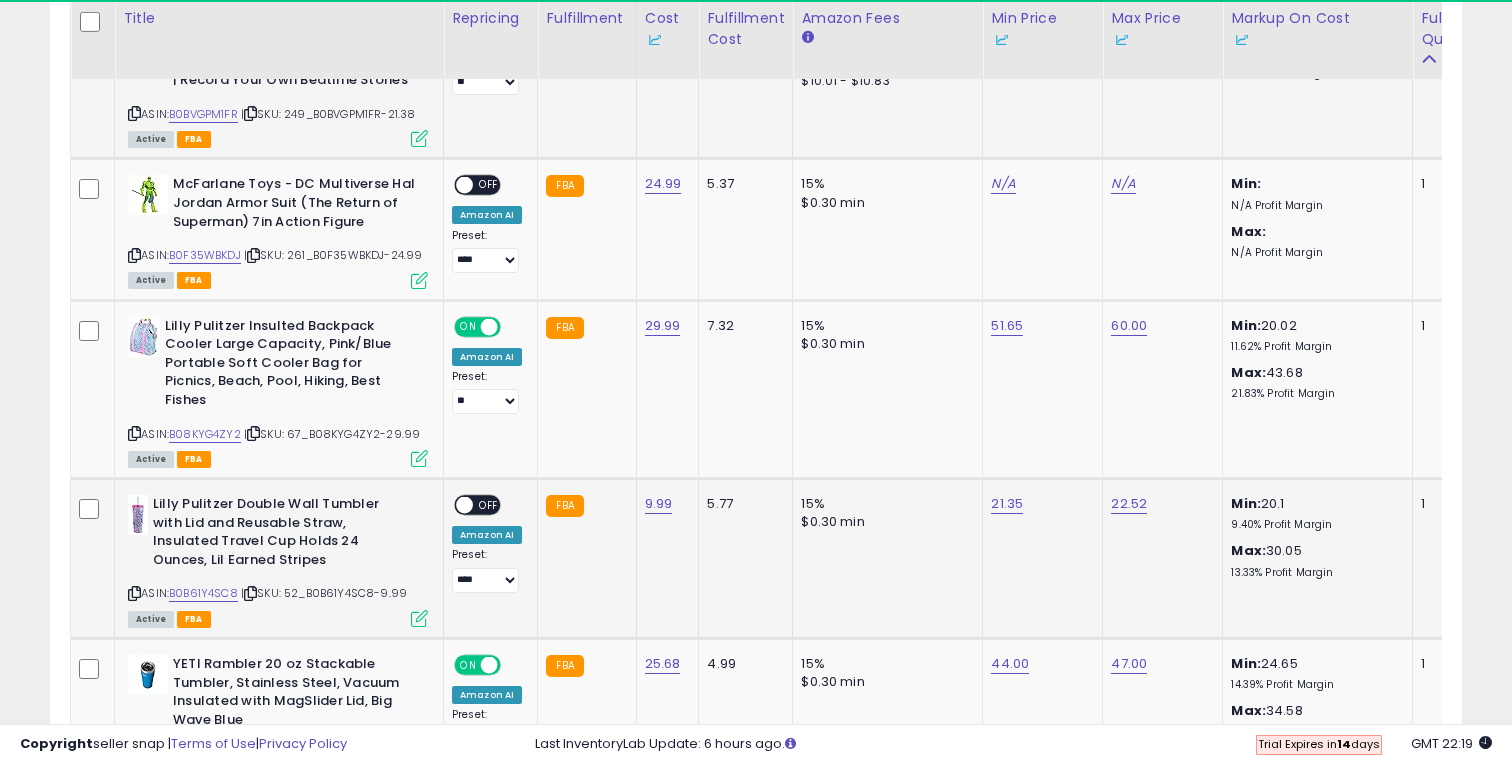 click on "OFF" at bounding box center (489, 505) 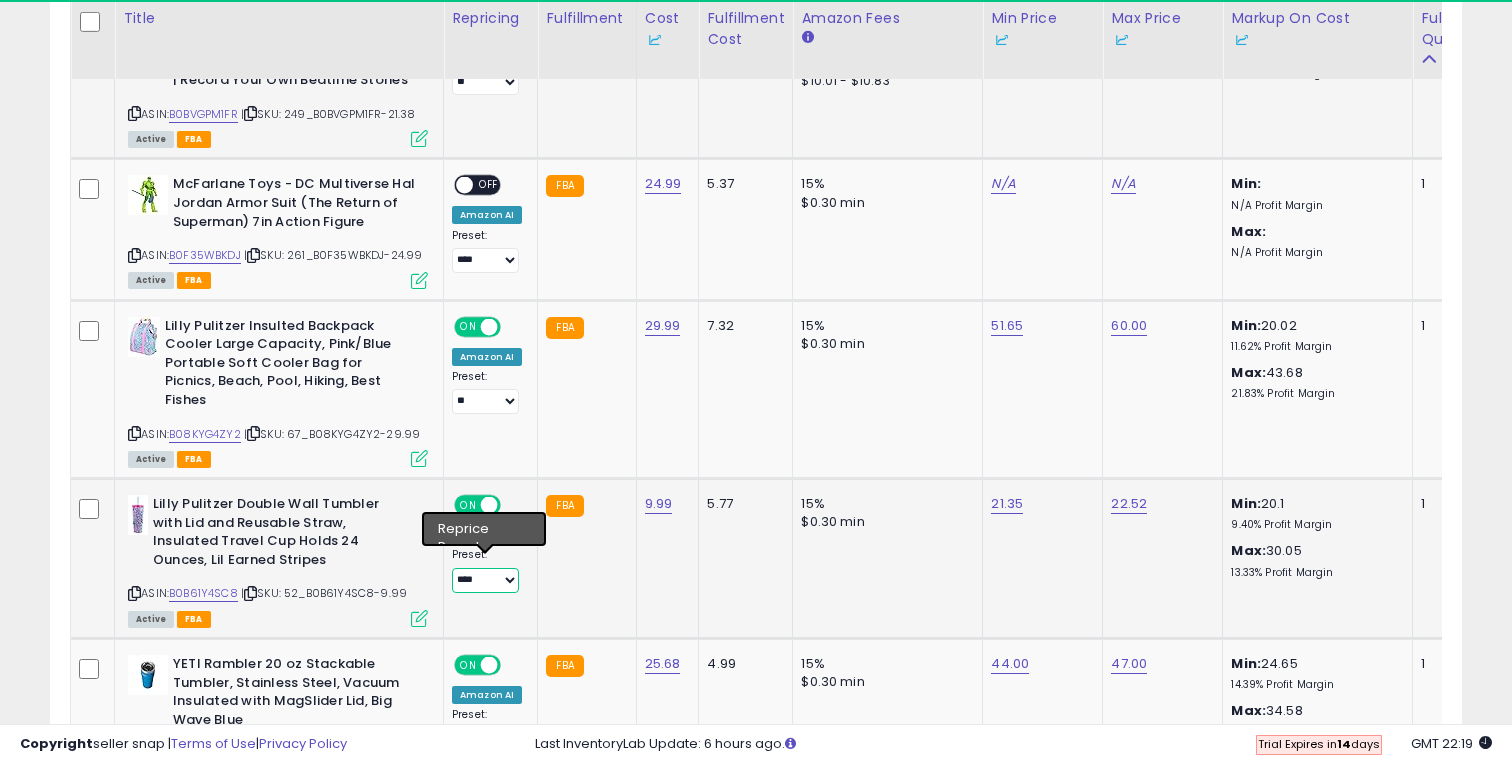 click on "**** **" at bounding box center [485, 580] 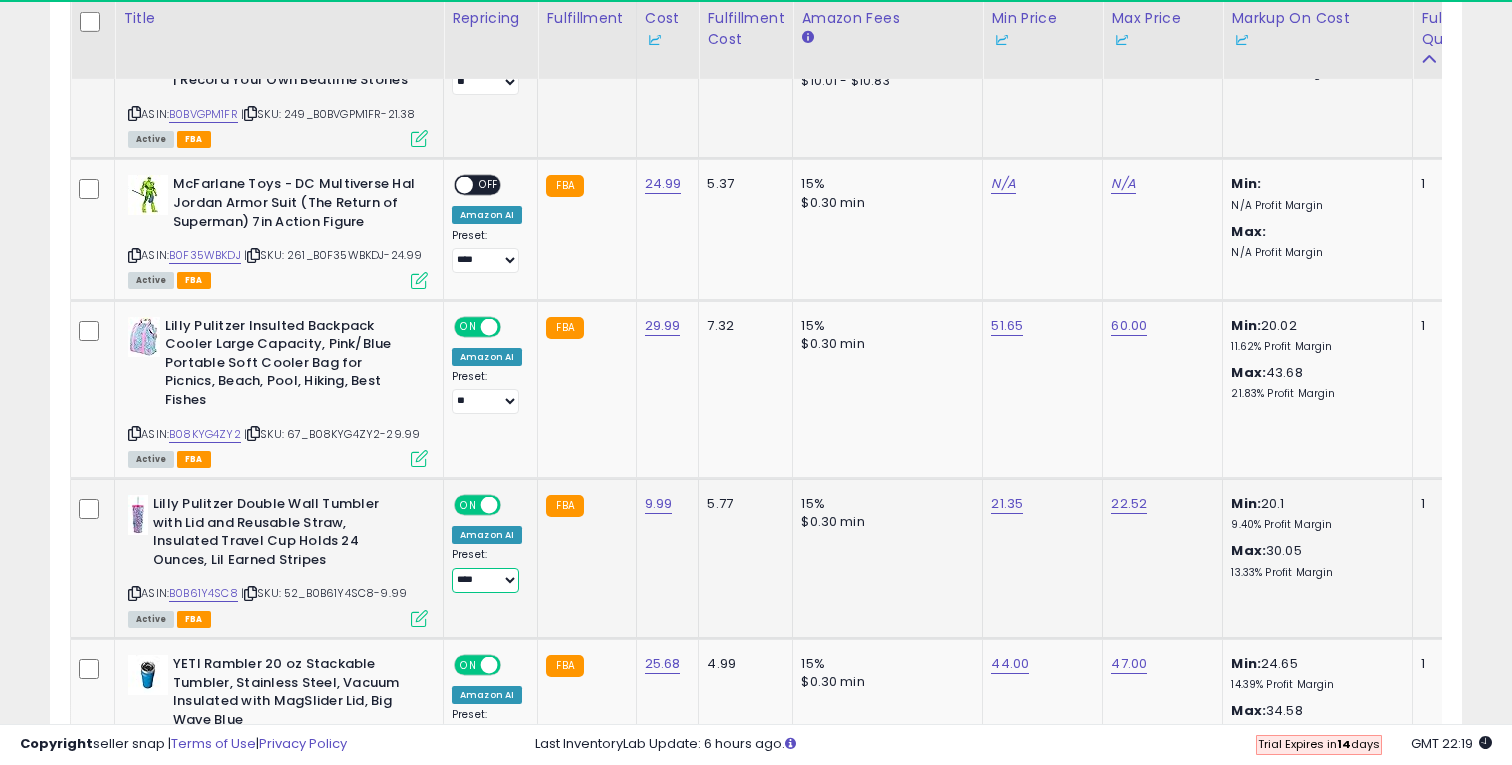 select on "**" 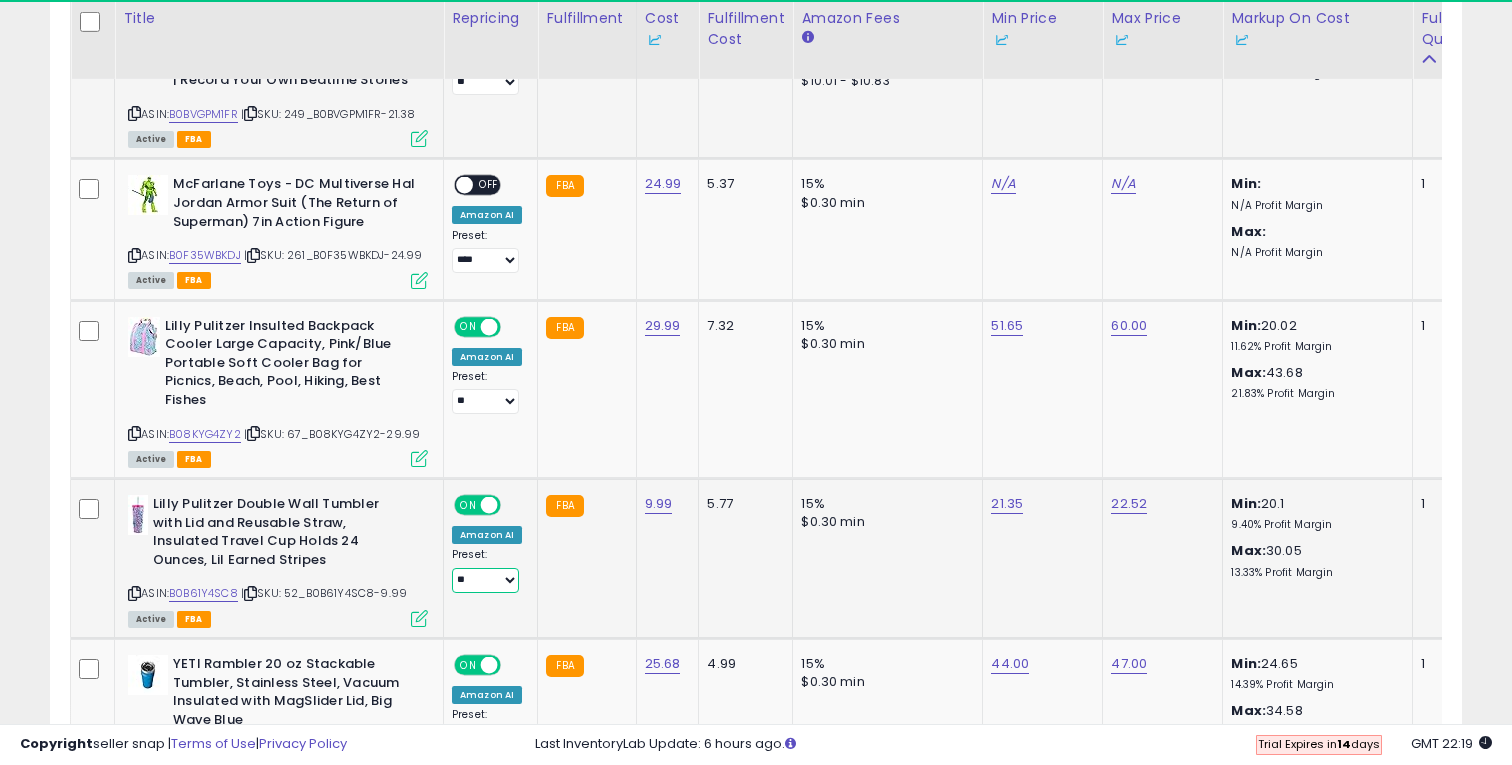 click on "**** **" at bounding box center [485, 580] 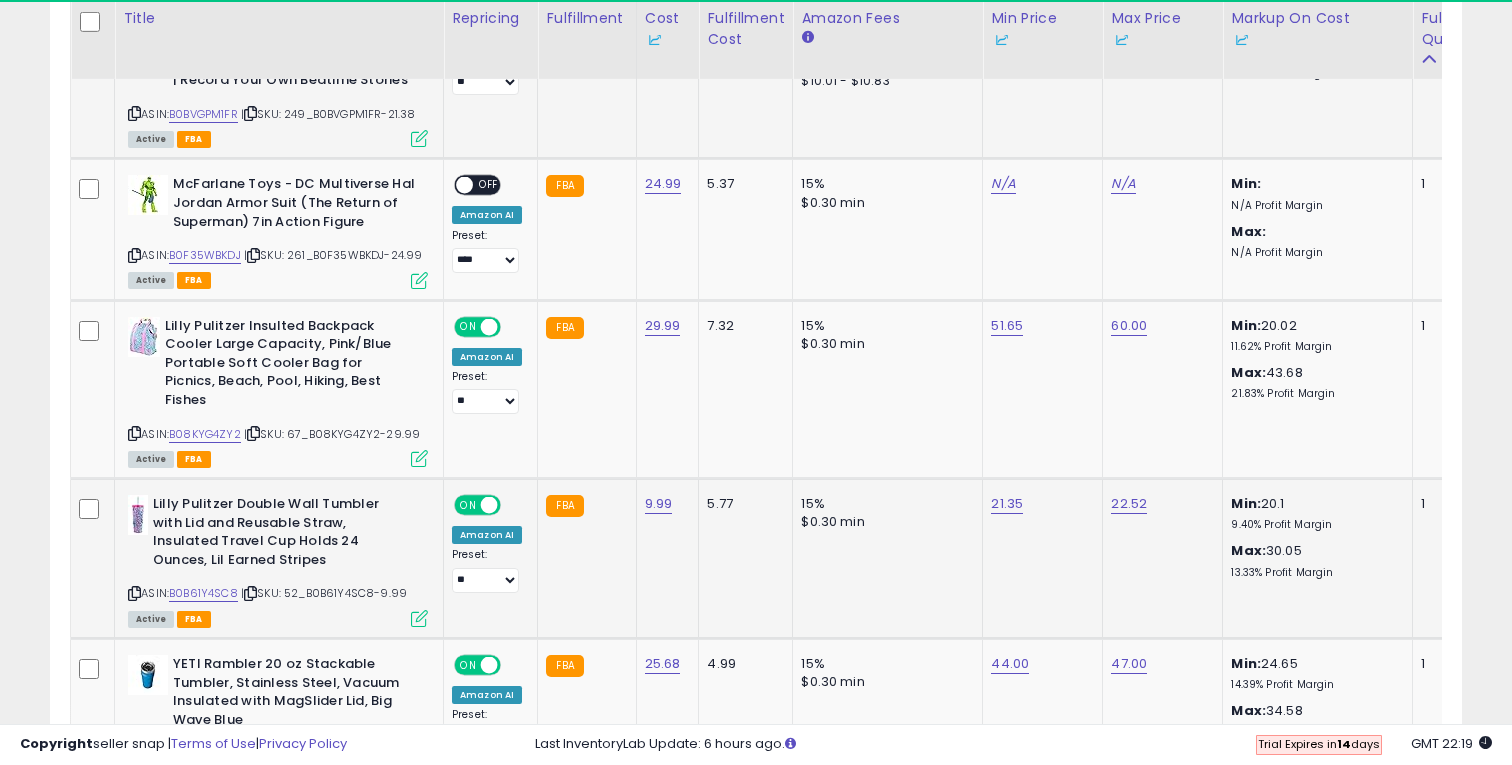 click on "5.77" 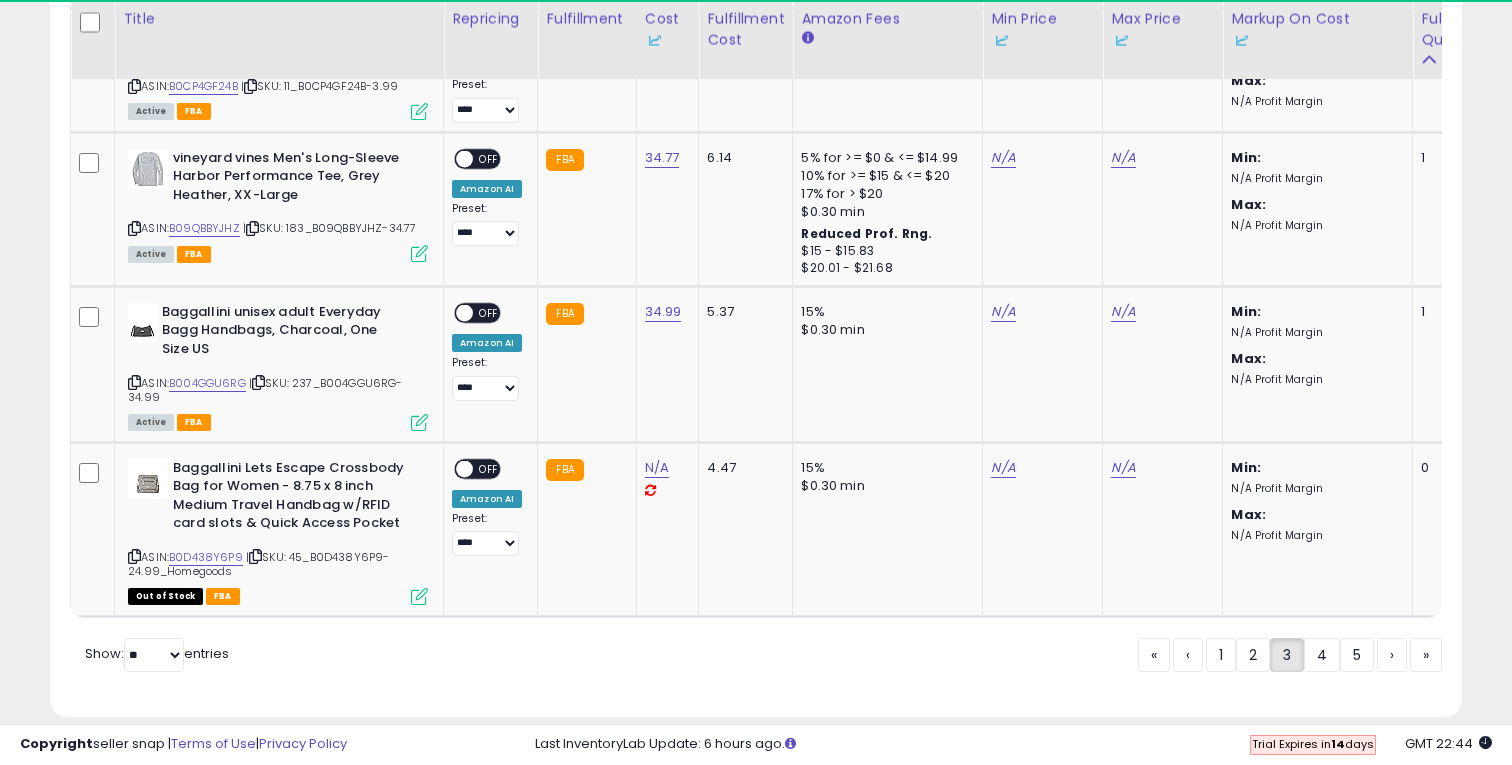 scroll, scrollTop: 4437, scrollLeft: 0, axis: vertical 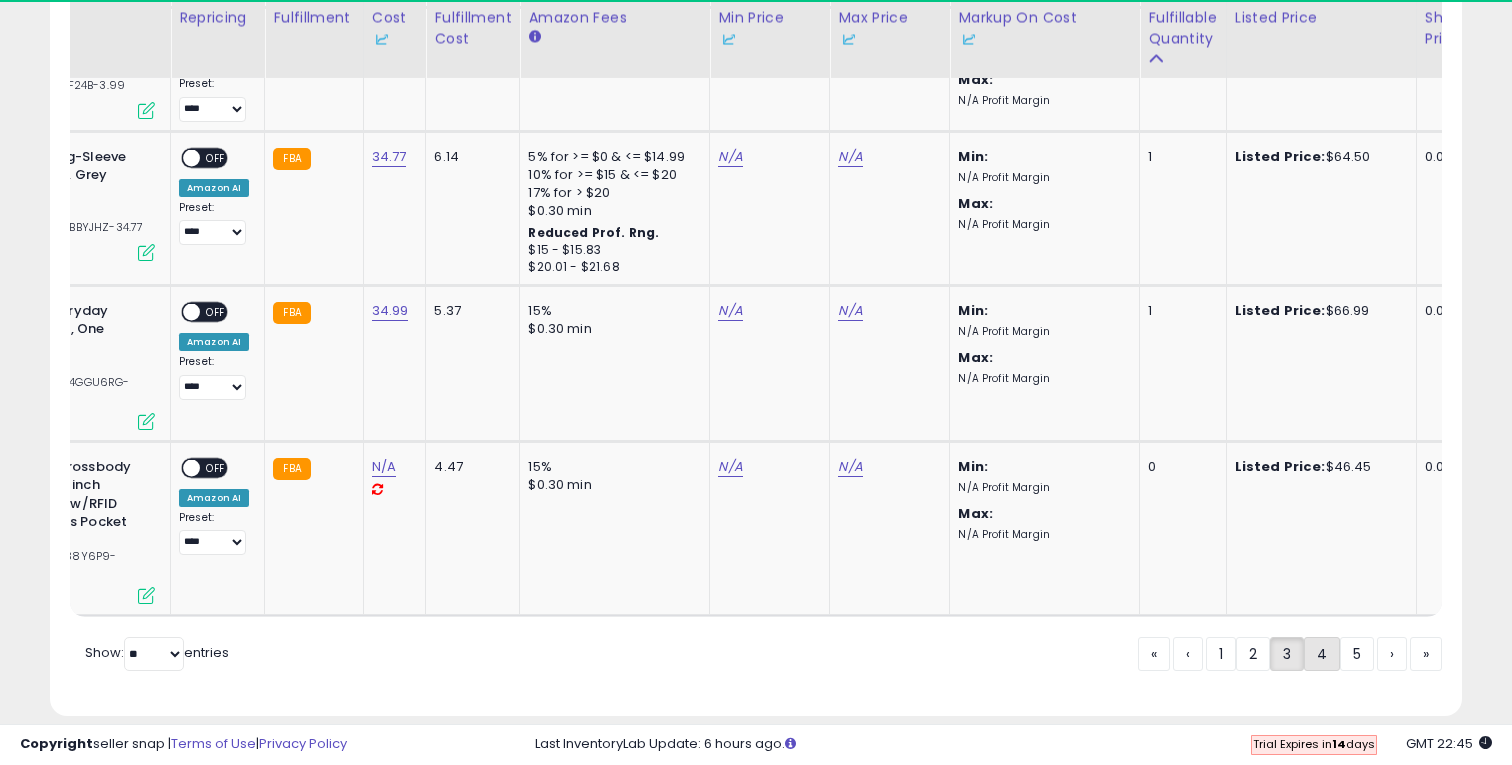 click on "4" 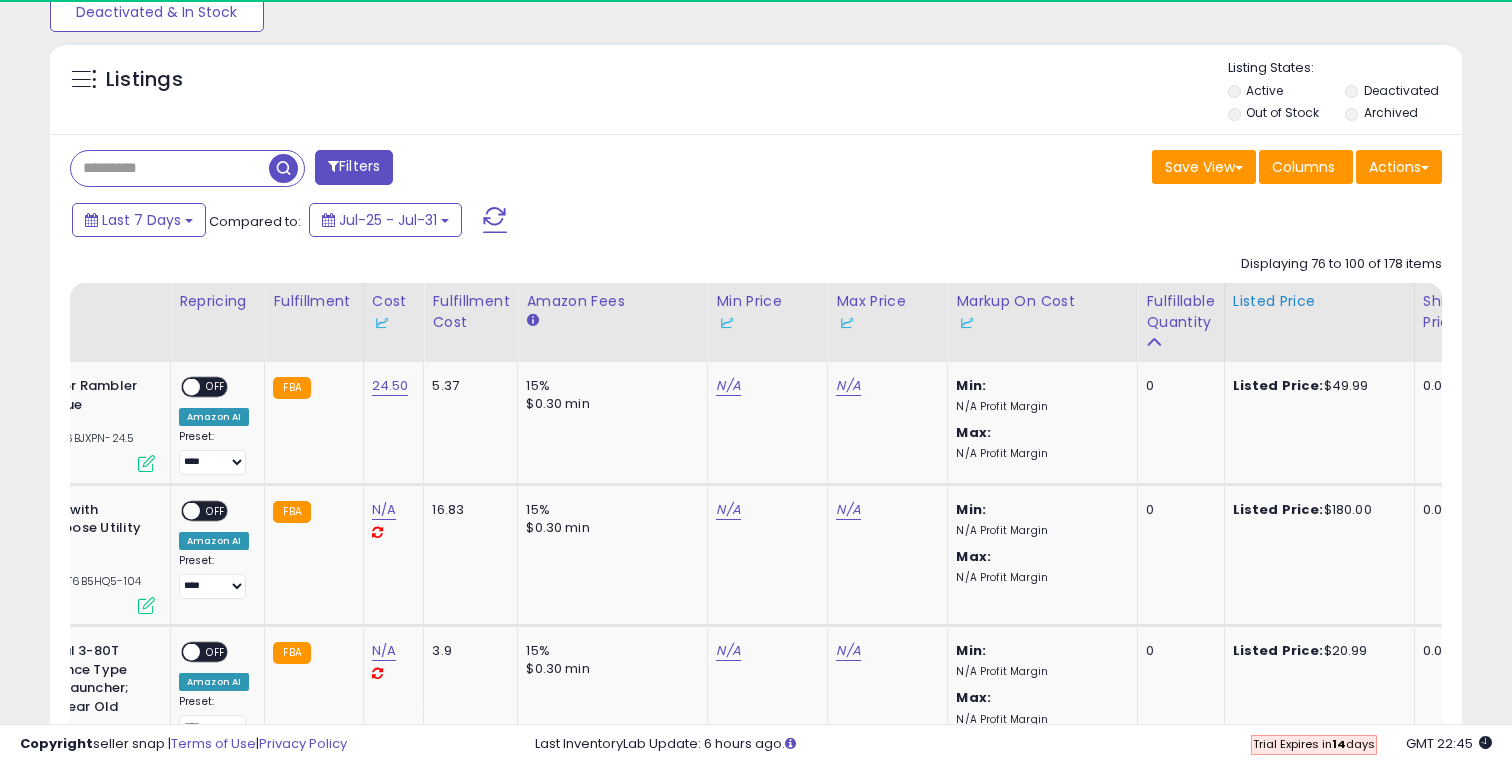 scroll, scrollTop: 892, scrollLeft: 0, axis: vertical 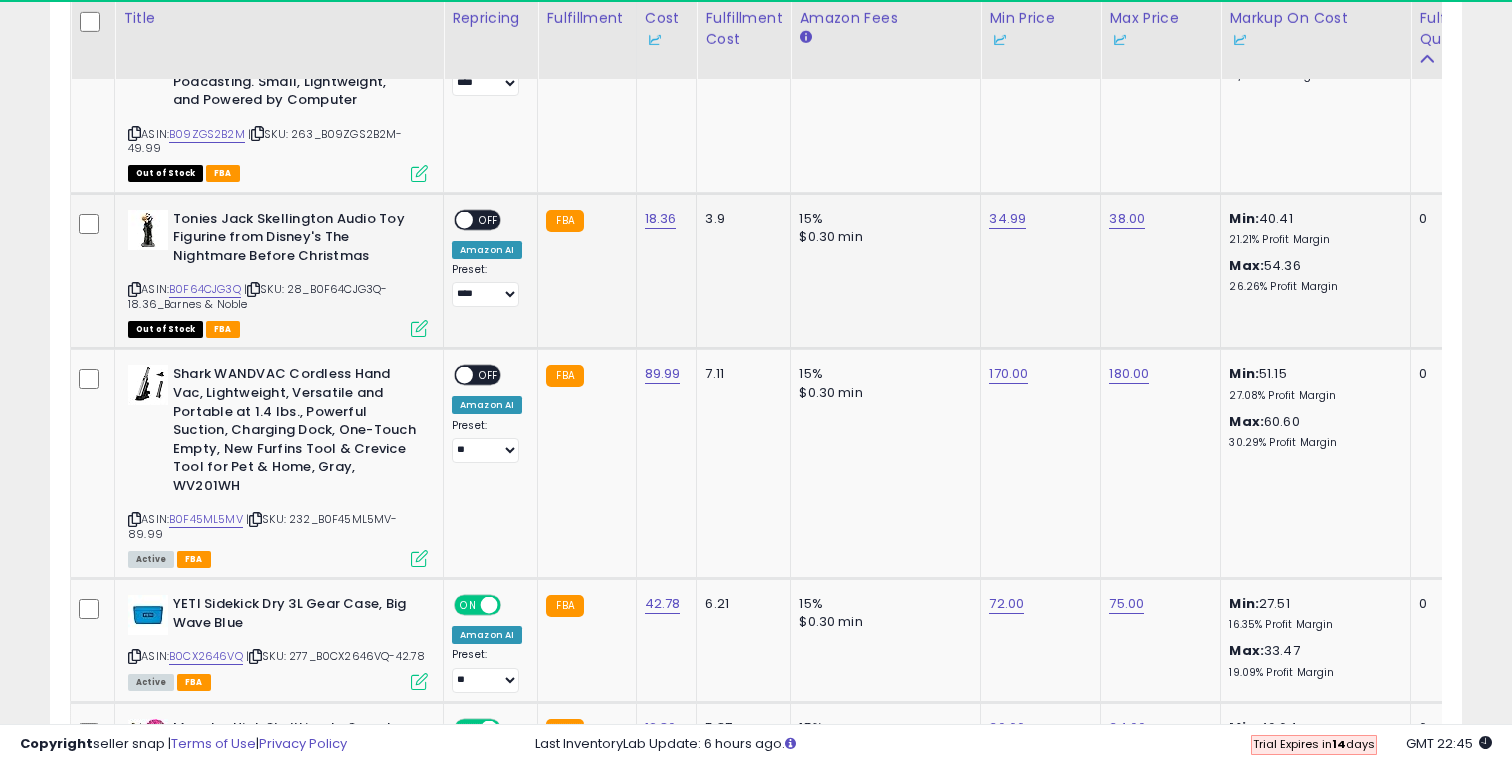 click on "ON   OFF" at bounding box center (477, 219) 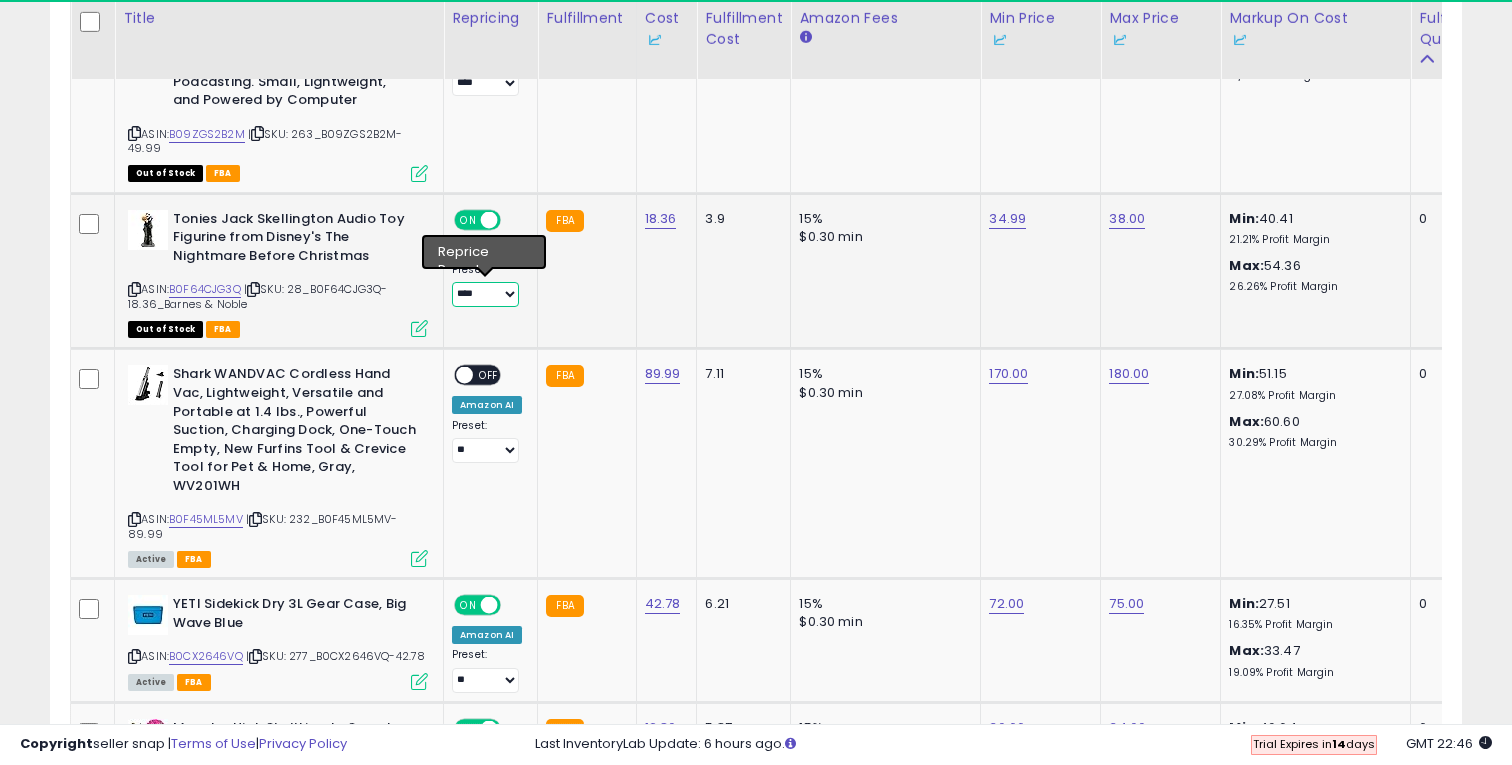 click on "**** **" at bounding box center (485, 294) 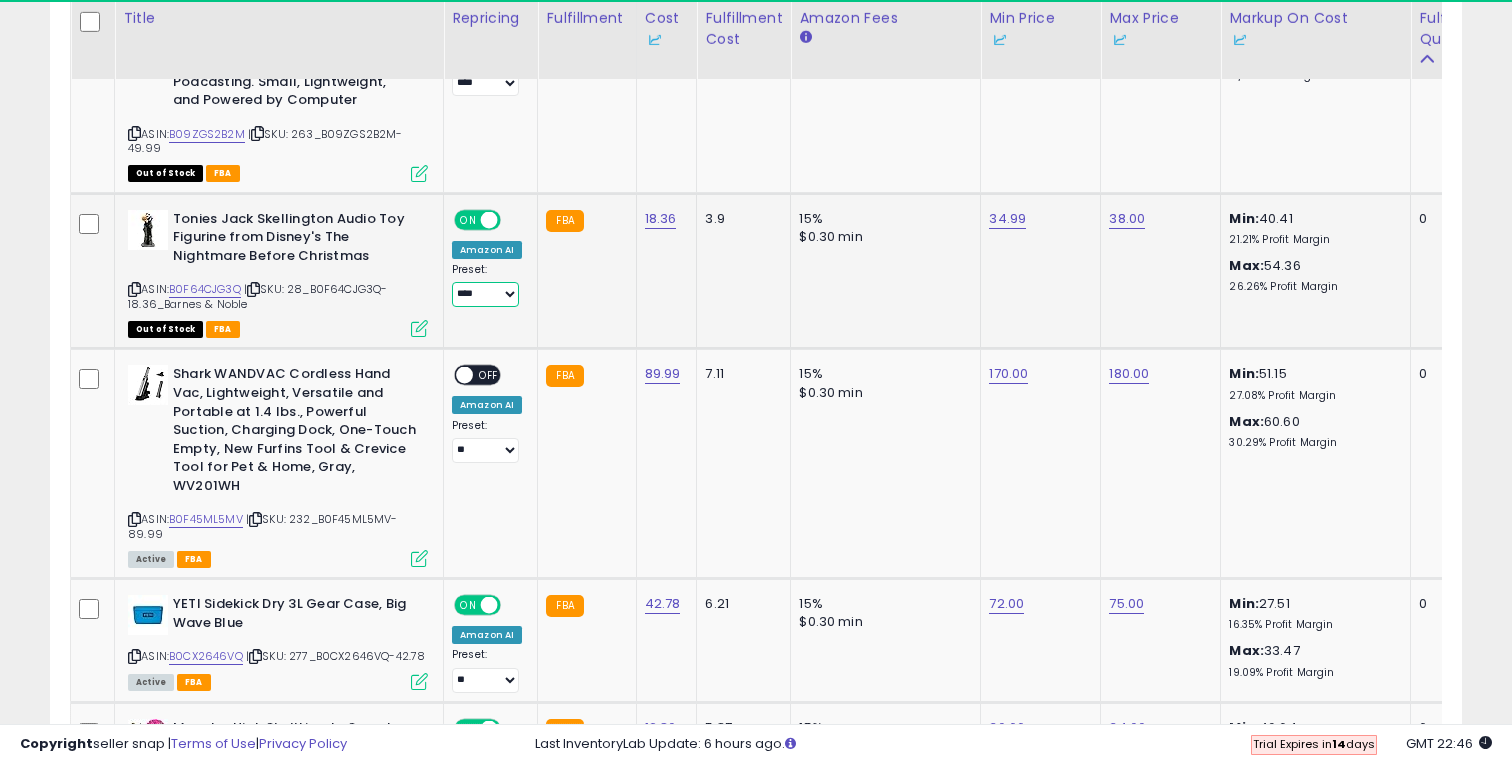 select on "**" 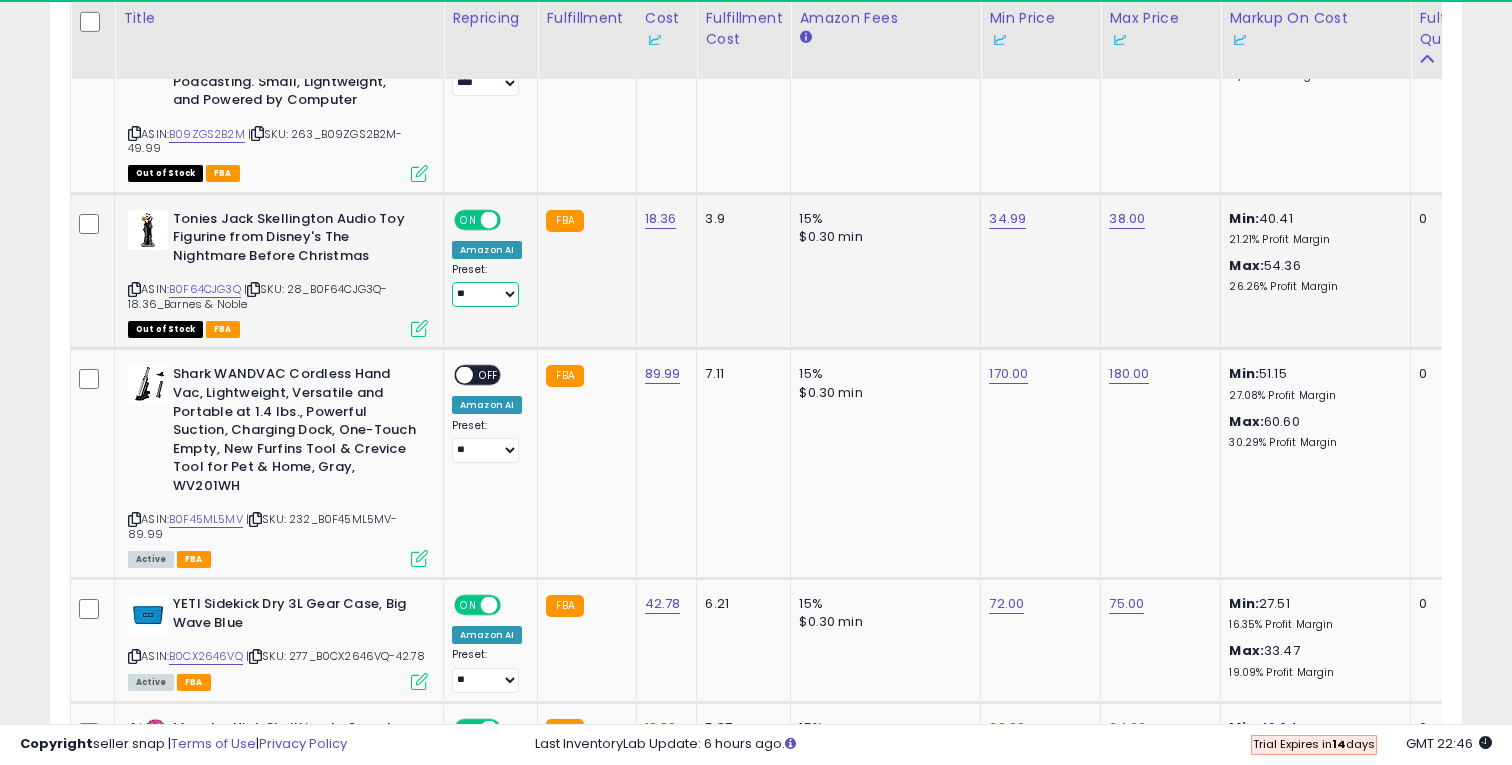 click on "**** **" at bounding box center (485, 294) 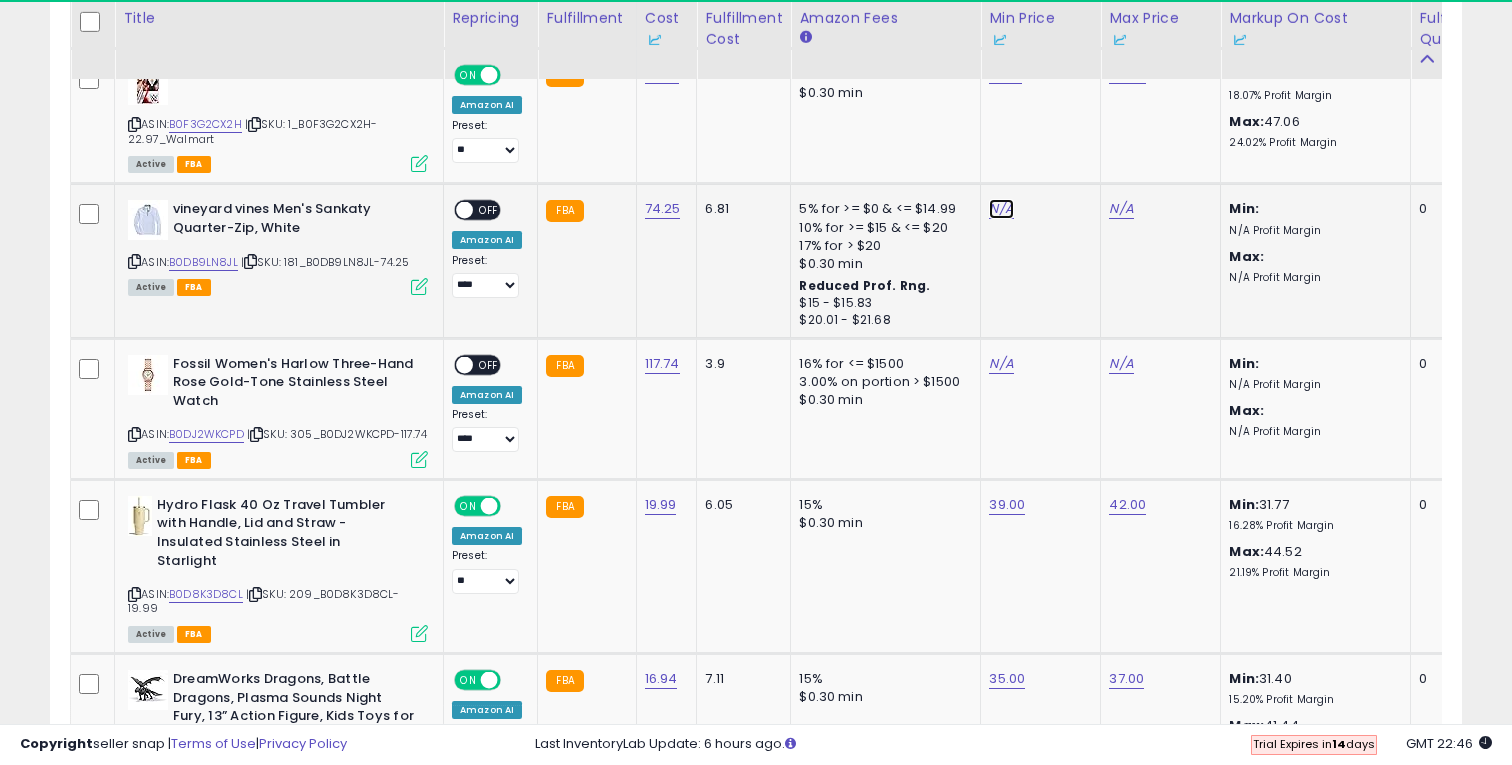 click on "N/A" at bounding box center (1001, -2906) 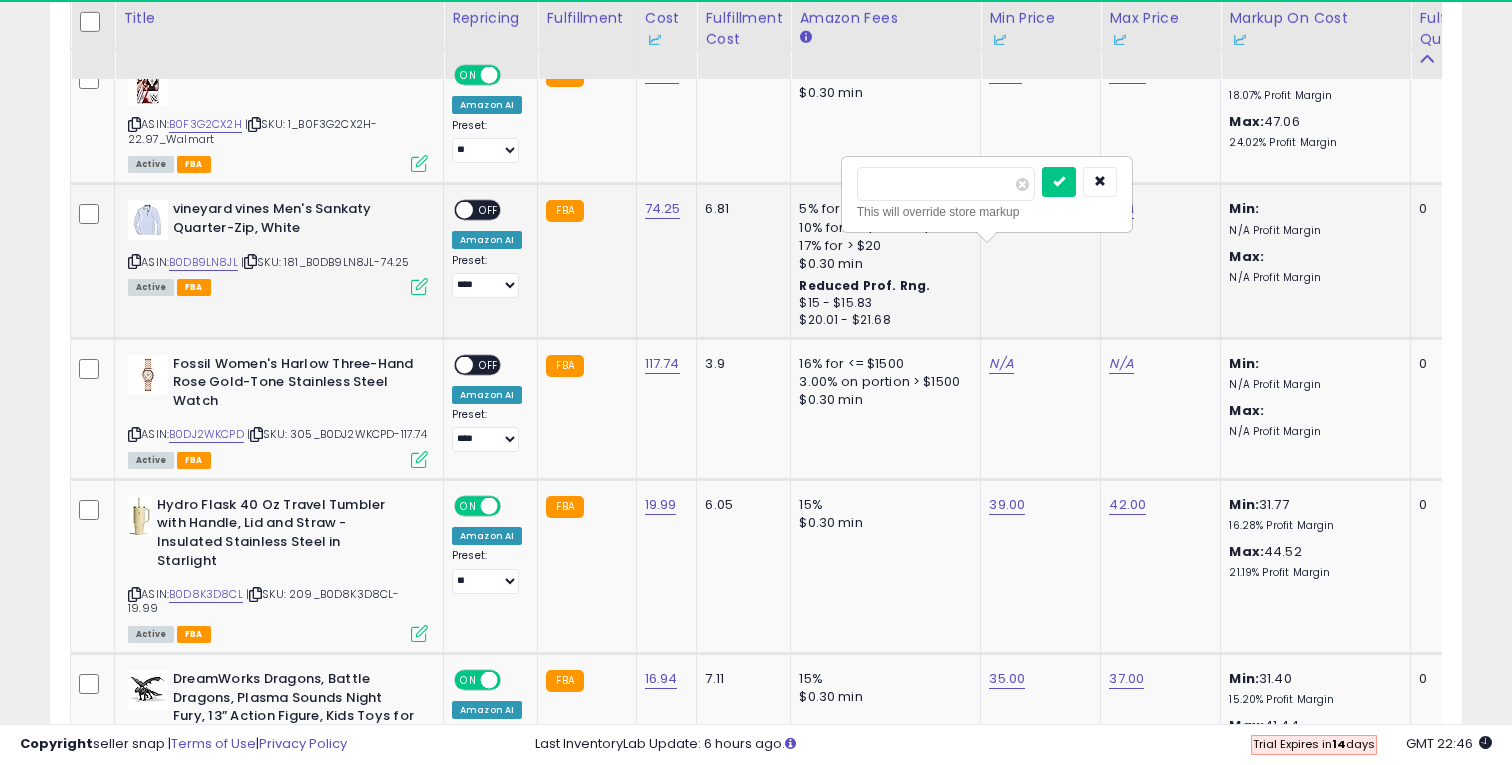 type on "***" 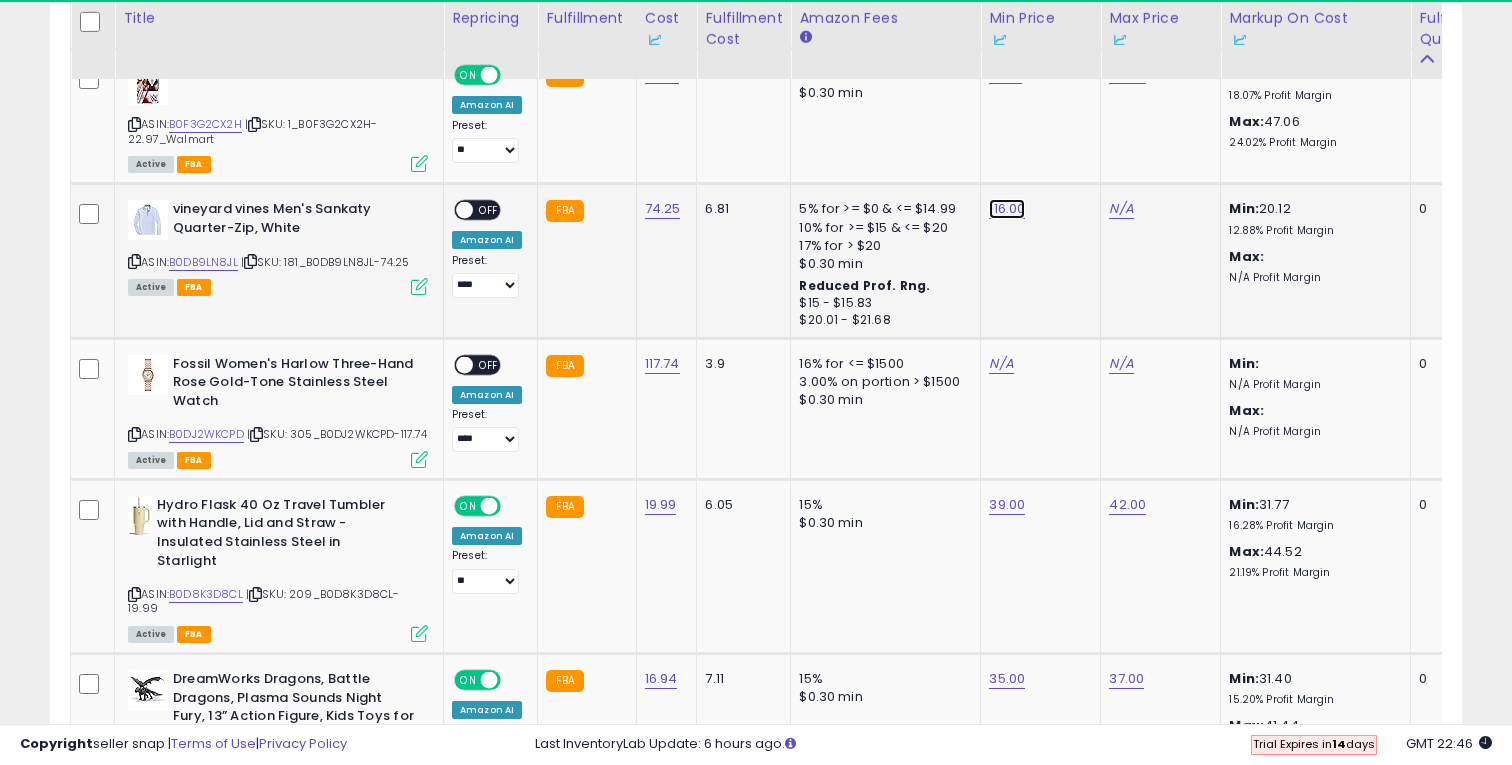 click on "116.00" at bounding box center [1001, -2906] 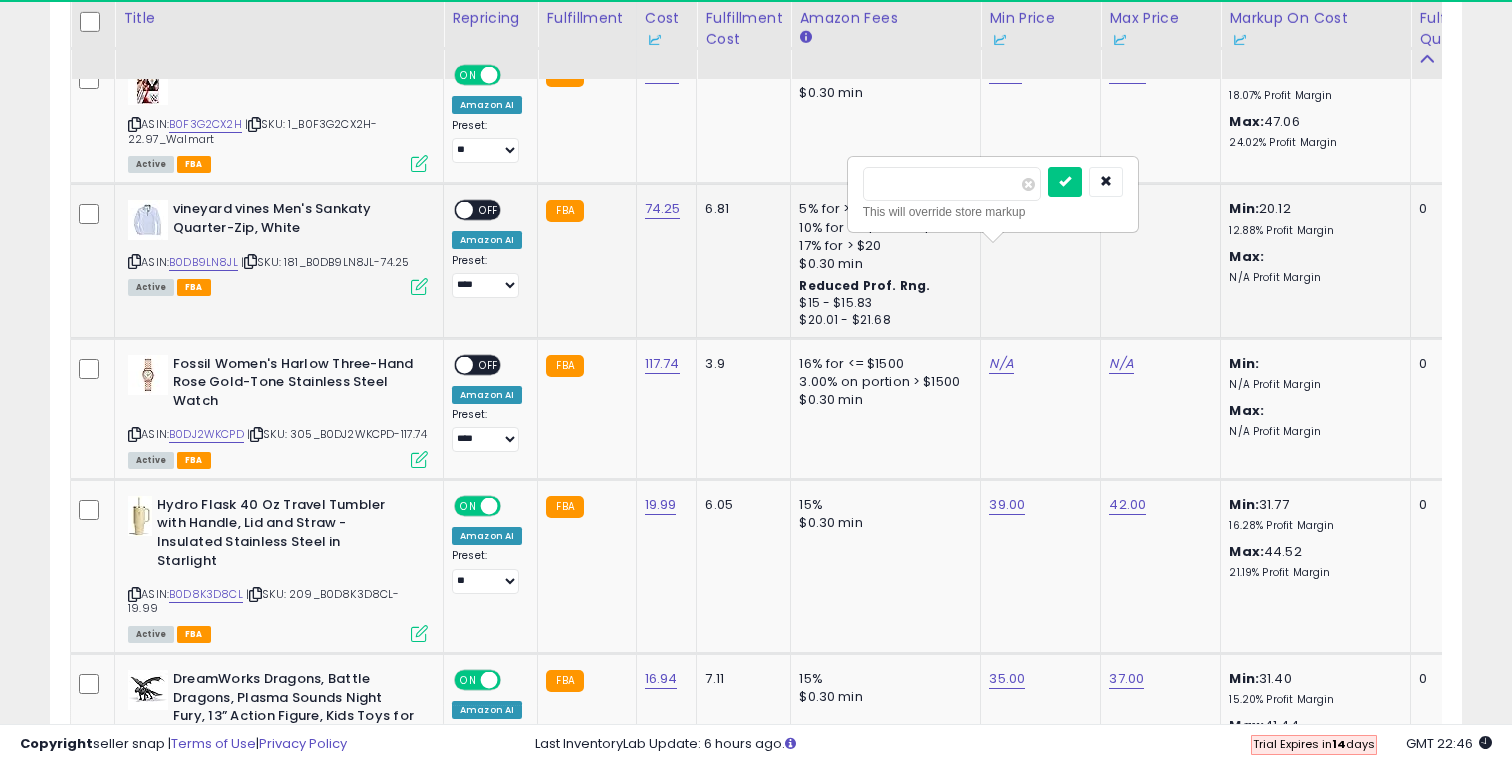 type on "***" 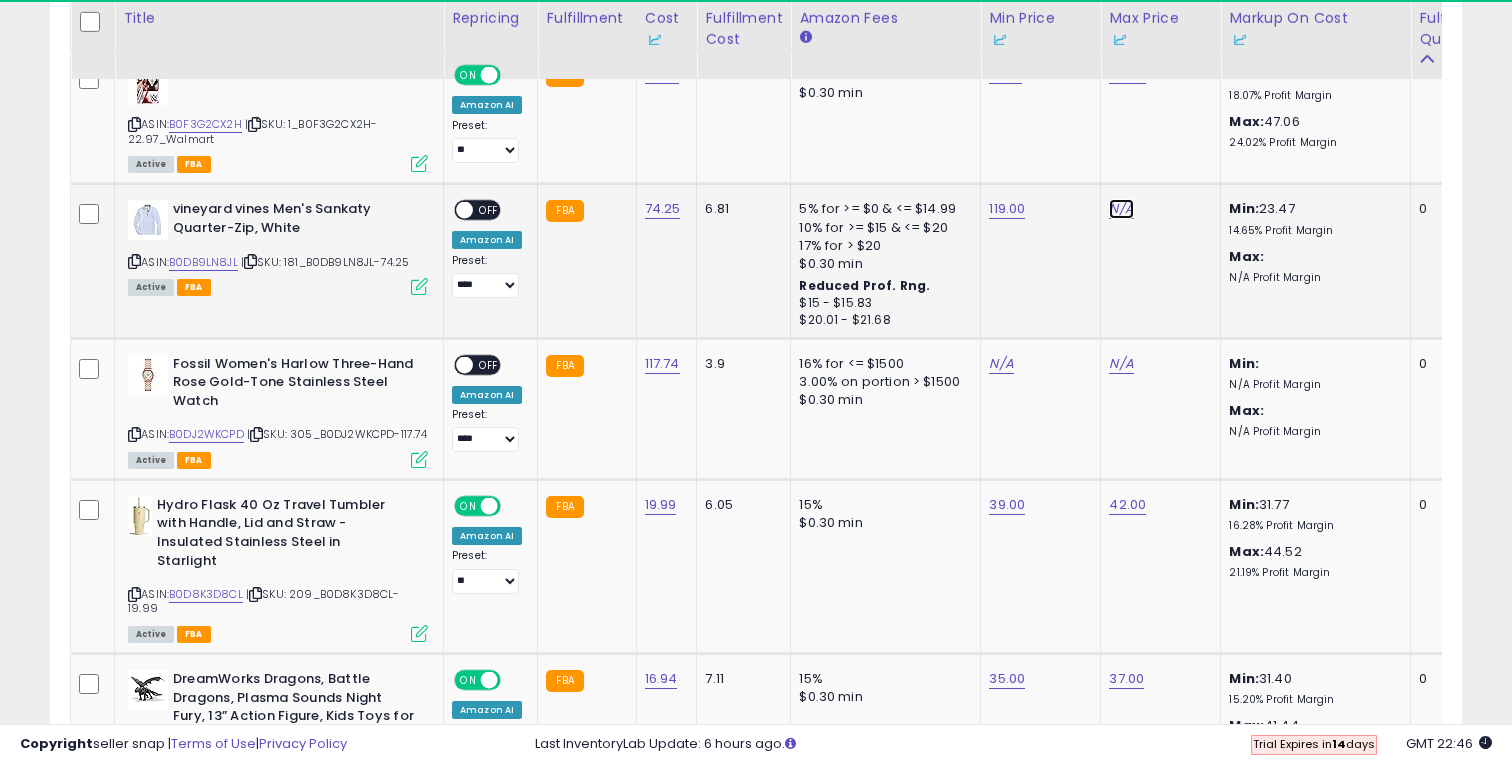 click on "N/A" at bounding box center [1121, -2906] 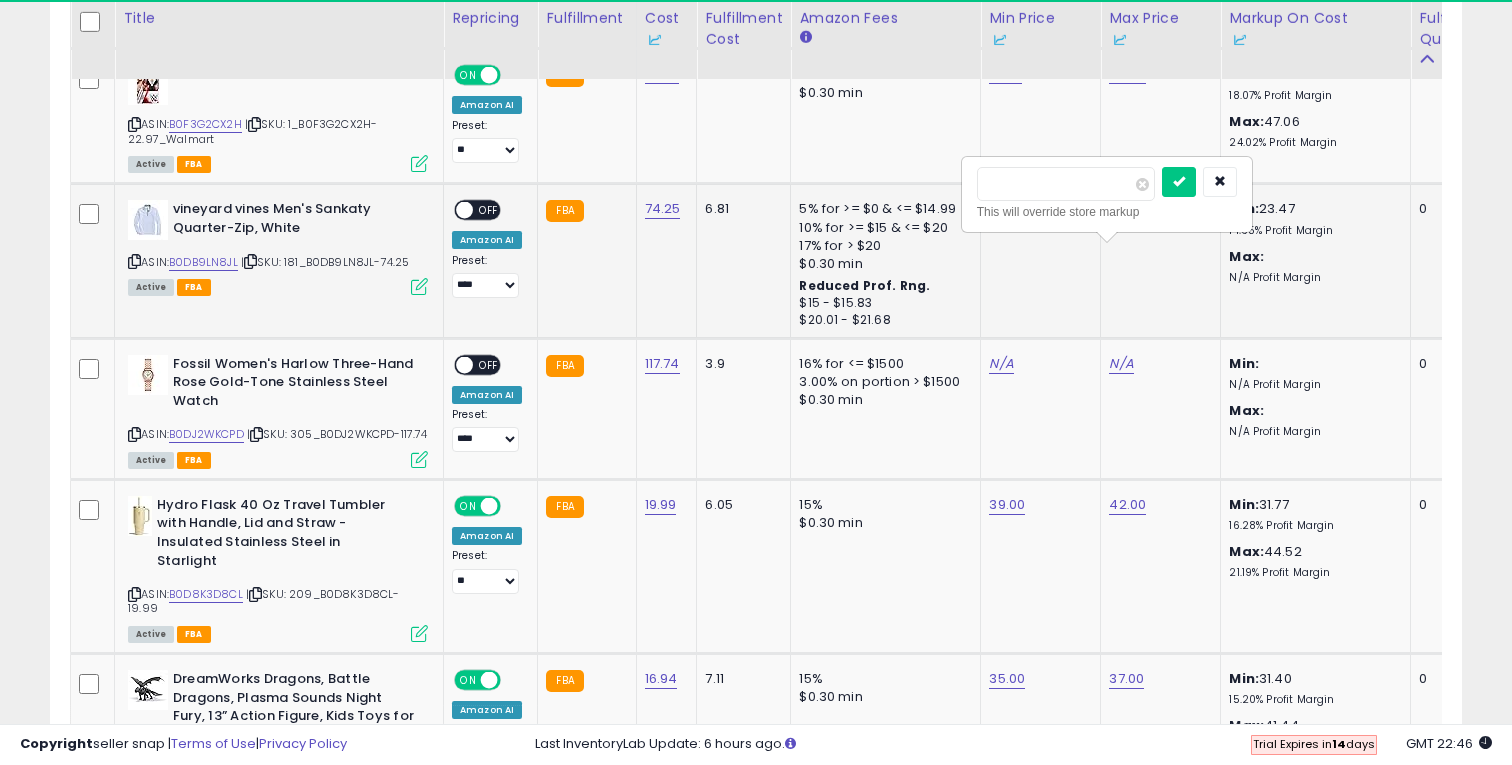 type on "***" 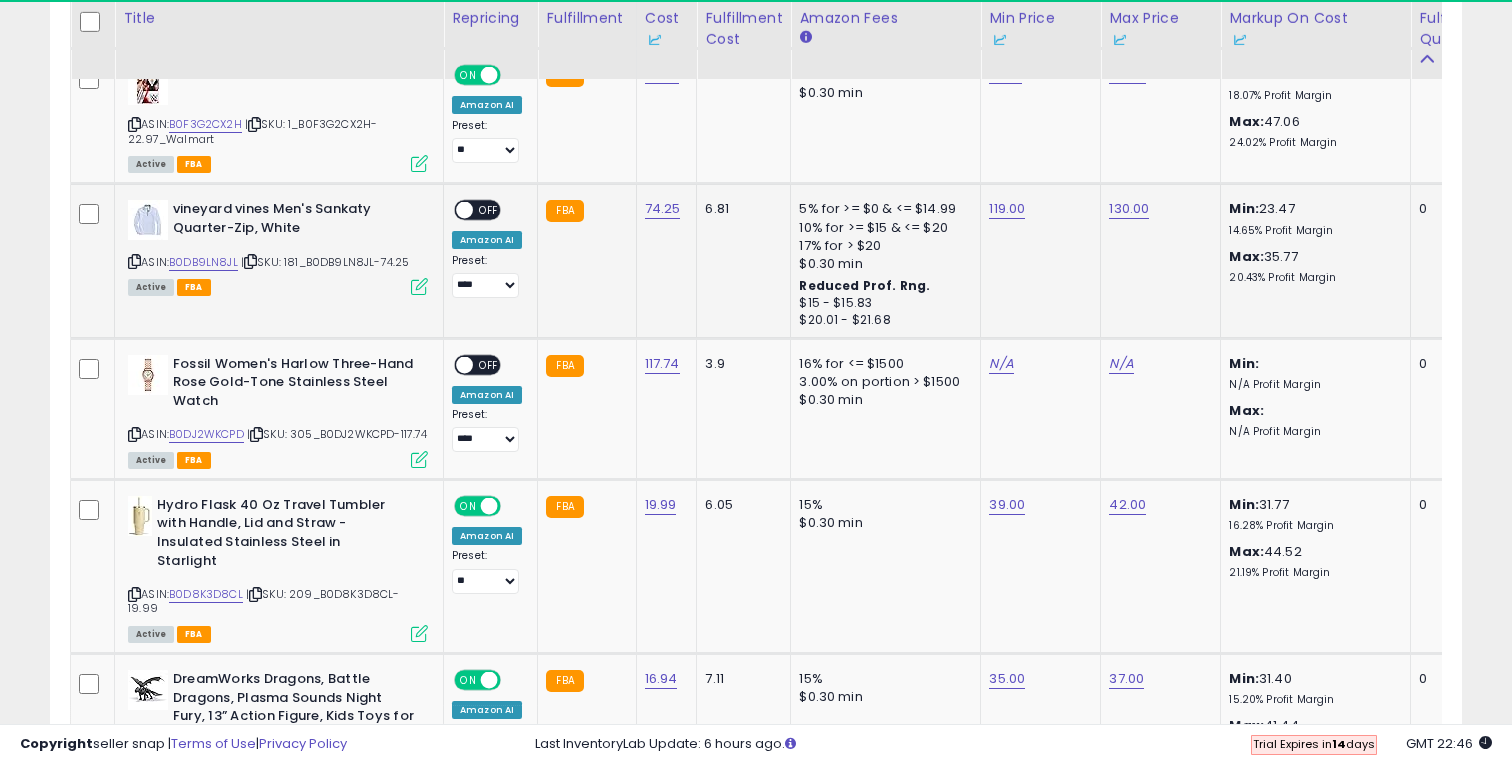 click on "OFF" at bounding box center [489, 210] 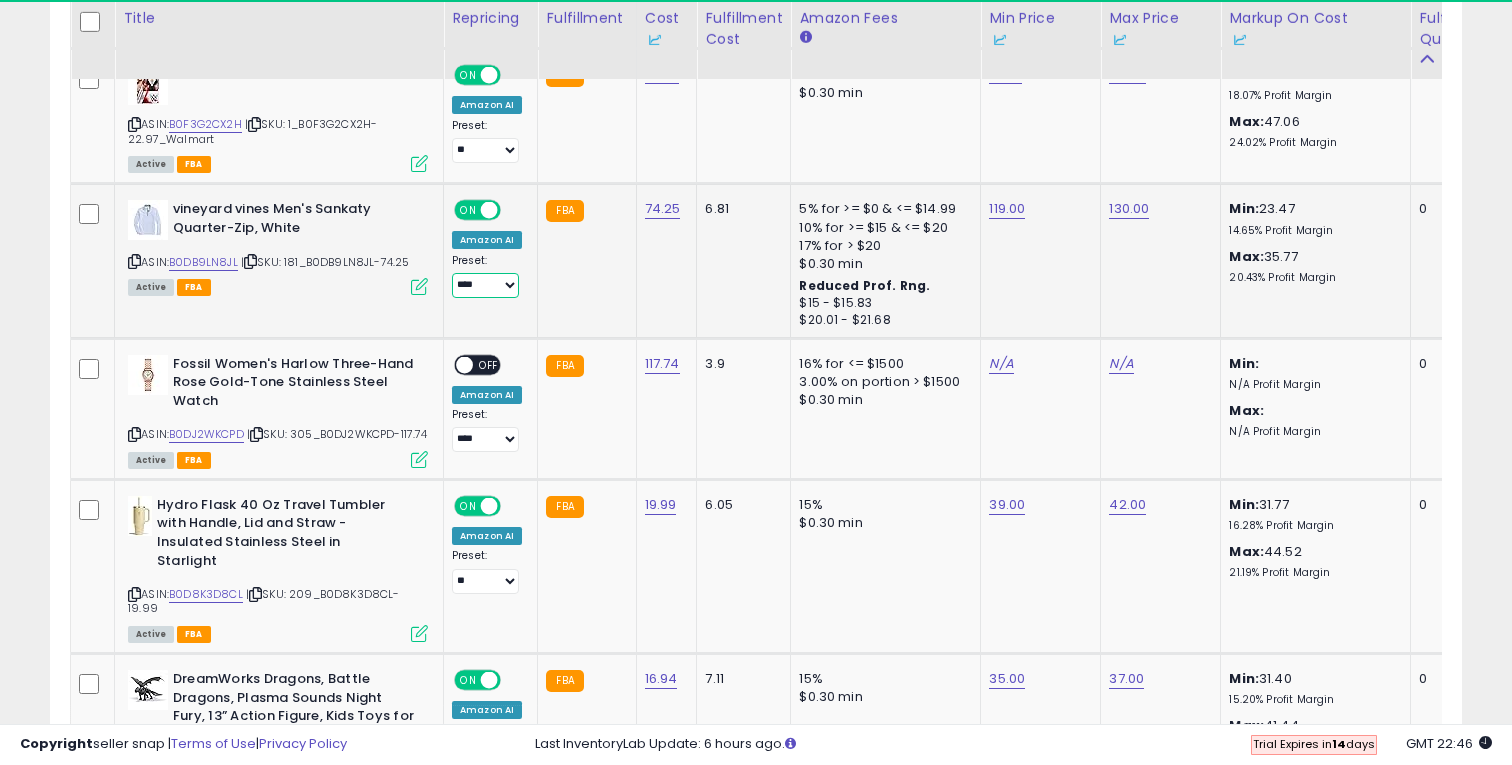 click on "**** **" at bounding box center (485, 285) 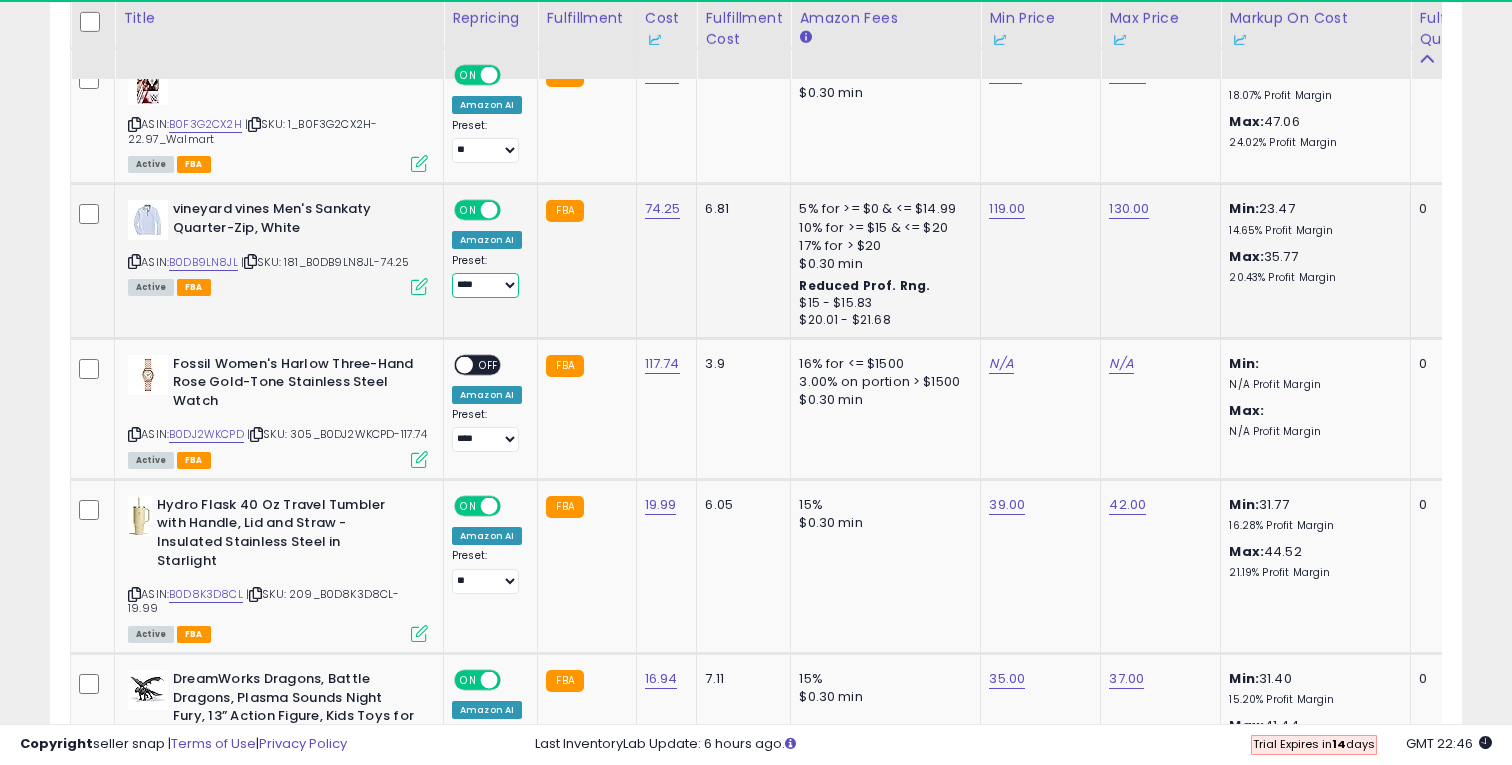 select on "**" 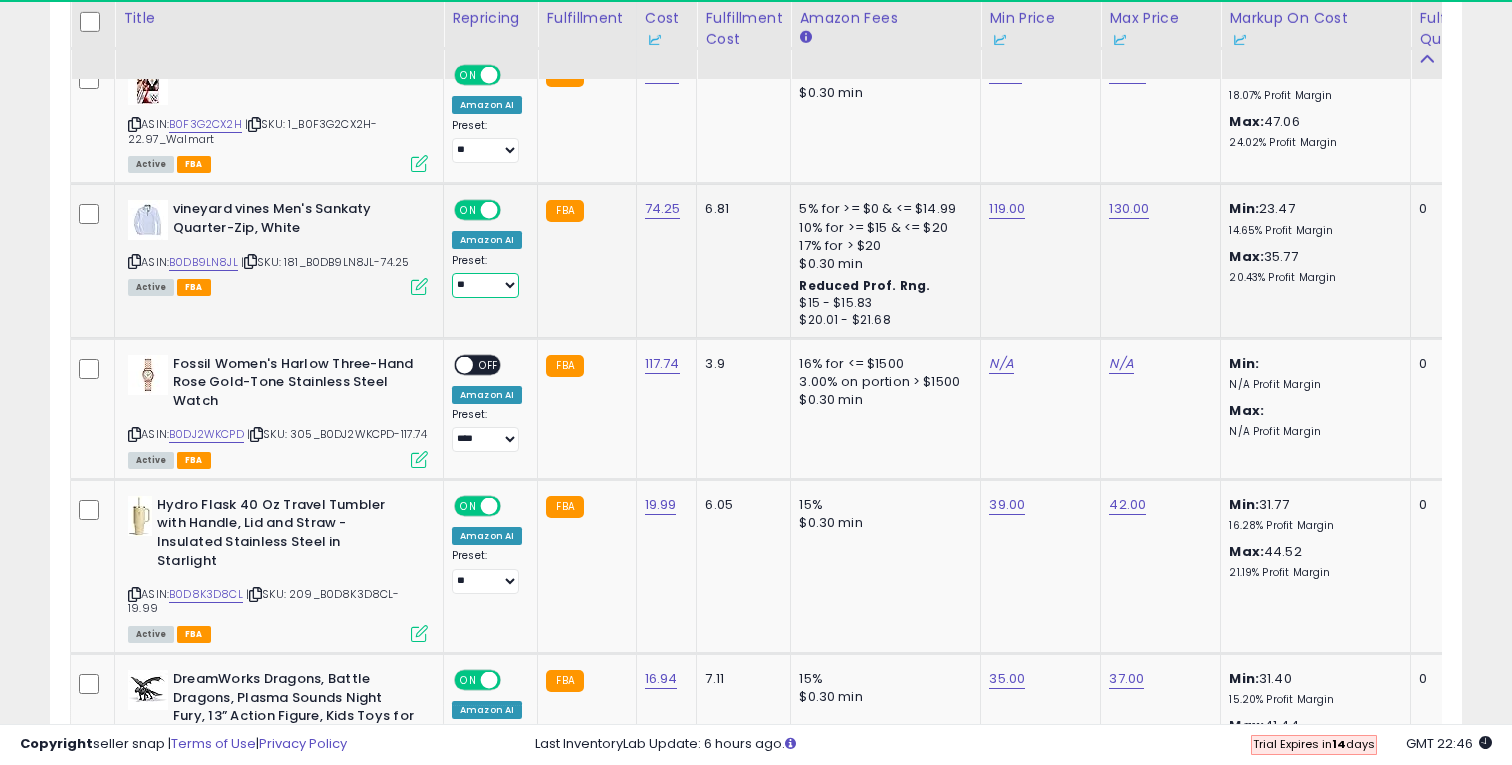 click on "**** **" at bounding box center [485, 285] 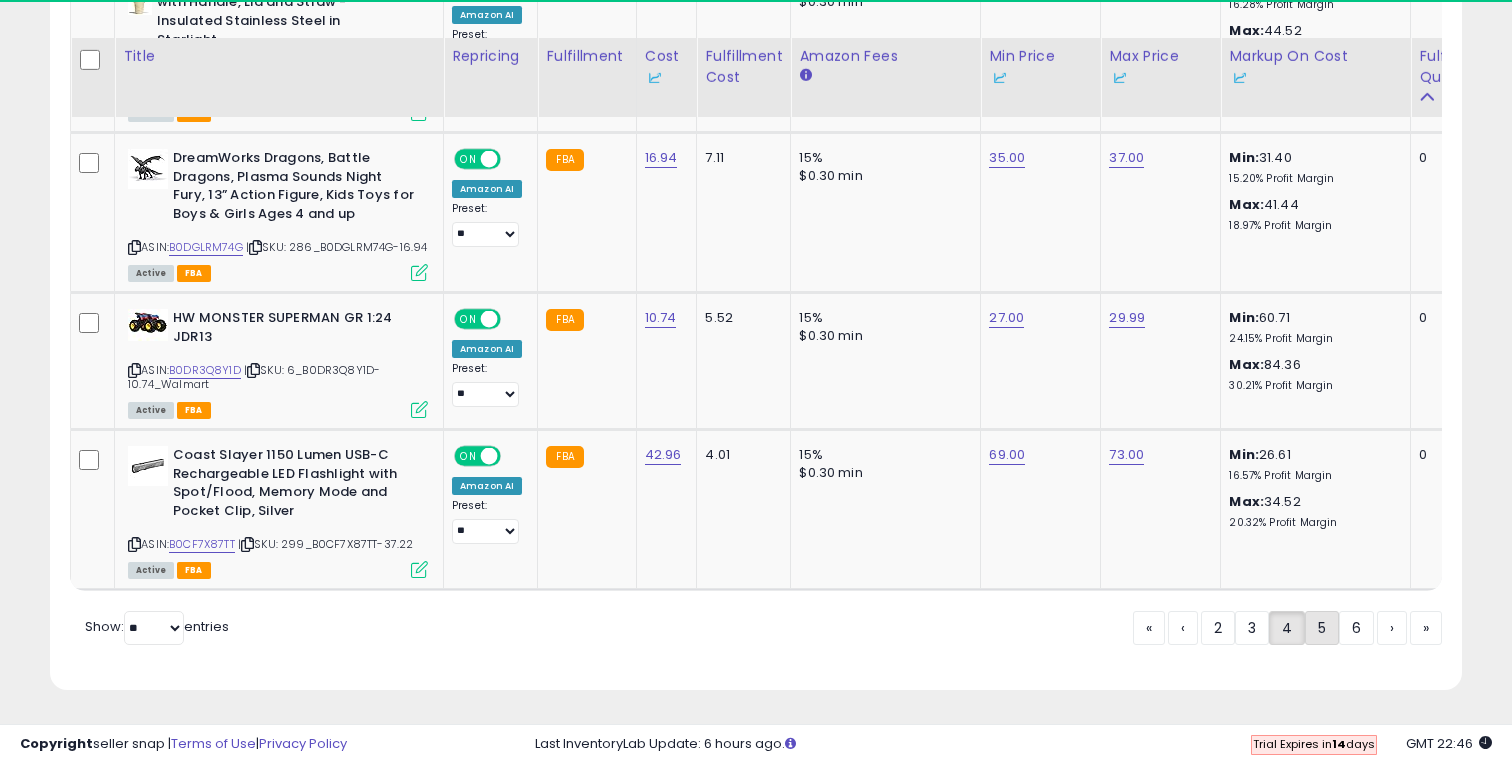 click on "5" 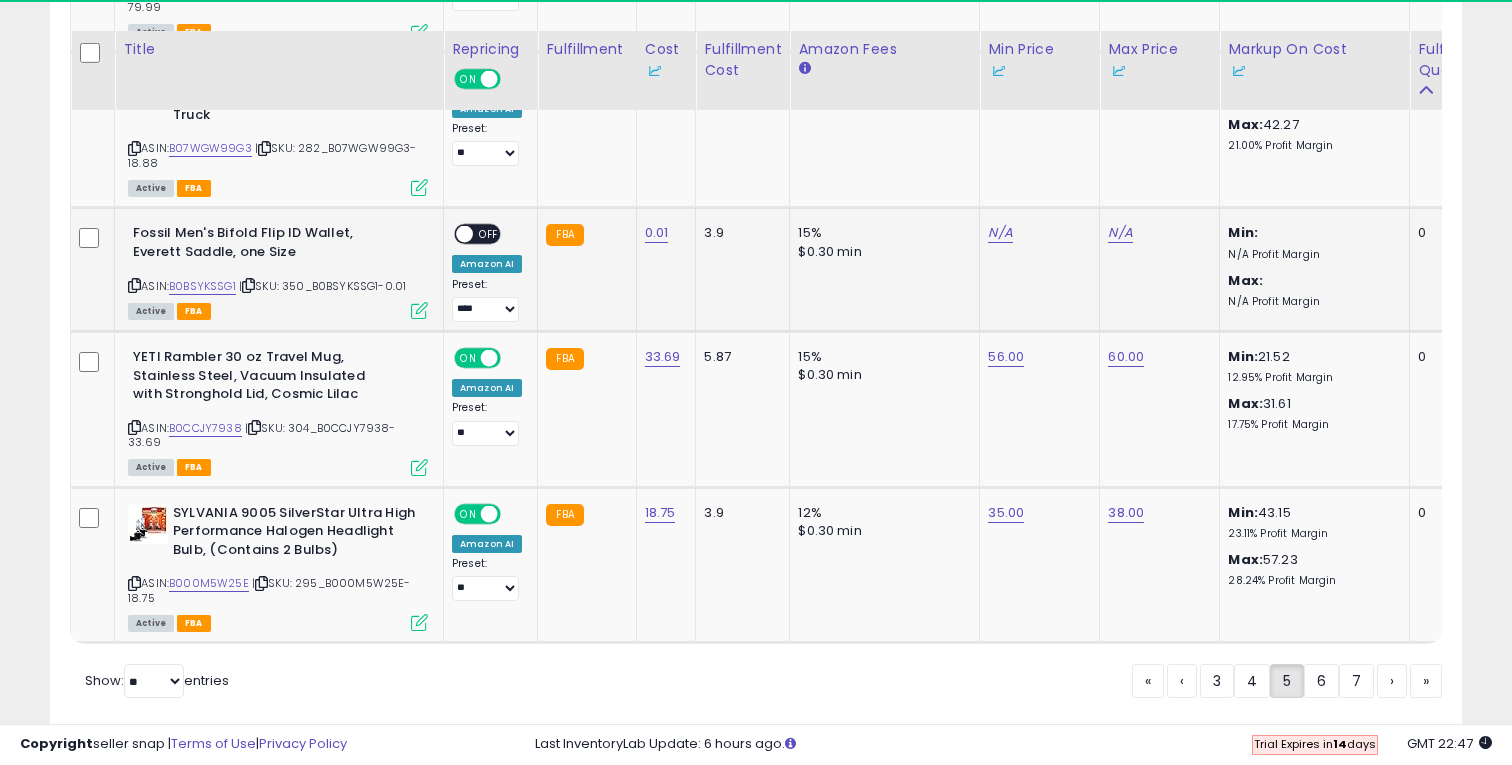 scroll, scrollTop: 4316, scrollLeft: 0, axis: vertical 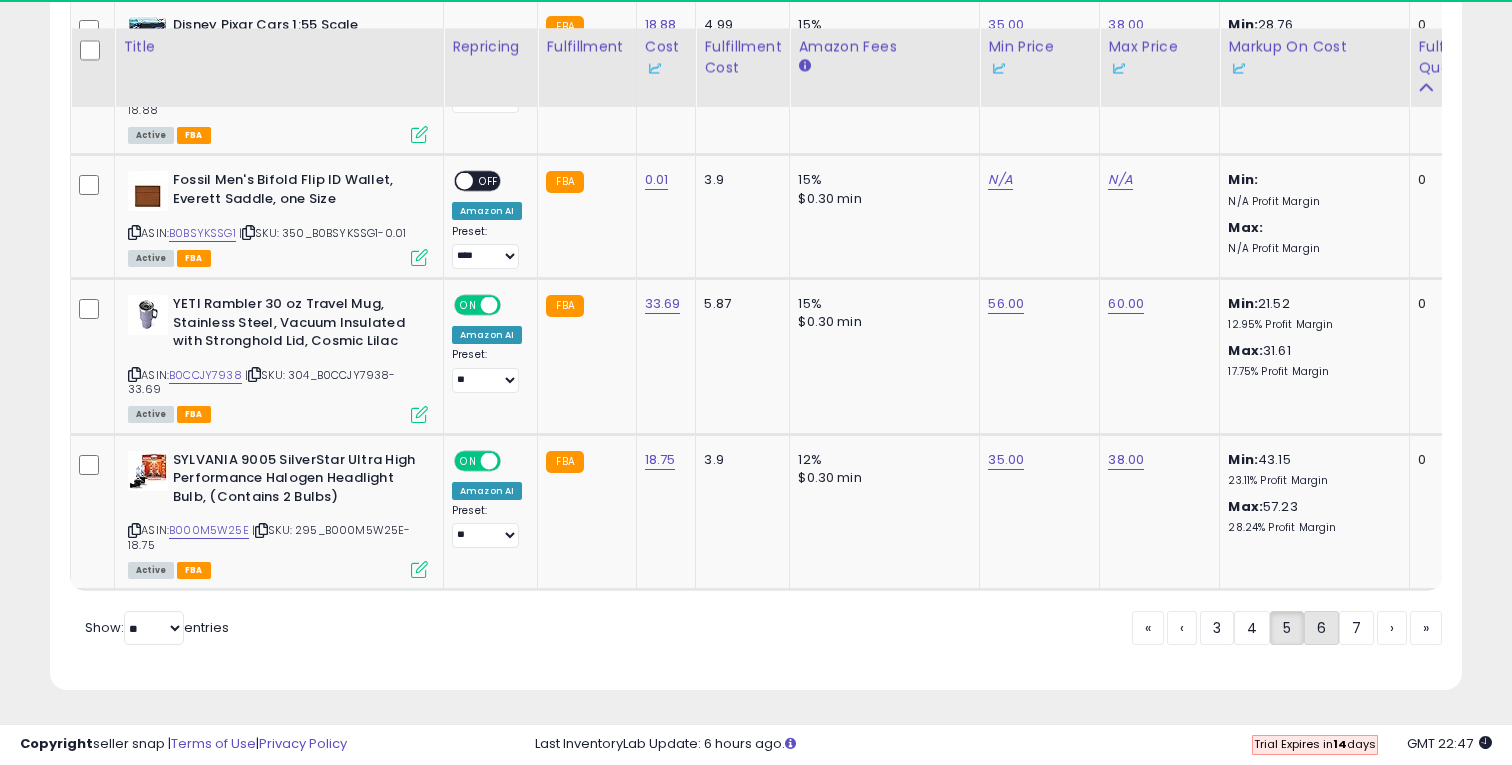 click on "6" 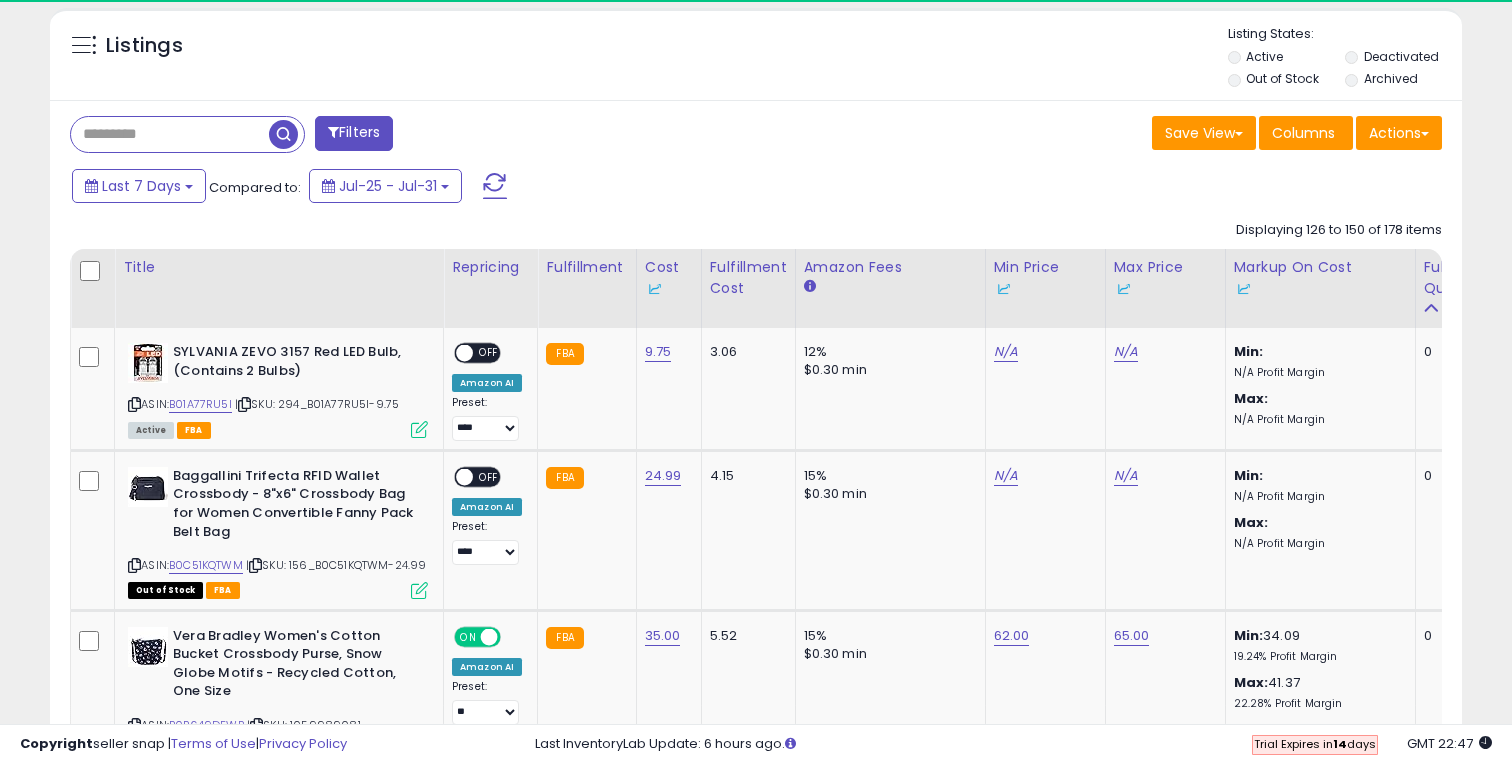 scroll, scrollTop: 856, scrollLeft: 0, axis: vertical 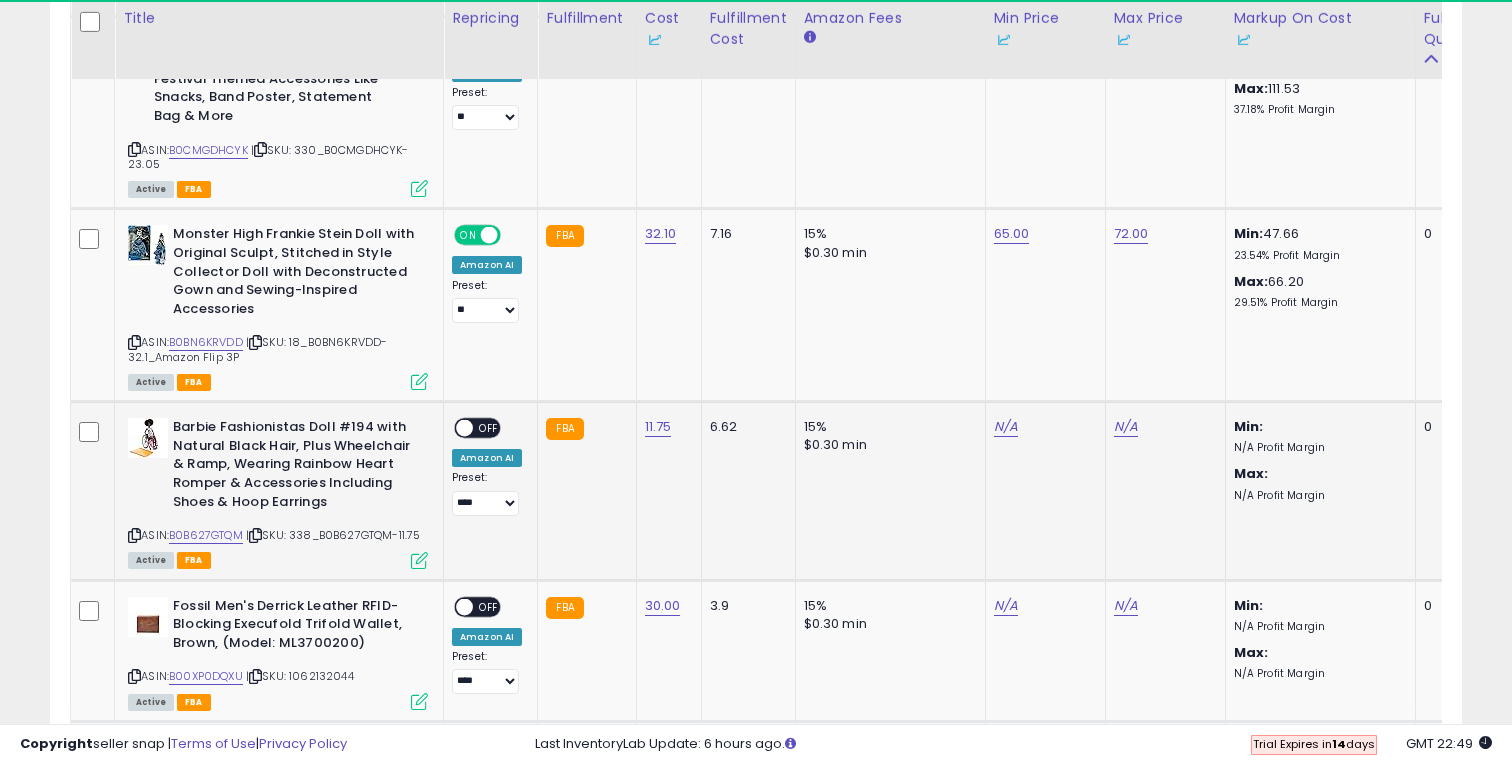 click at bounding box center [419, 560] 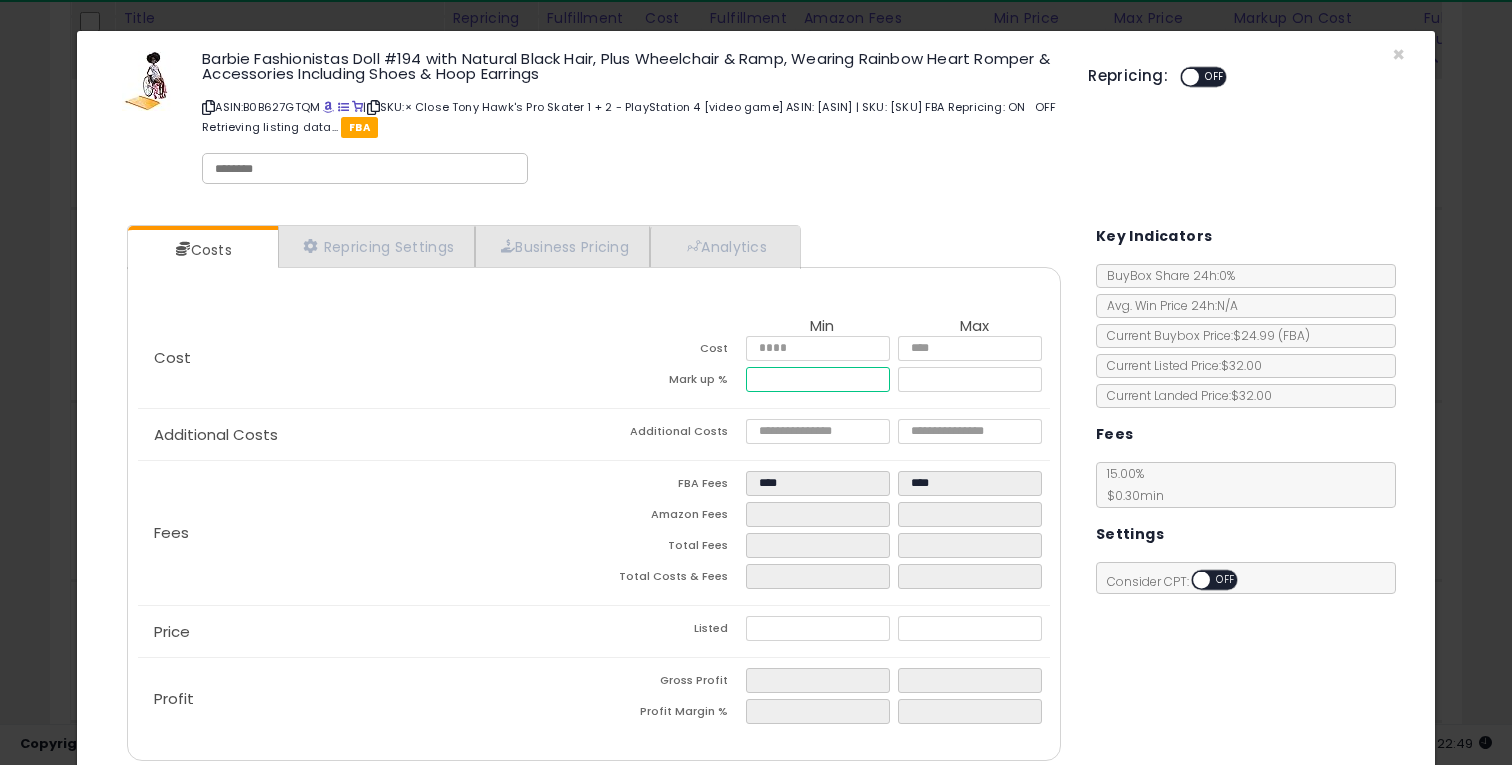 click at bounding box center (818, 379) 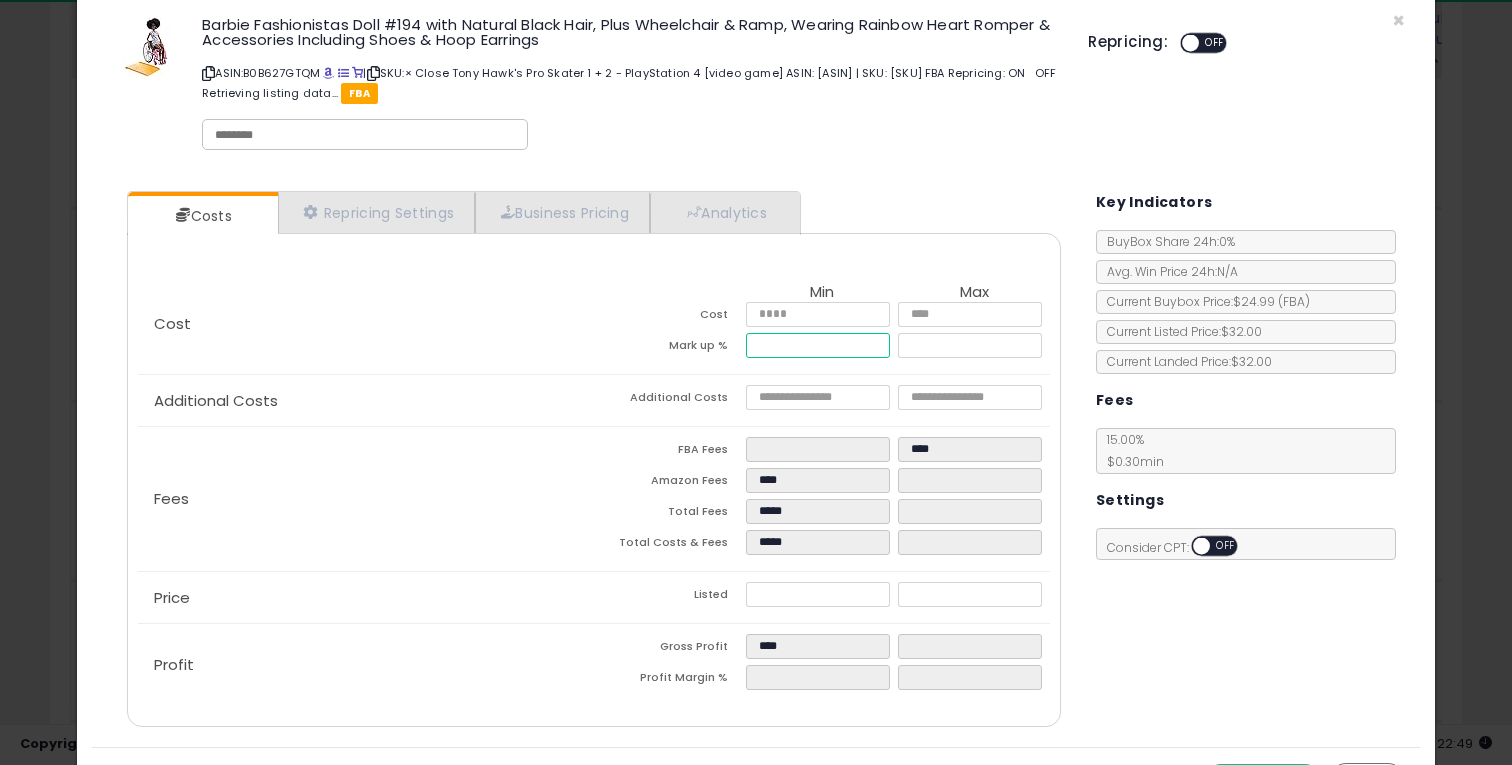 type on "**" 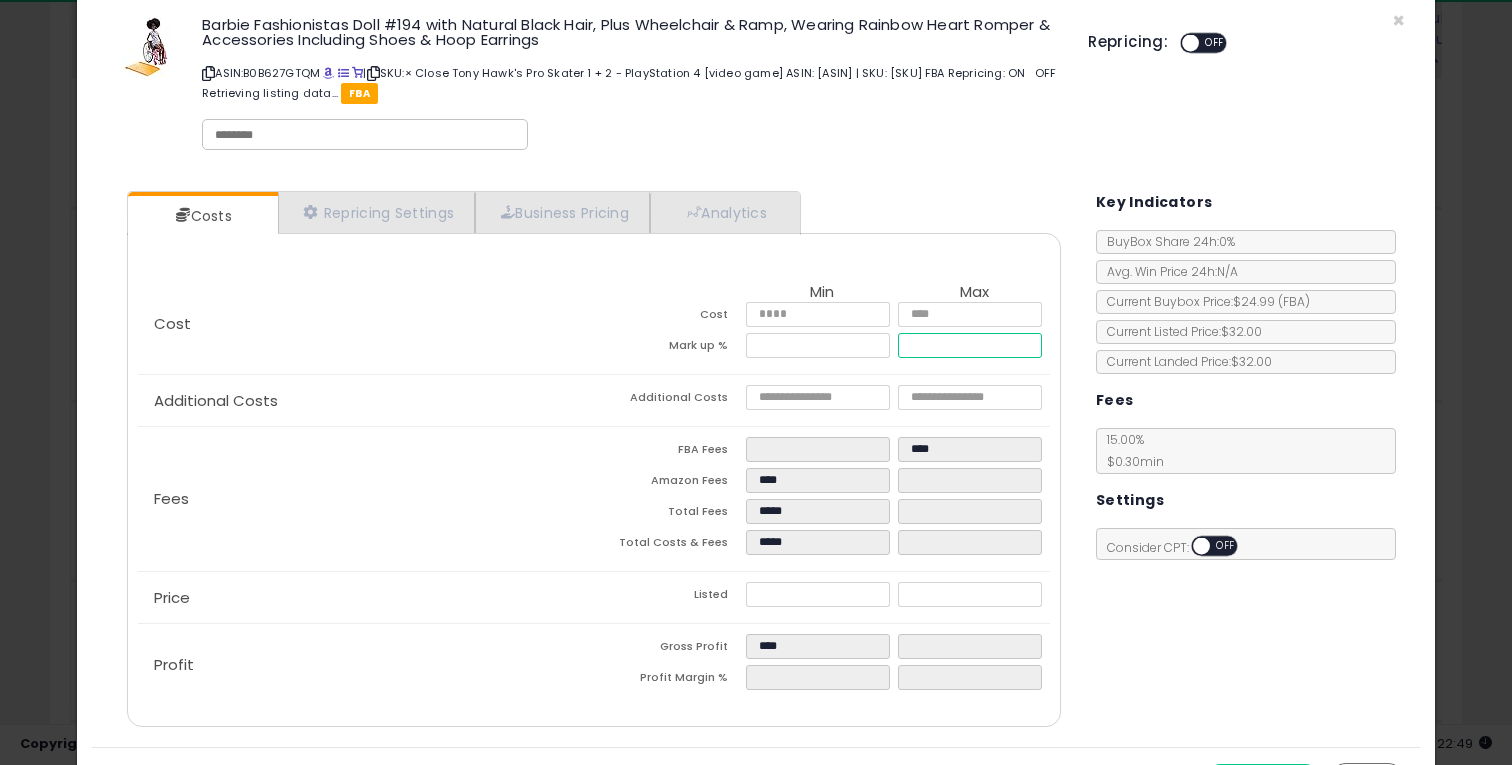 type on "*****" 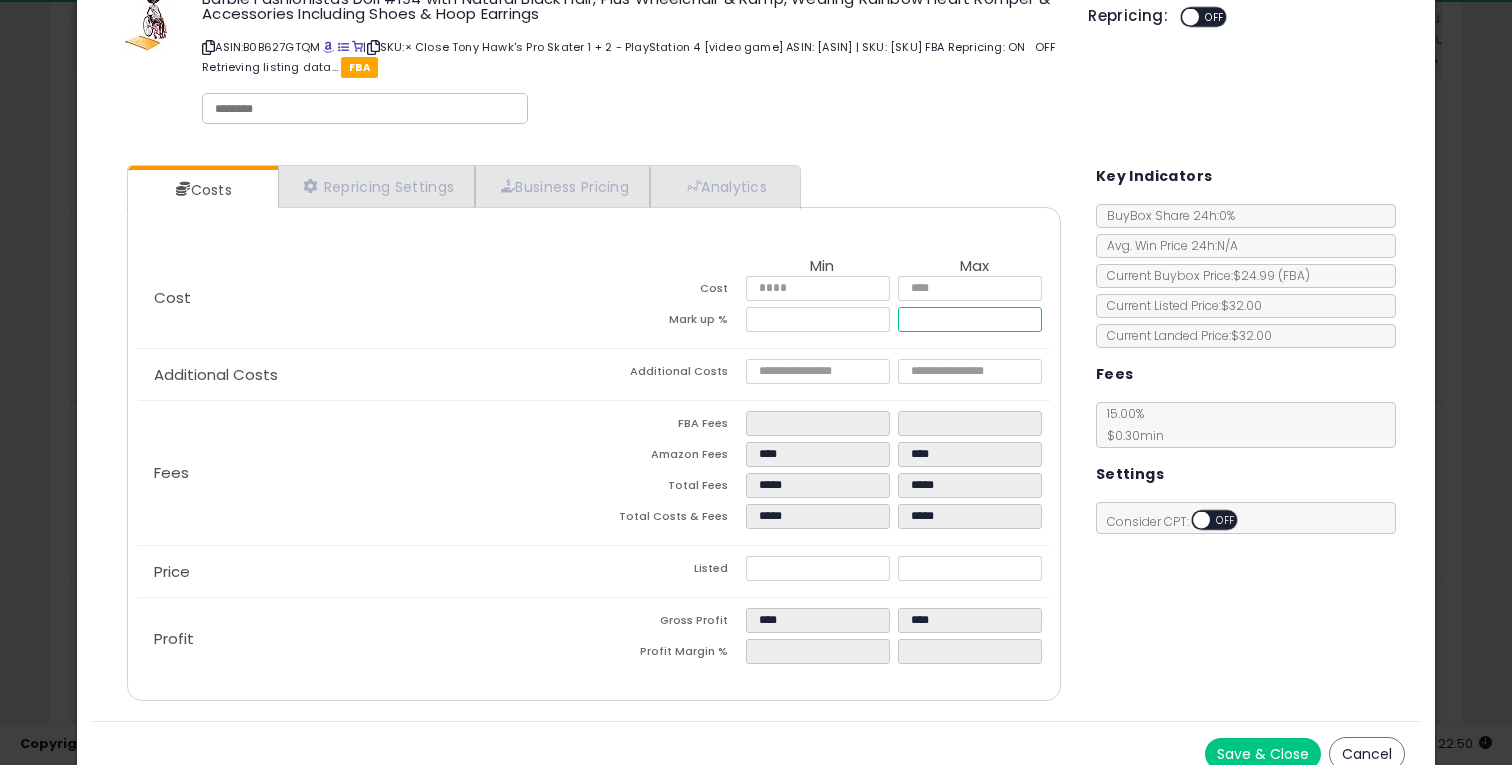 type on "*" 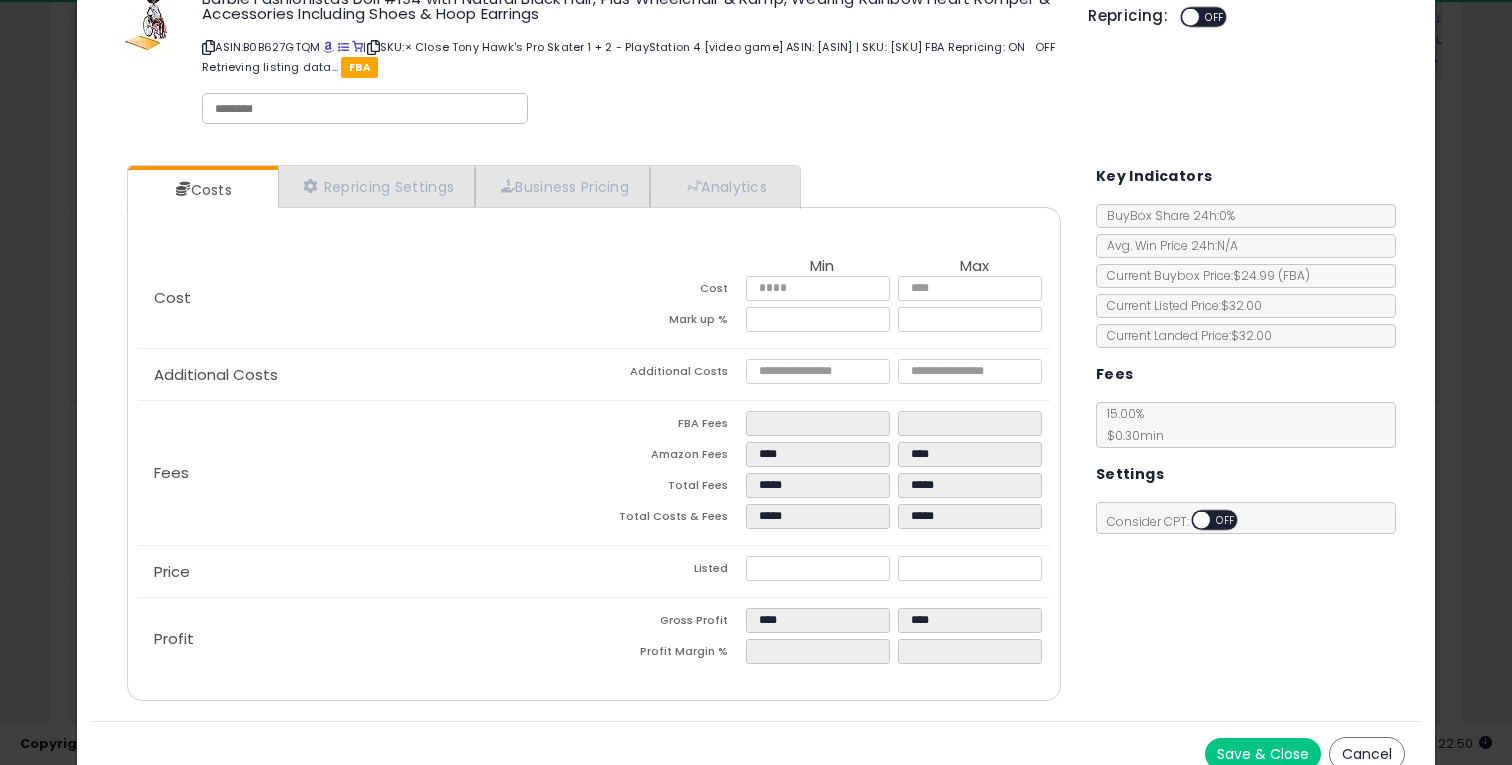type on "*****" 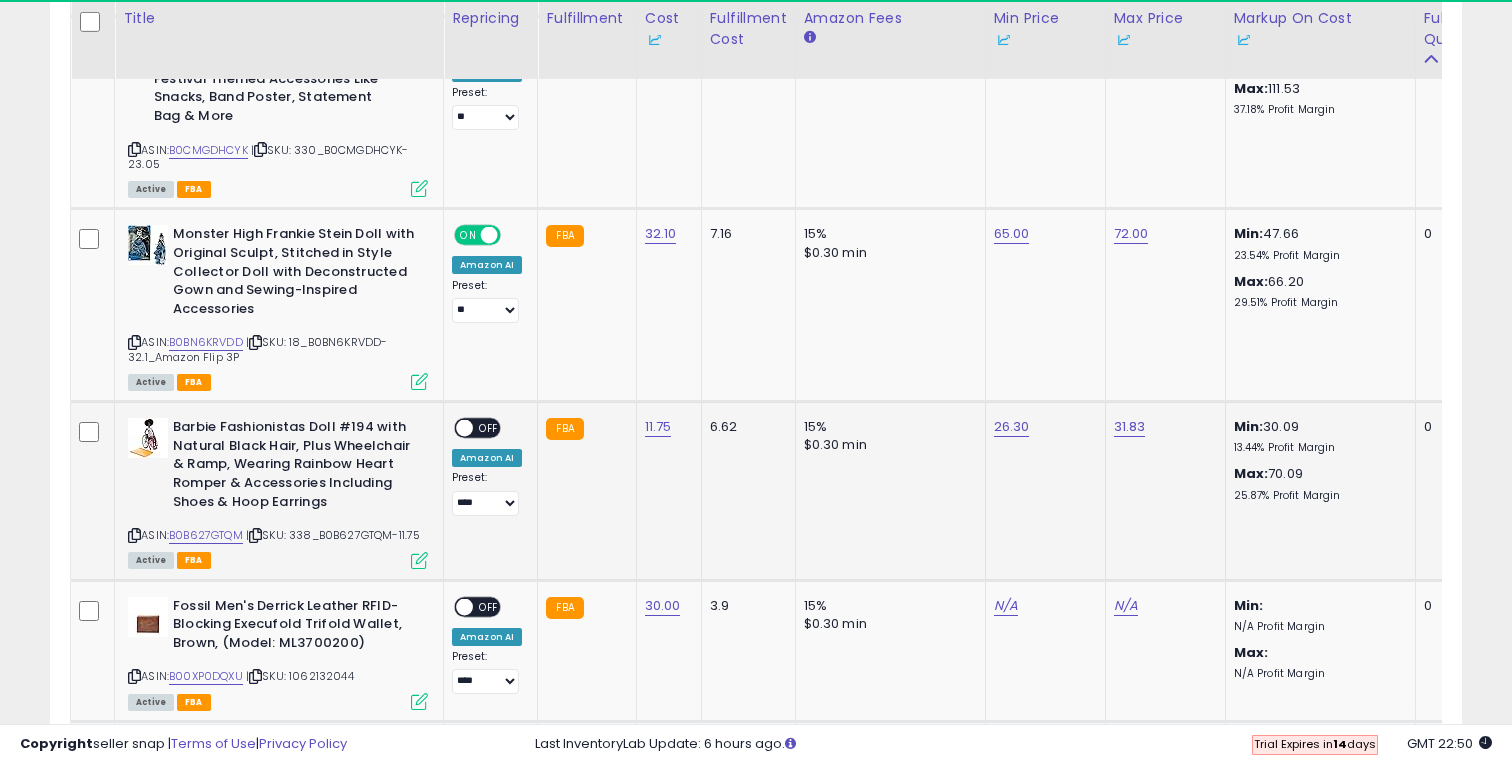 click on "OFF" at bounding box center (489, 428) 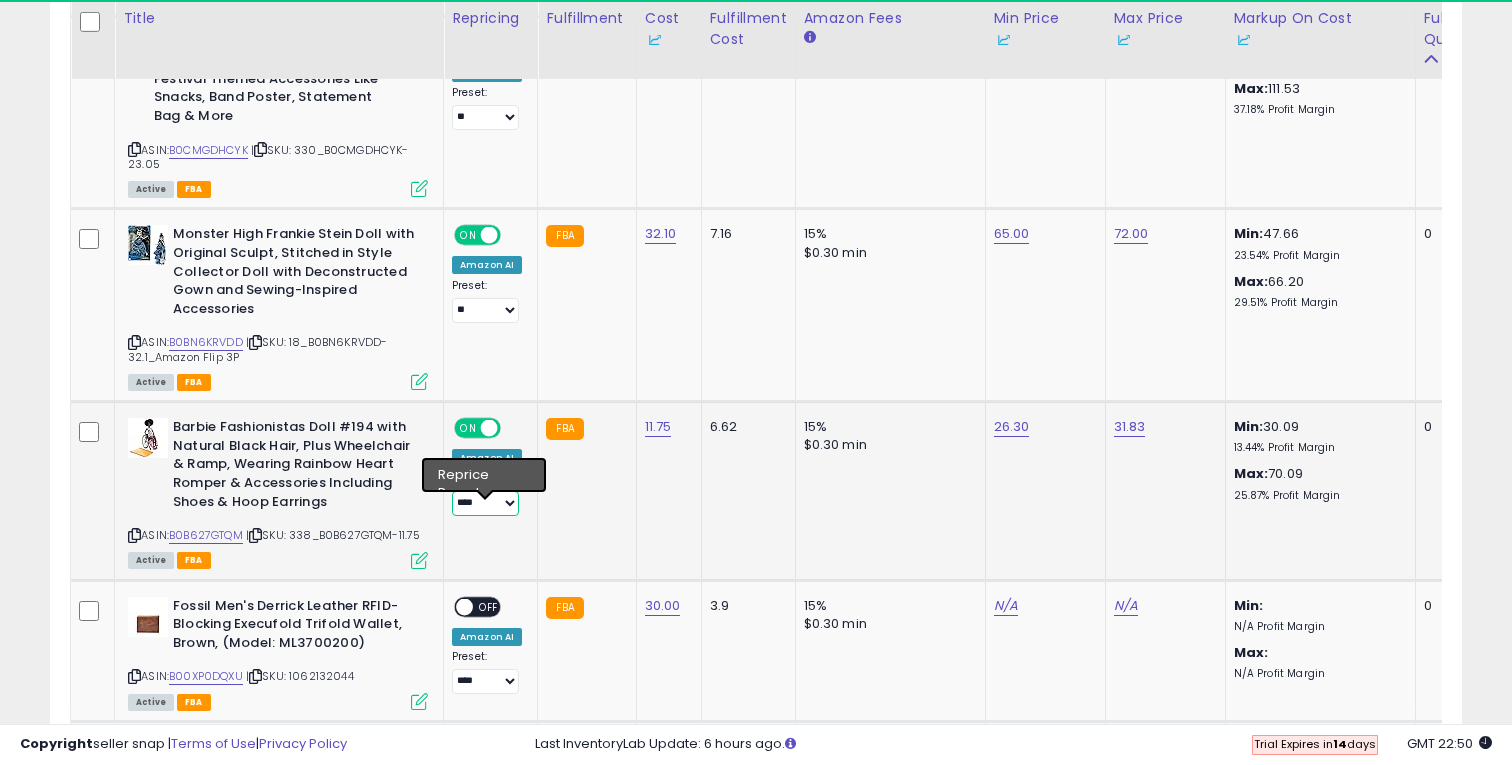 click on "**** **" at bounding box center [485, 503] 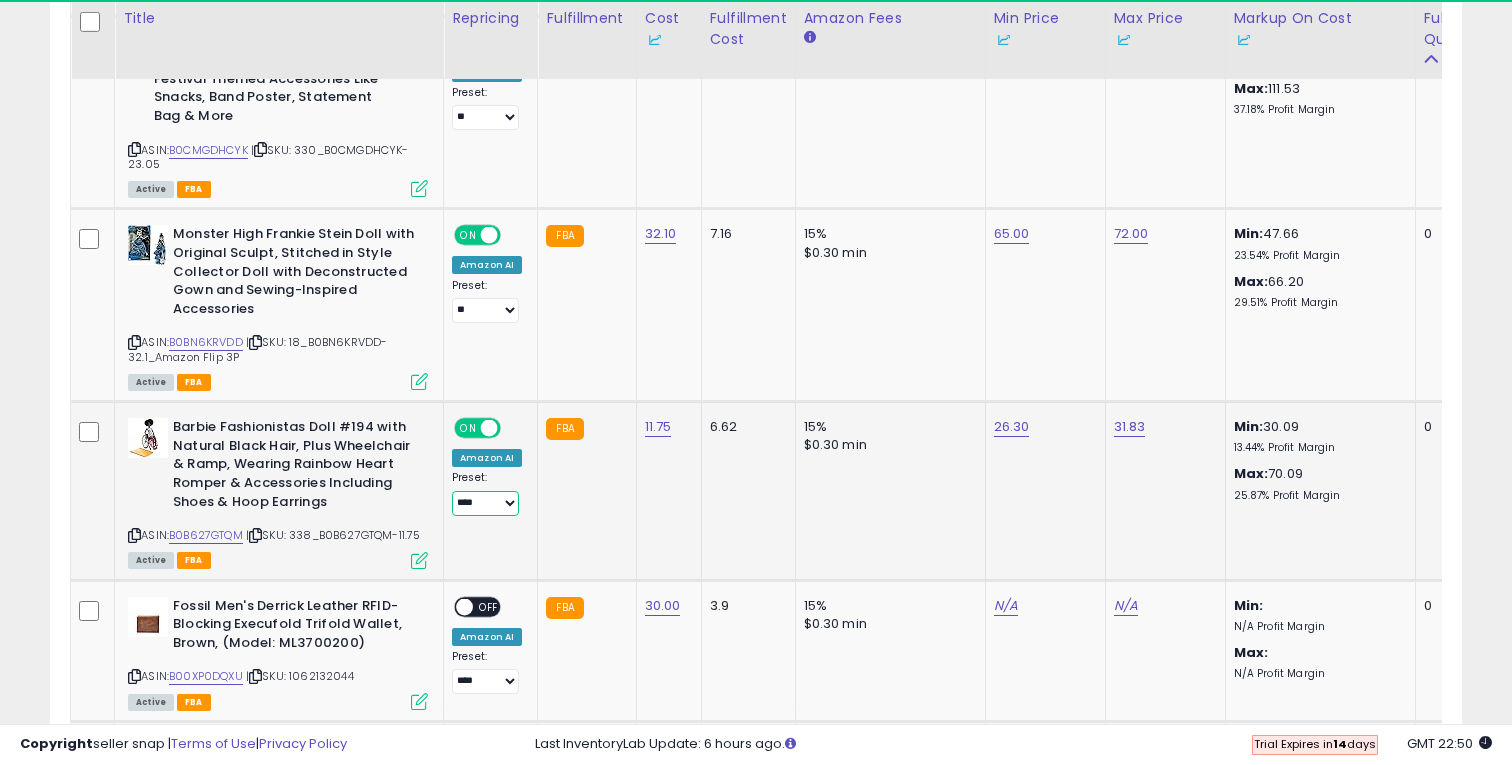 select on "**" 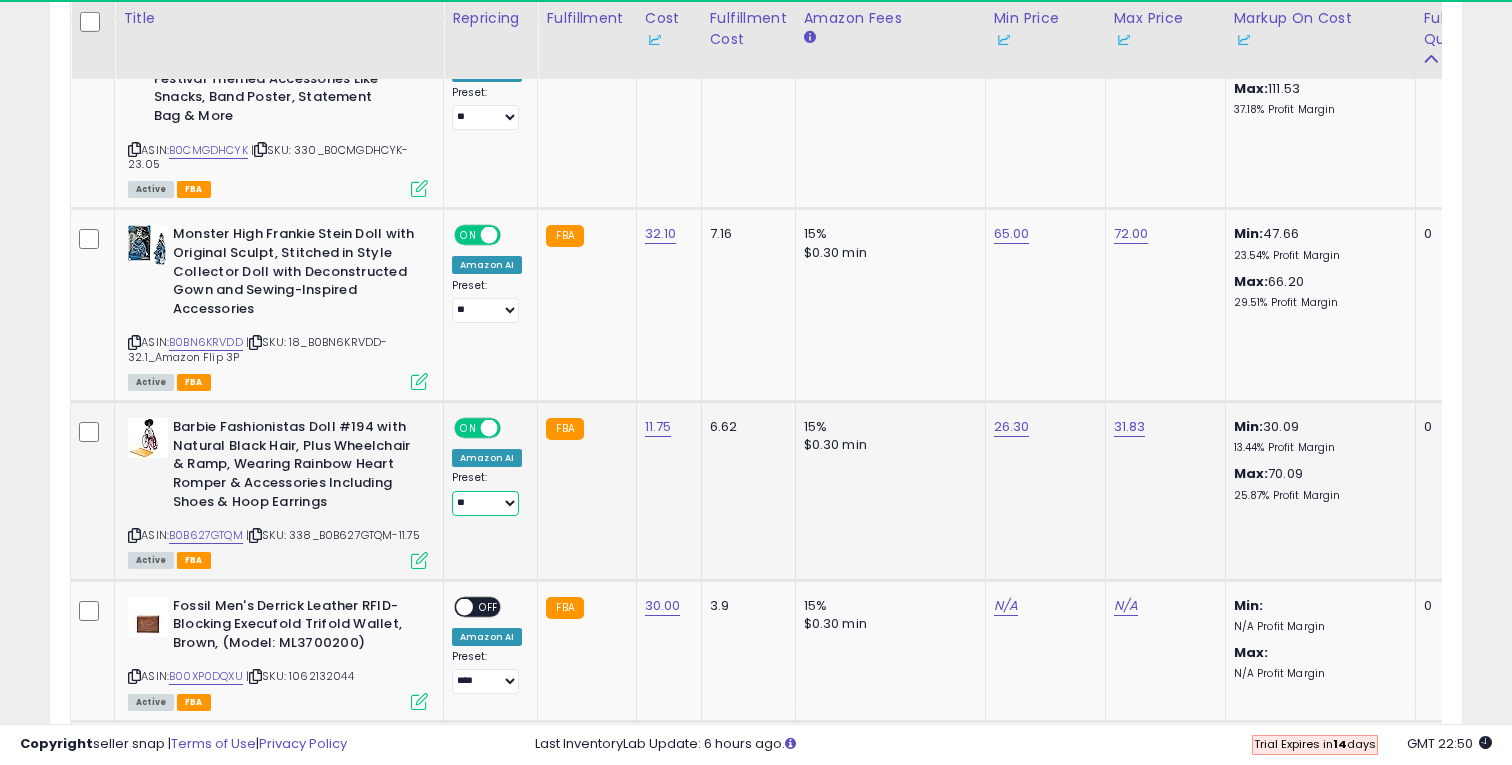 click on "**** **" at bounding box center [485, 503] 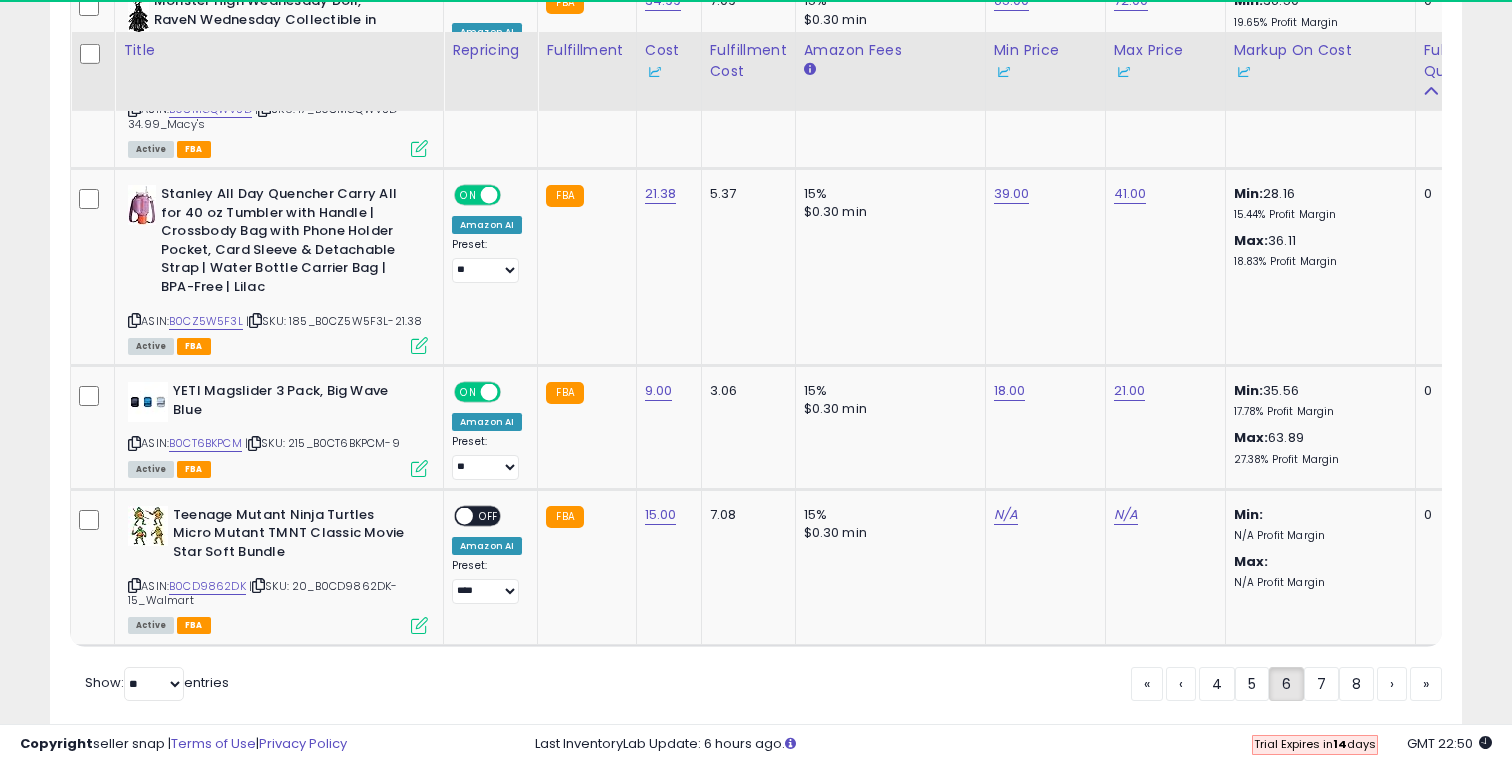 scroll, scrollTop: 4512, scrollLeft: 0, axis: vertical 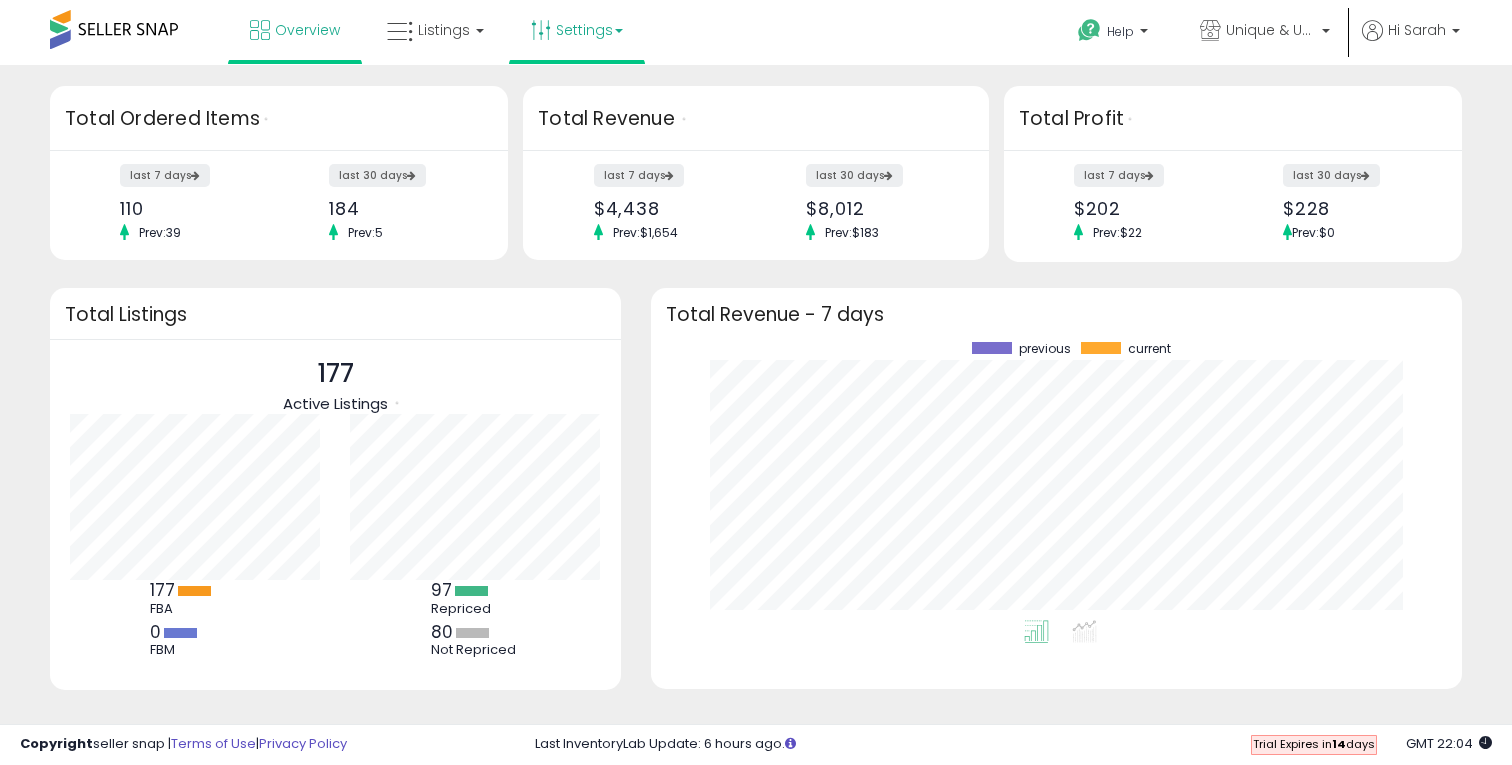 click at bounding box center [541, 30] 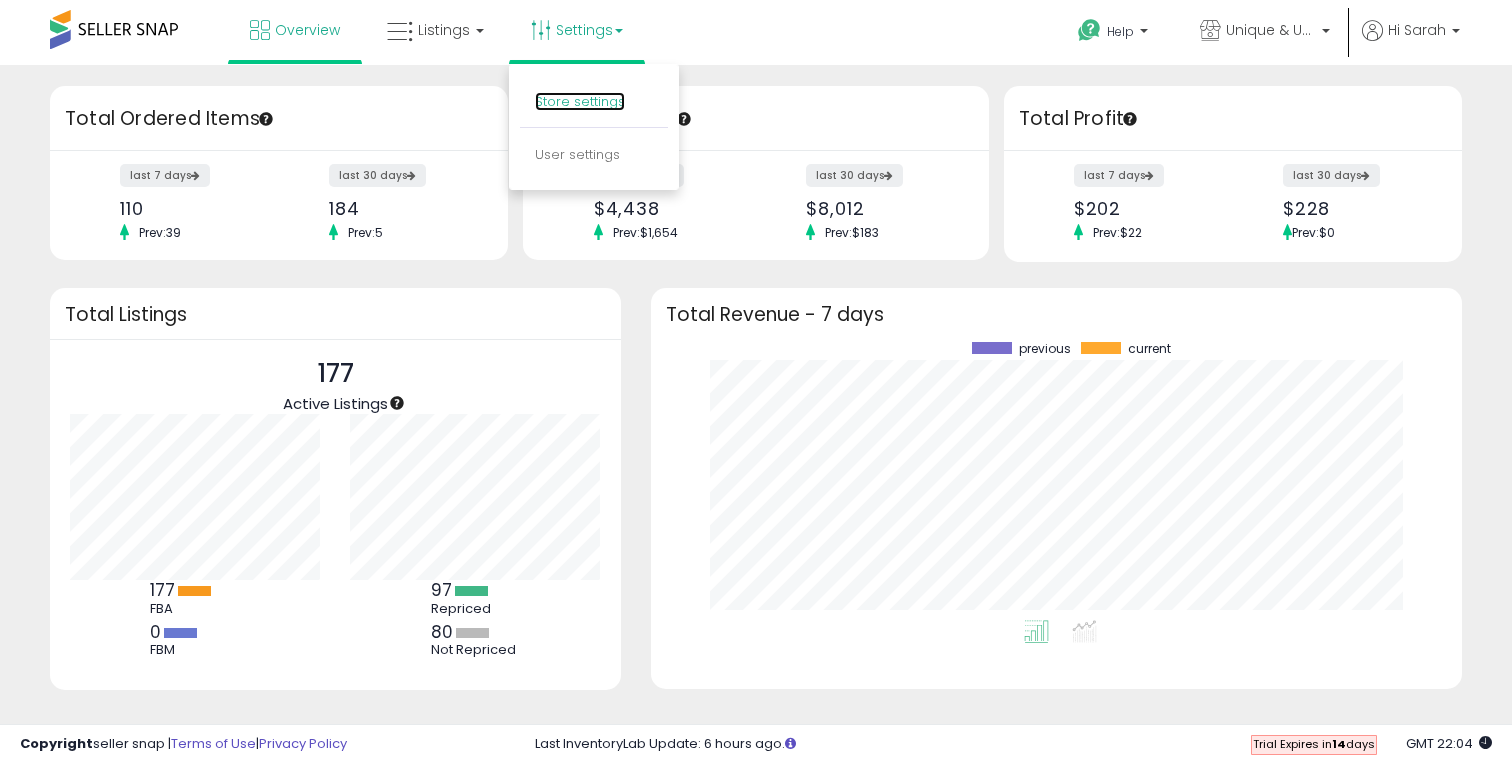 click on "Store
settings" at bounding box center [580, 101] 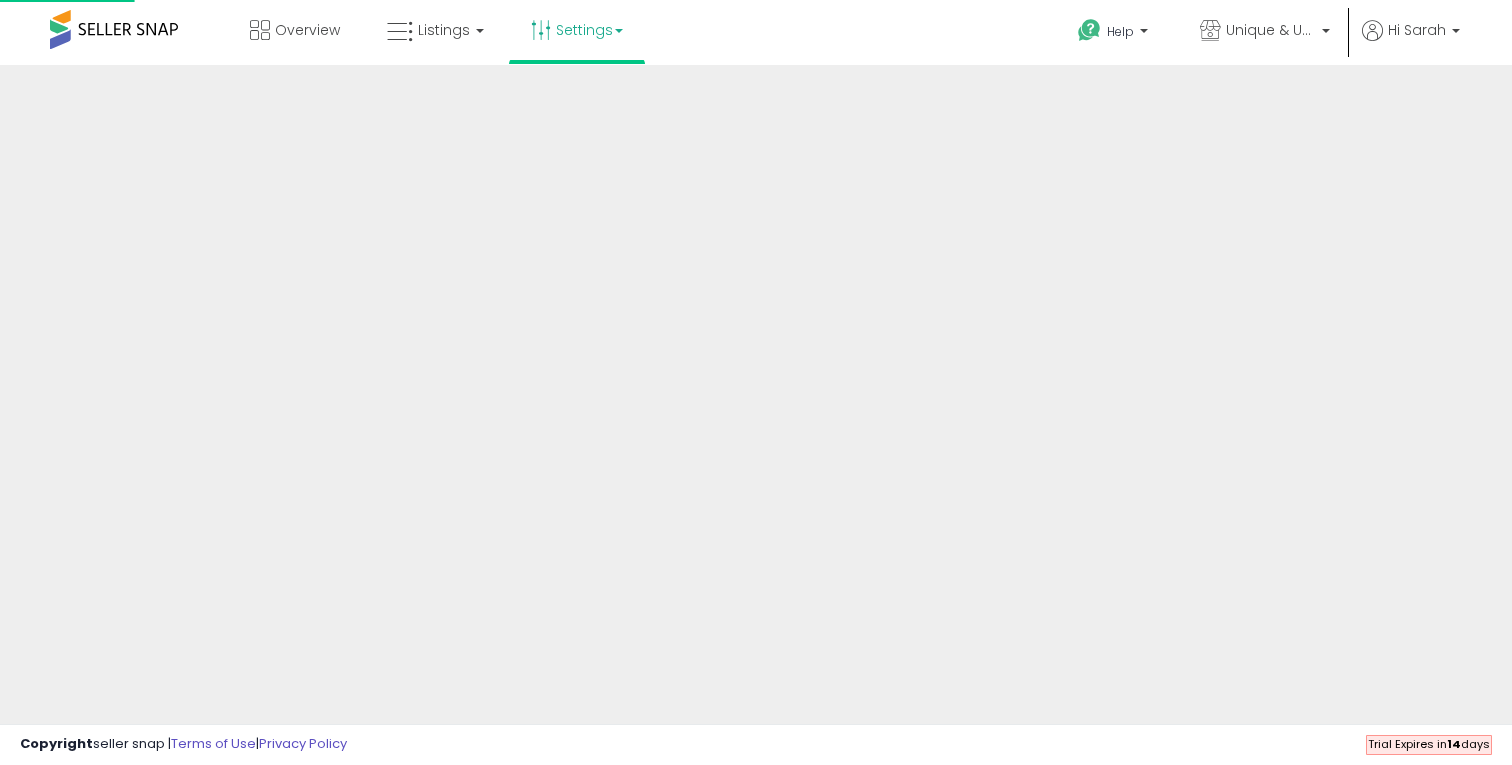 scroll, scrollTop: 0, scrollLeft: 0, axis: both 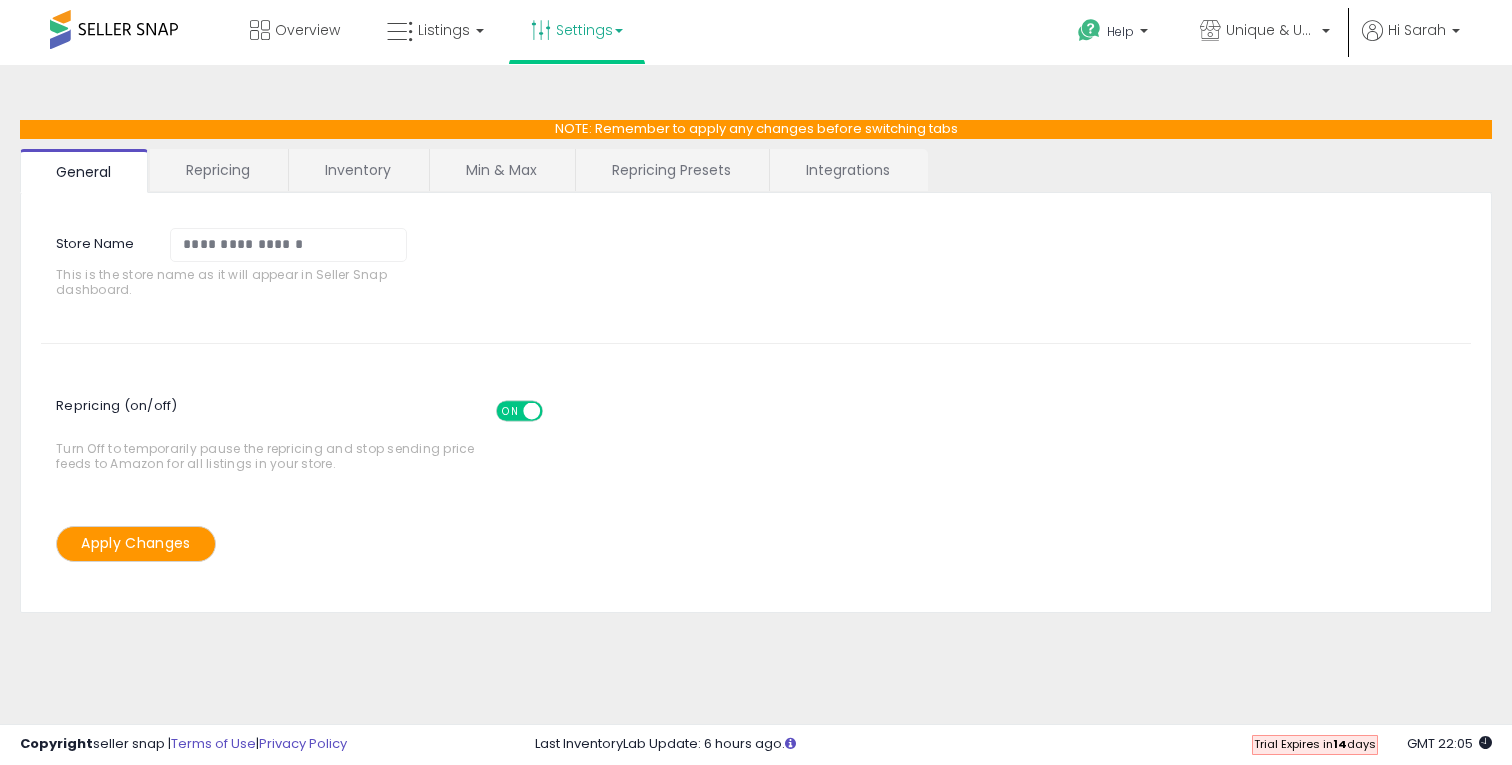 click on "Repricing" at bounding box center [218, 170] 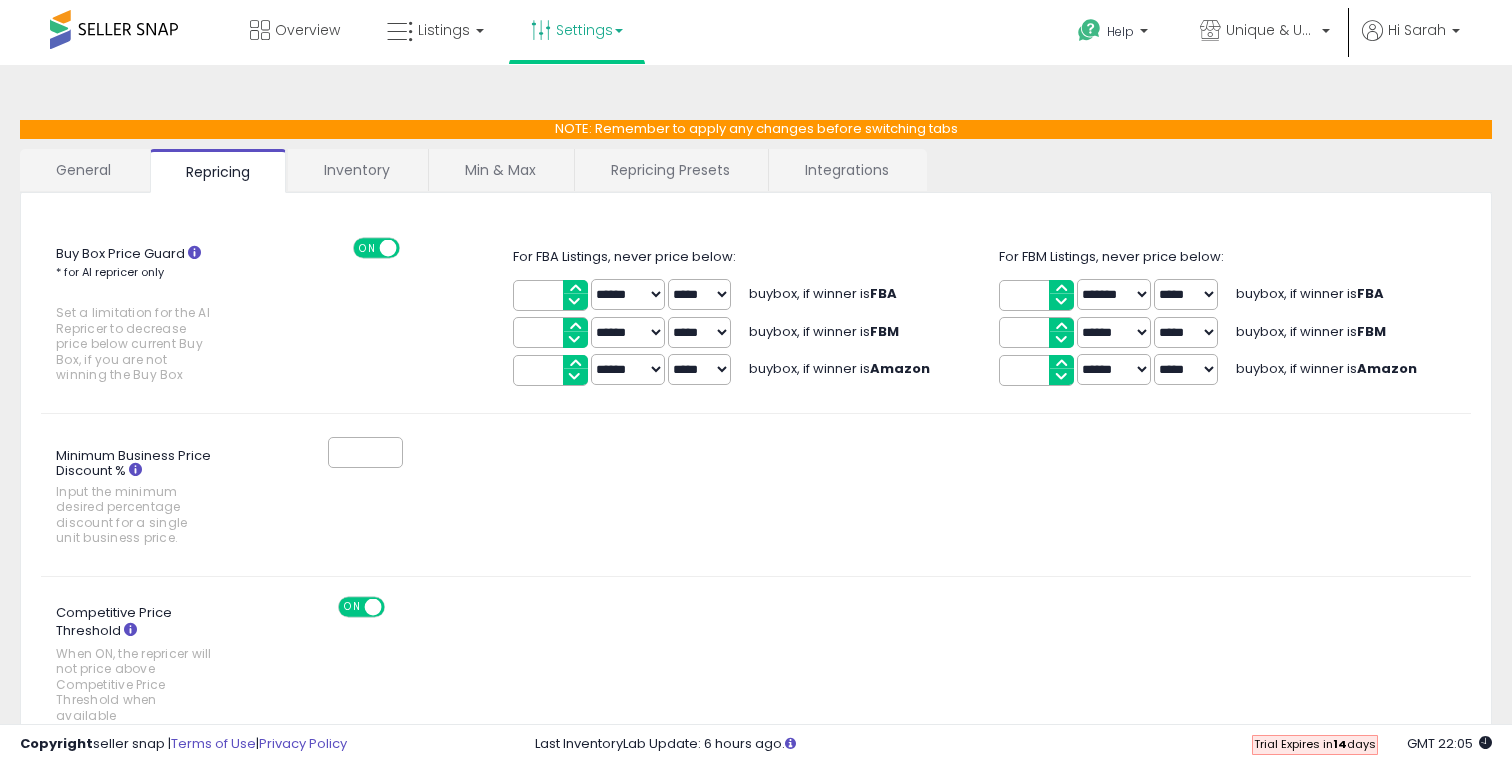 click on "****" at bounding box center [550, 295] 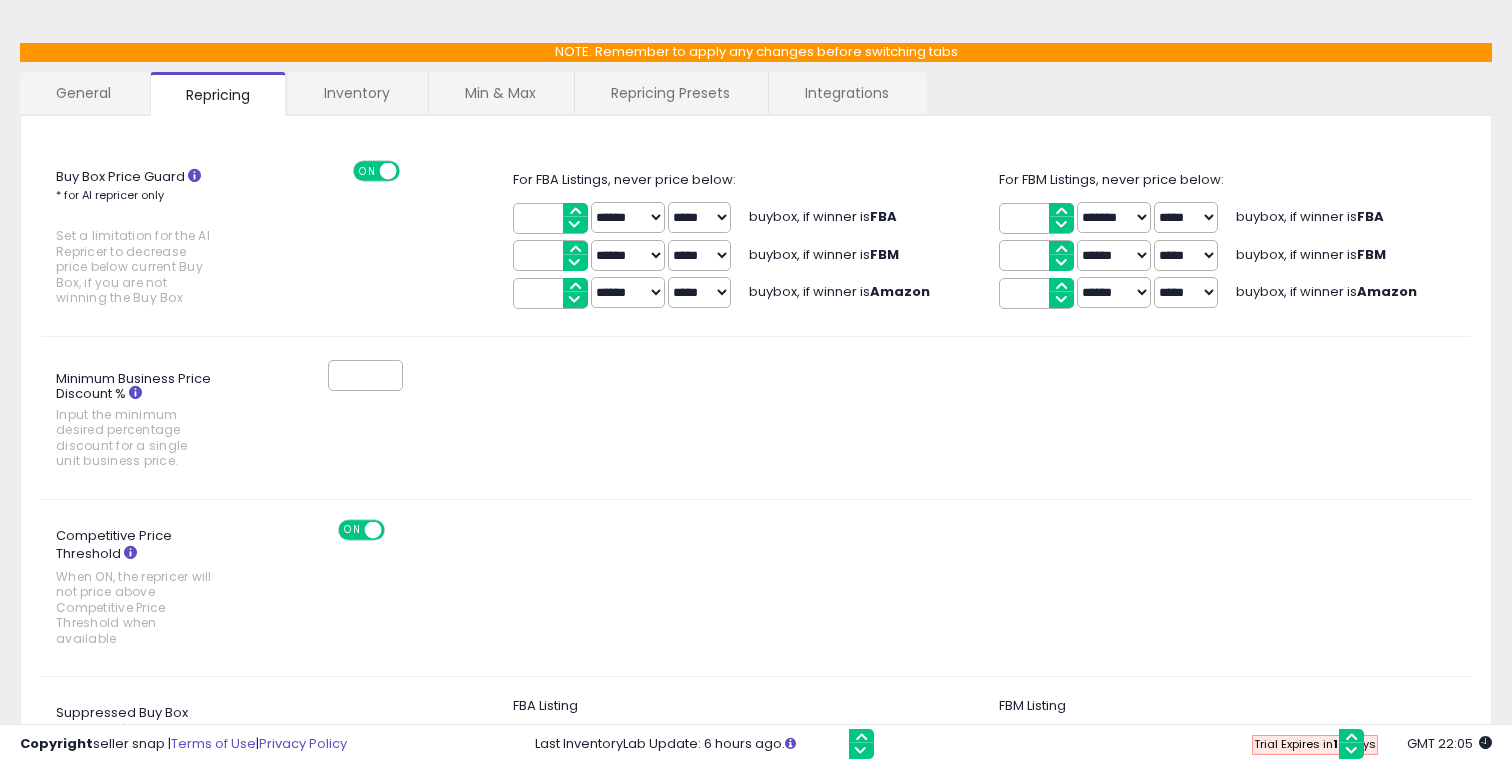 scroll, scrollTop: 78, scrollLeft: 0, axis: vertical 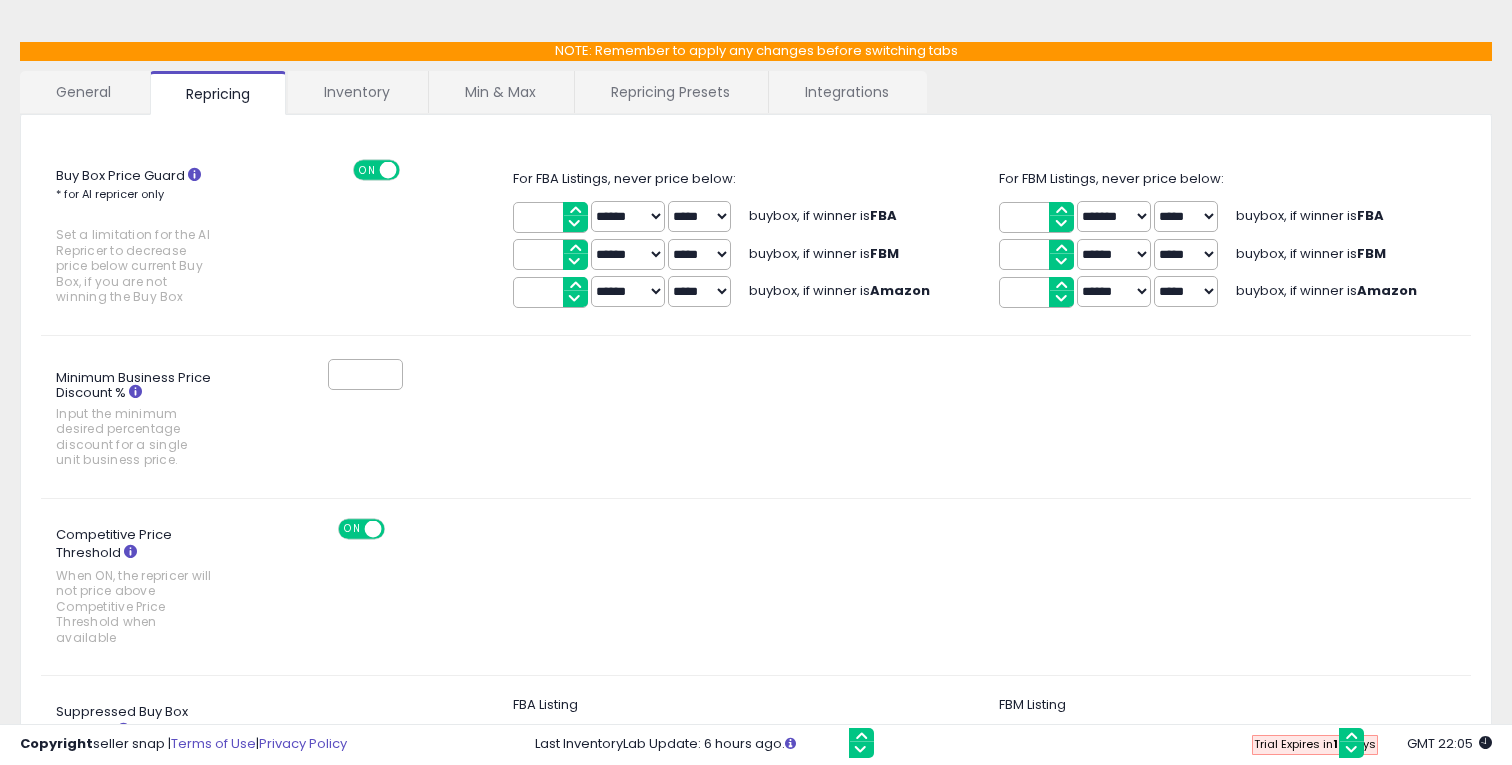 click on "Competitive Price Threshold
When ON, the repricer will not price above Competitive Price Threshold when available
ON   OFF" 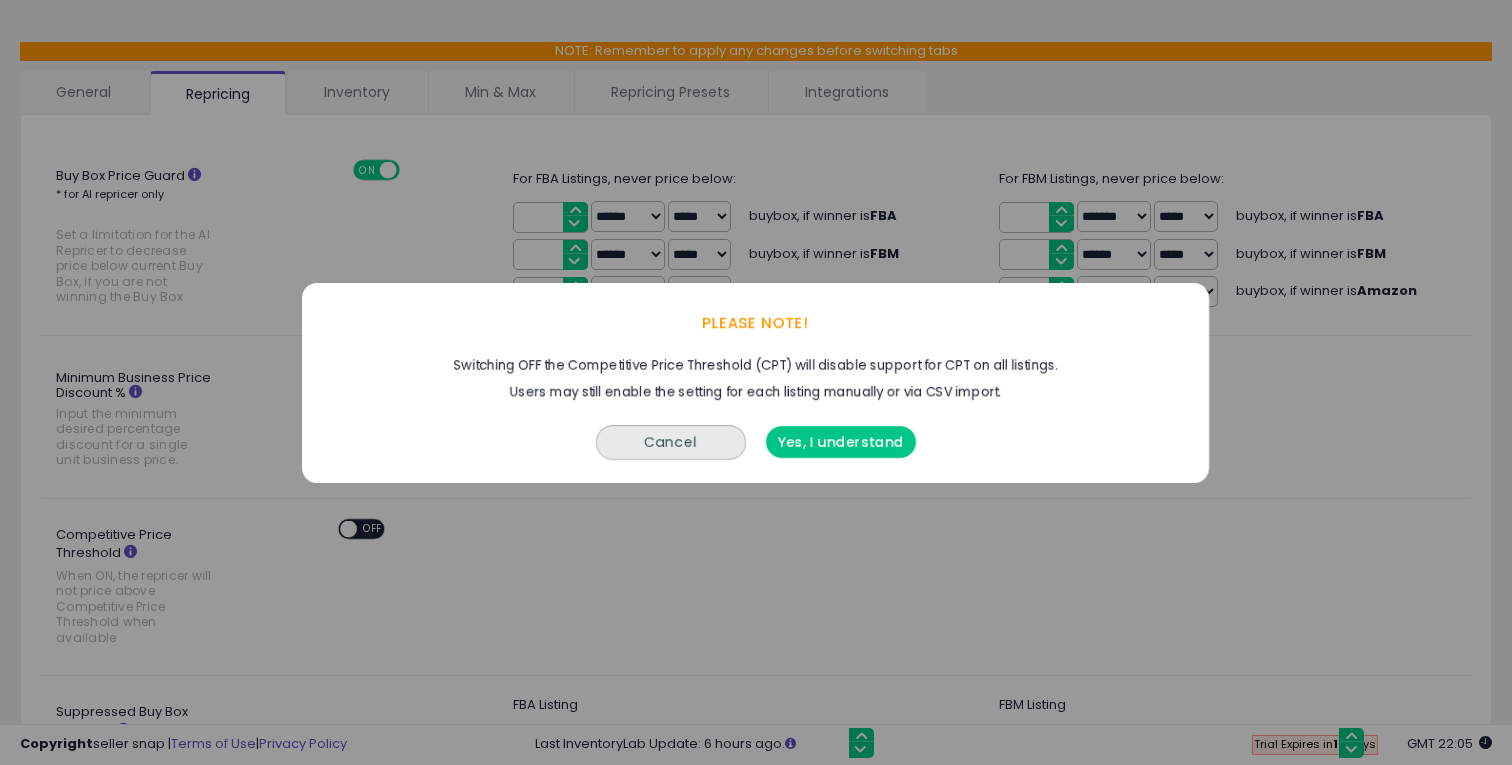 click on "Yes, I understand" at bounding box center [841, 442] 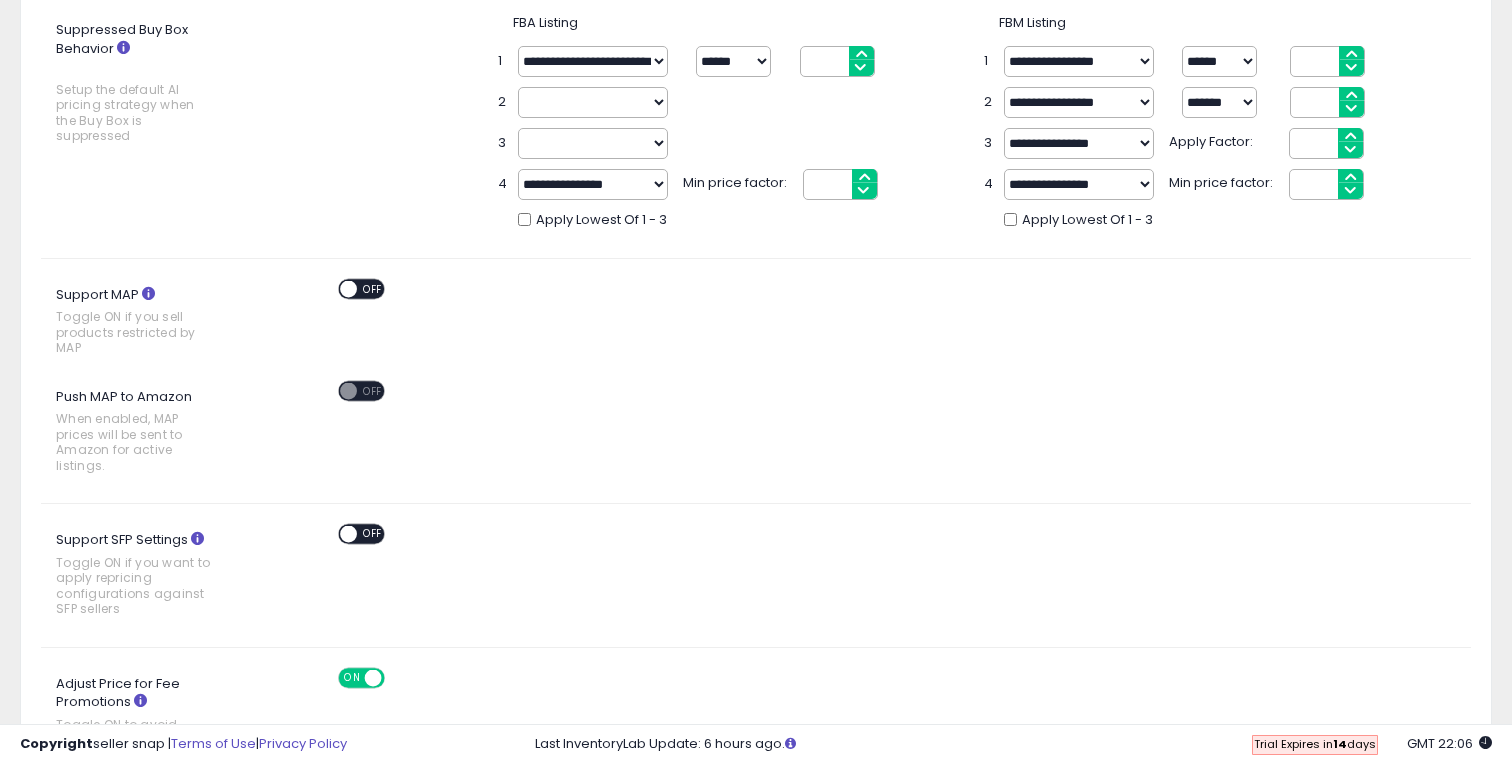 scroll, scrollTop: 1204, scrollLeft: 0, axis: vertical 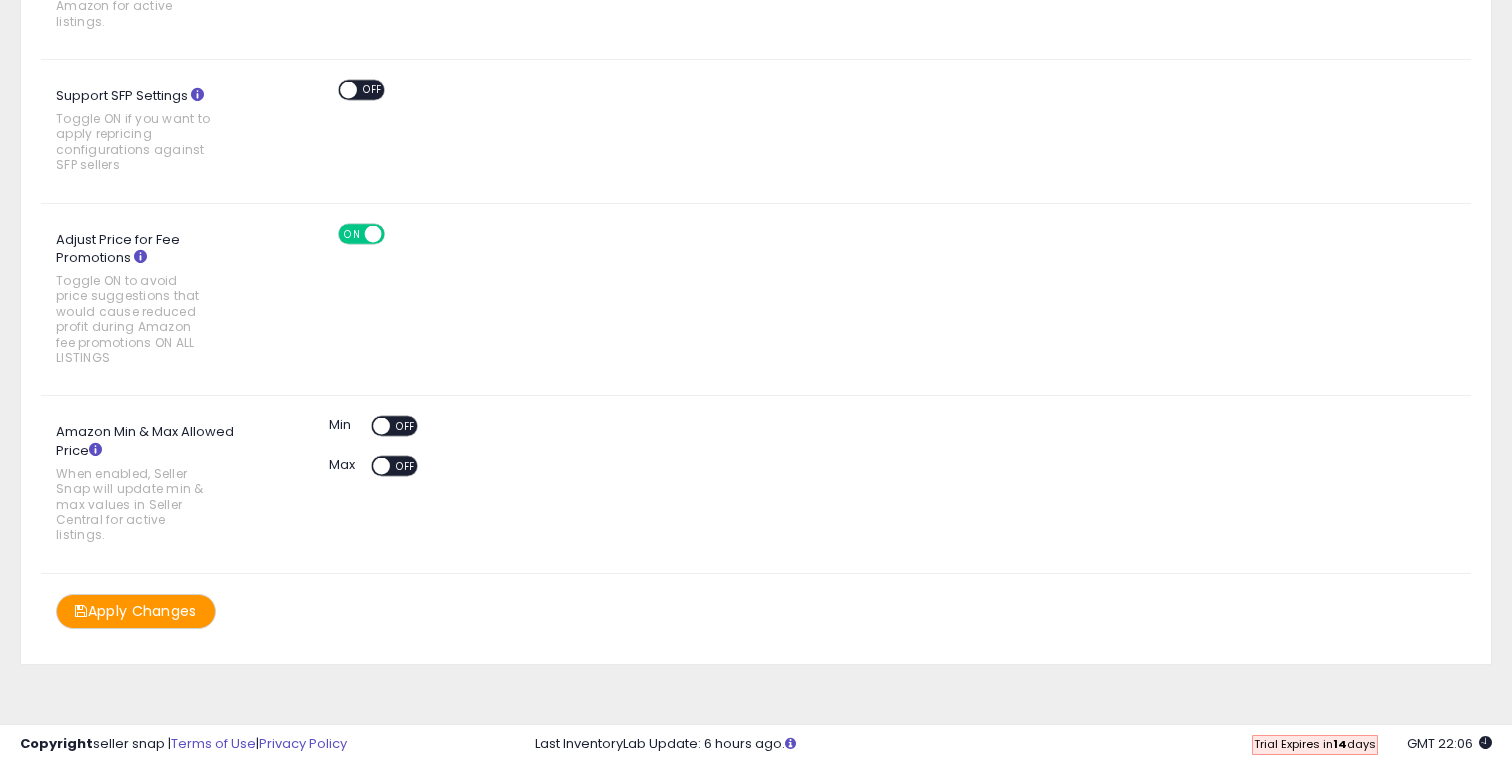 click on "Apply Changes" at bounding box center (136, 611) 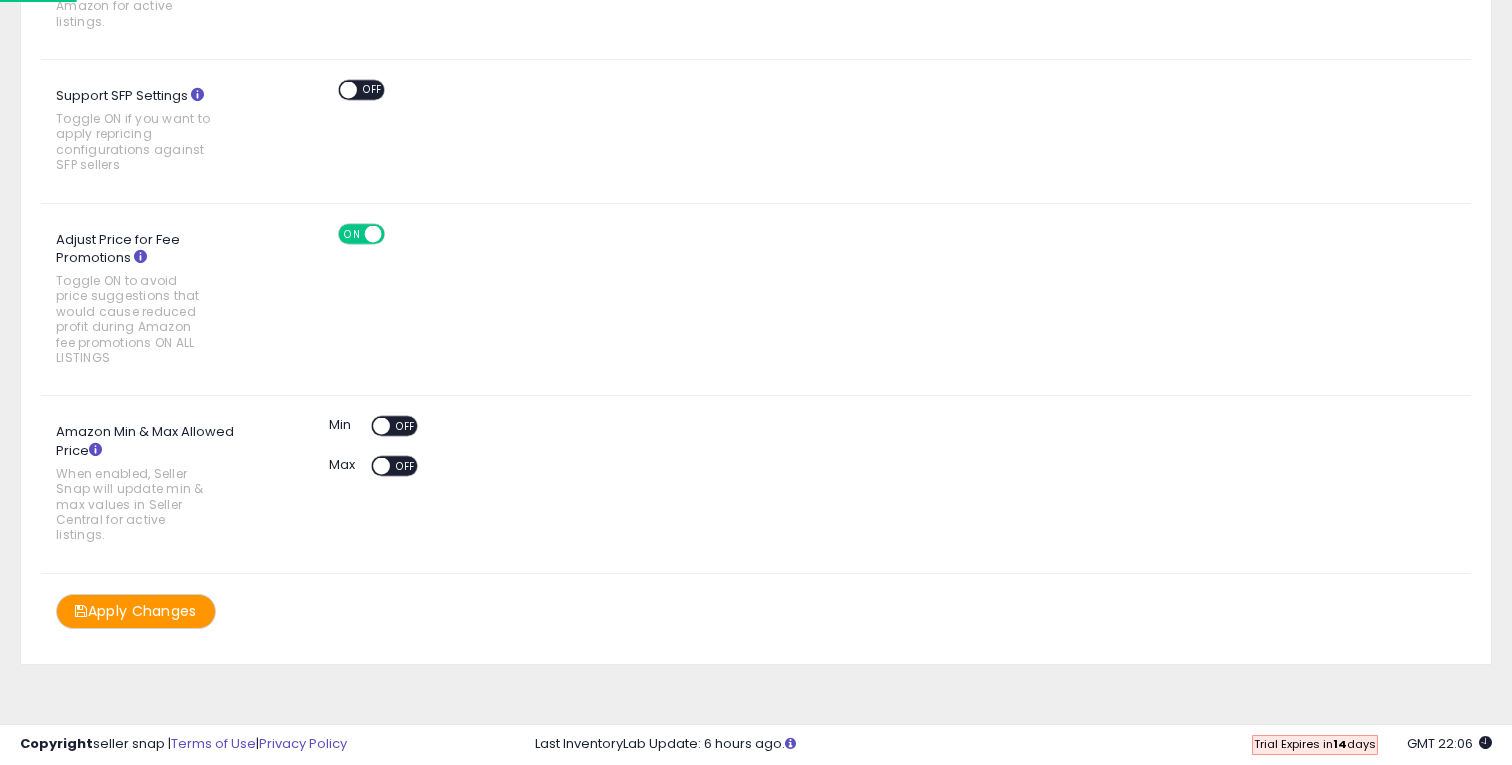 scroll, scrollTop: 1204, scrollLeft: 0, axis: vertical 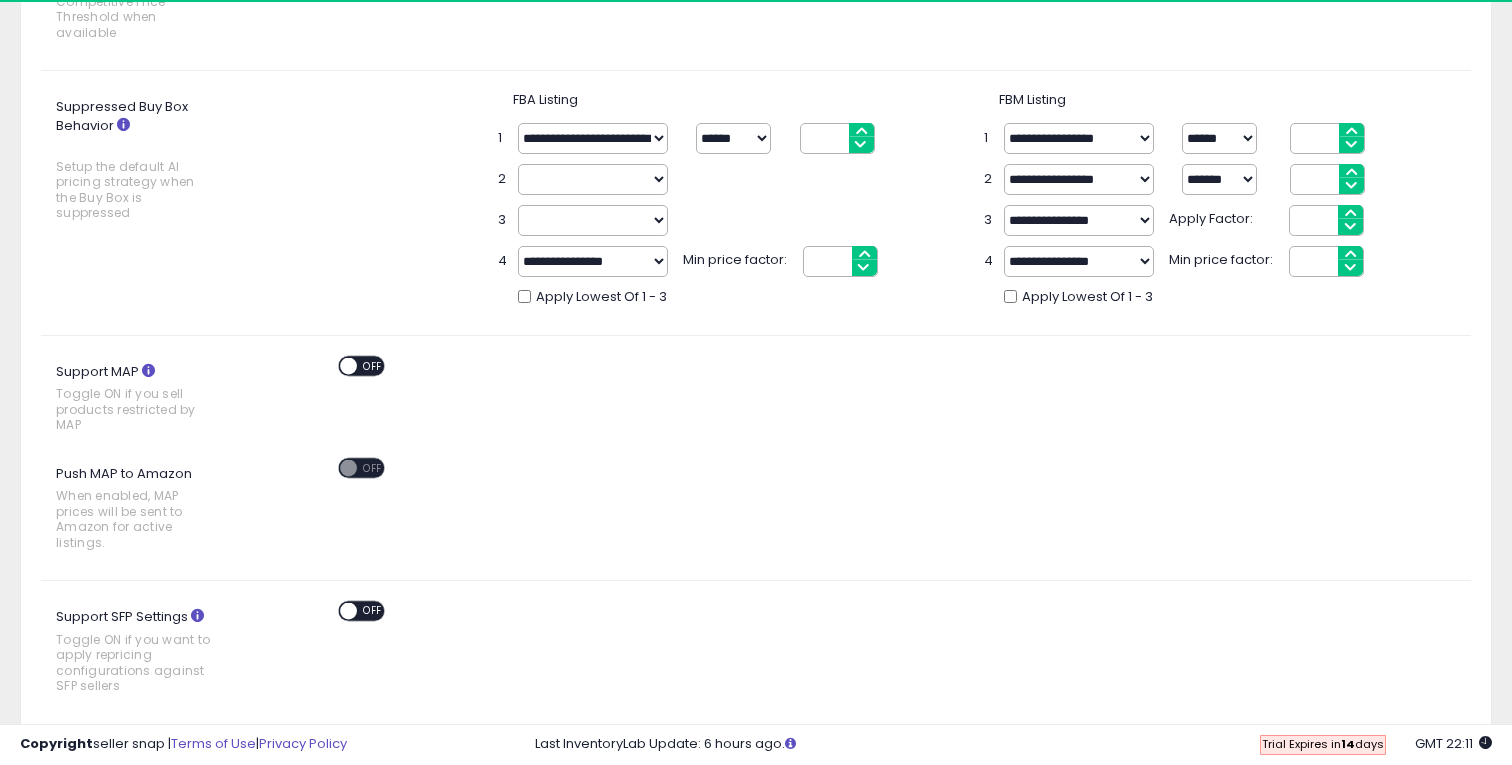 click on "**********" at bounding box center (593, 179) 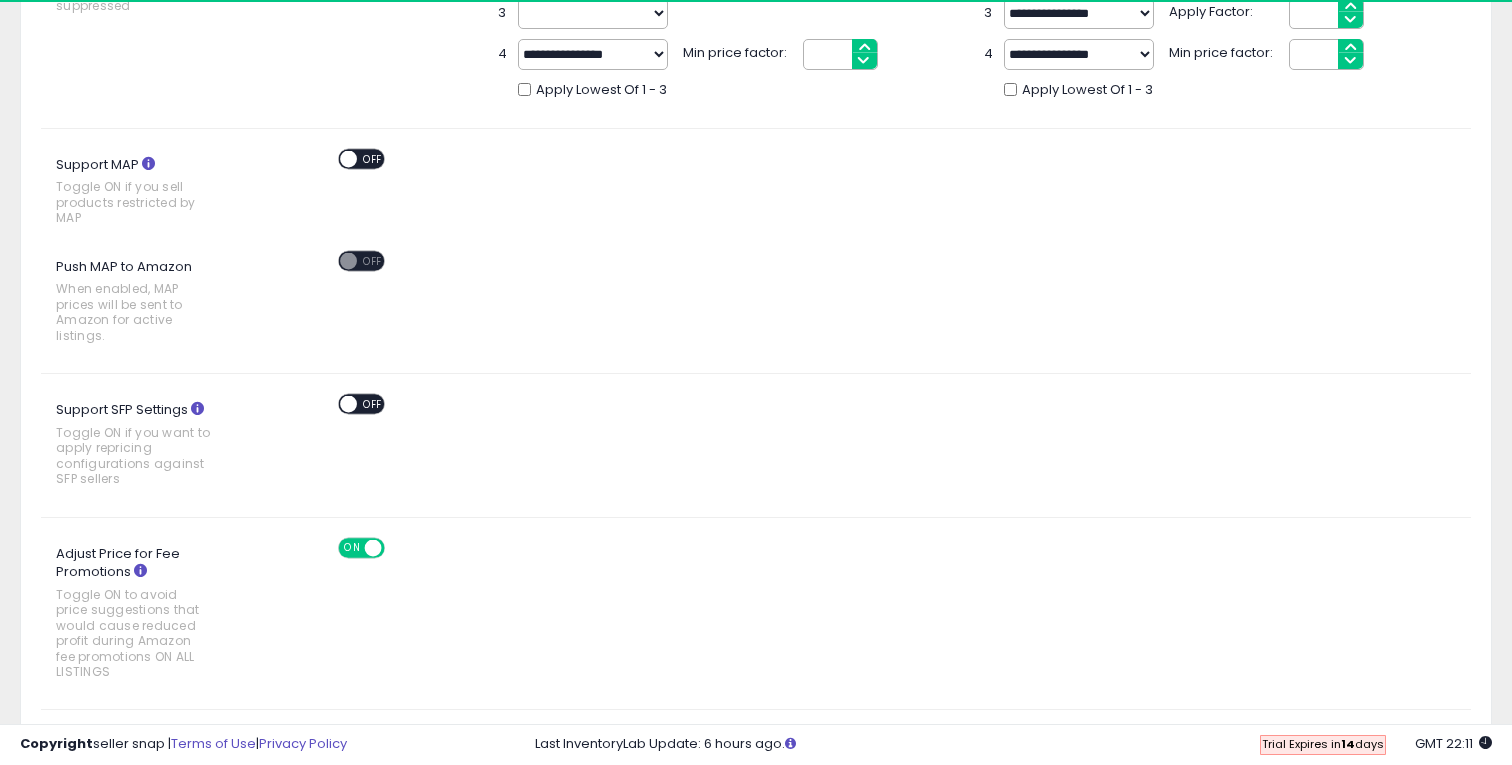 scroll, scrollTop: 1204, scrollLeft: 0, axis: vertical 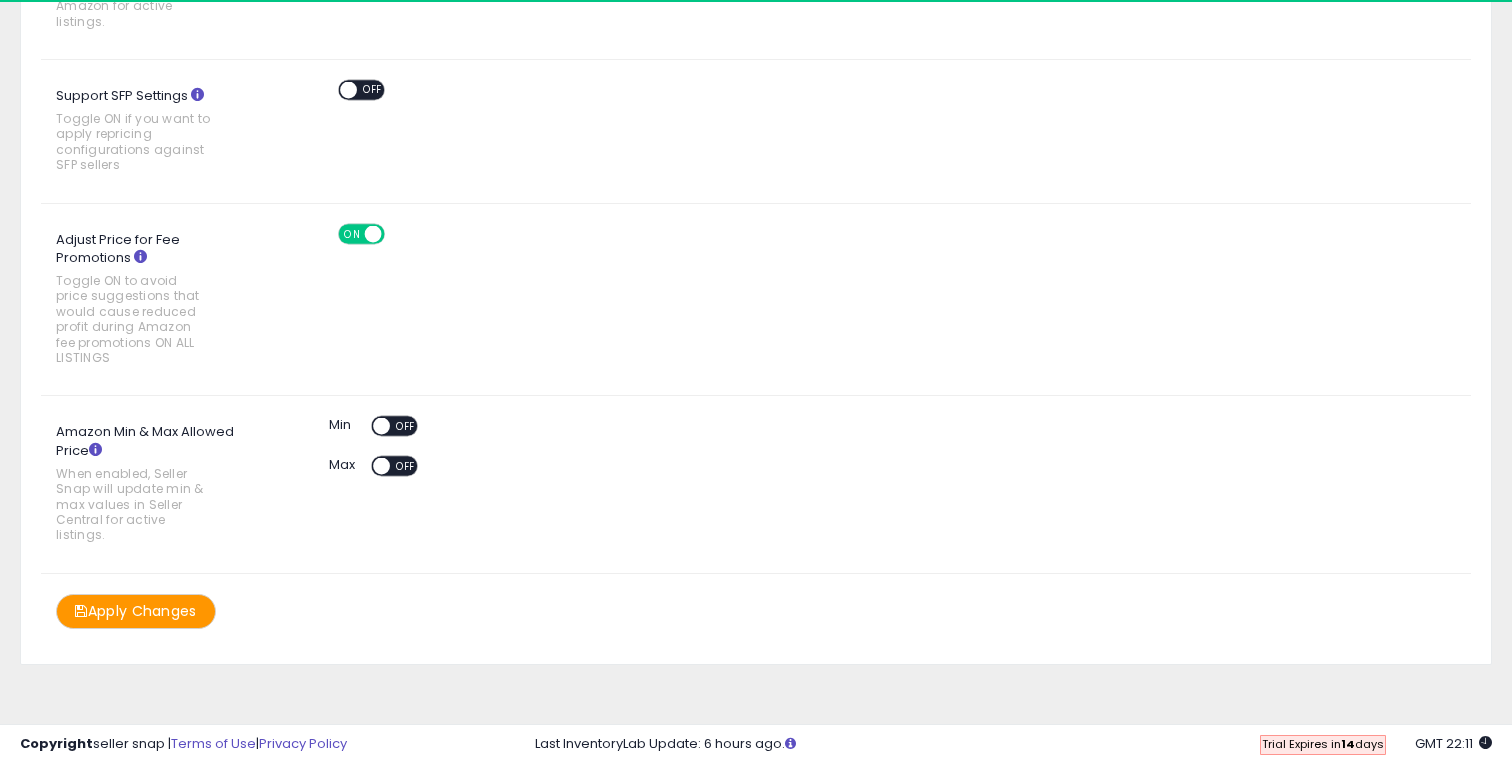 click on "Apply Changes" at bounding box center [136, 611] 